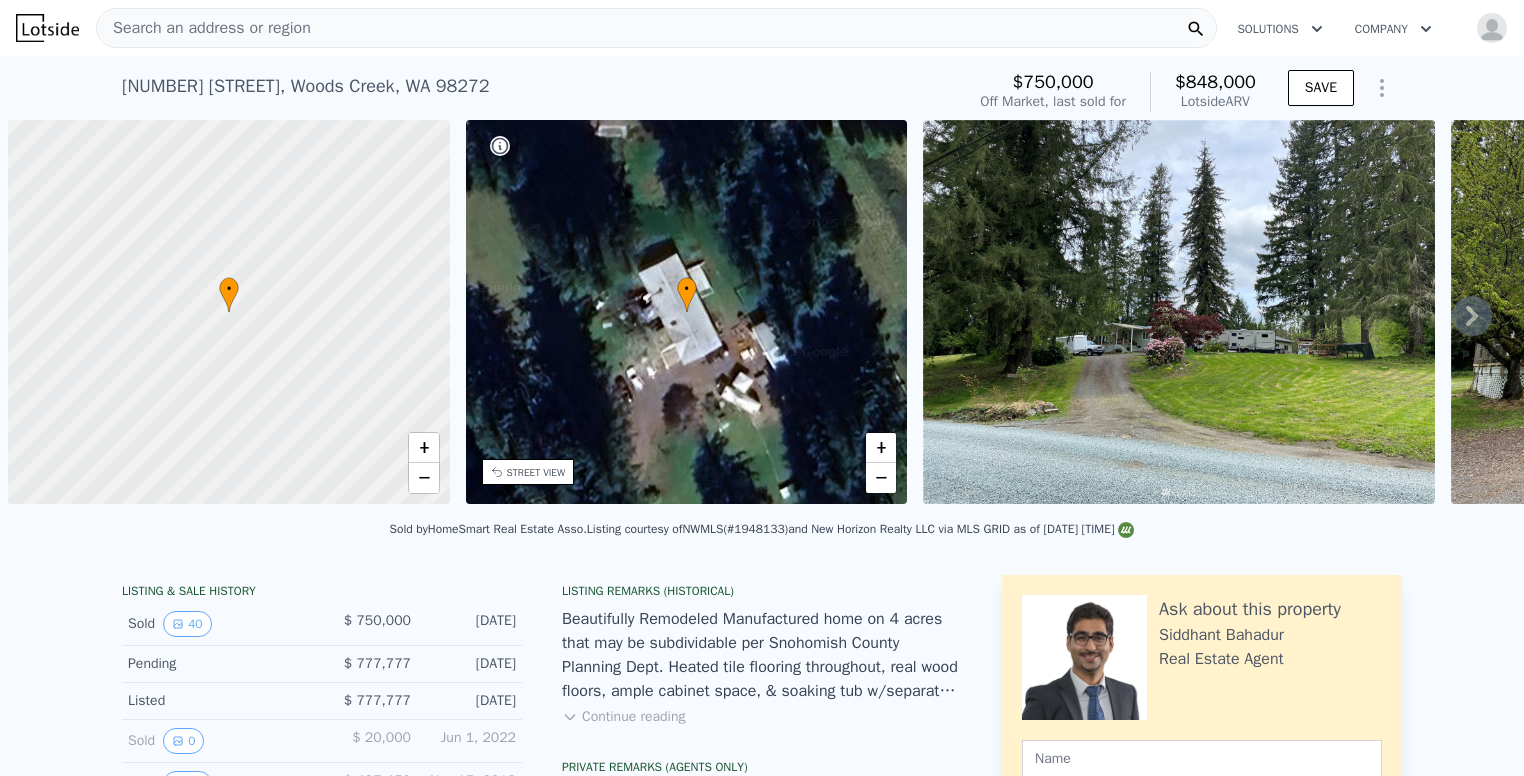 scroll, scrollTop: 0, scrollLeft: 0, axis: both 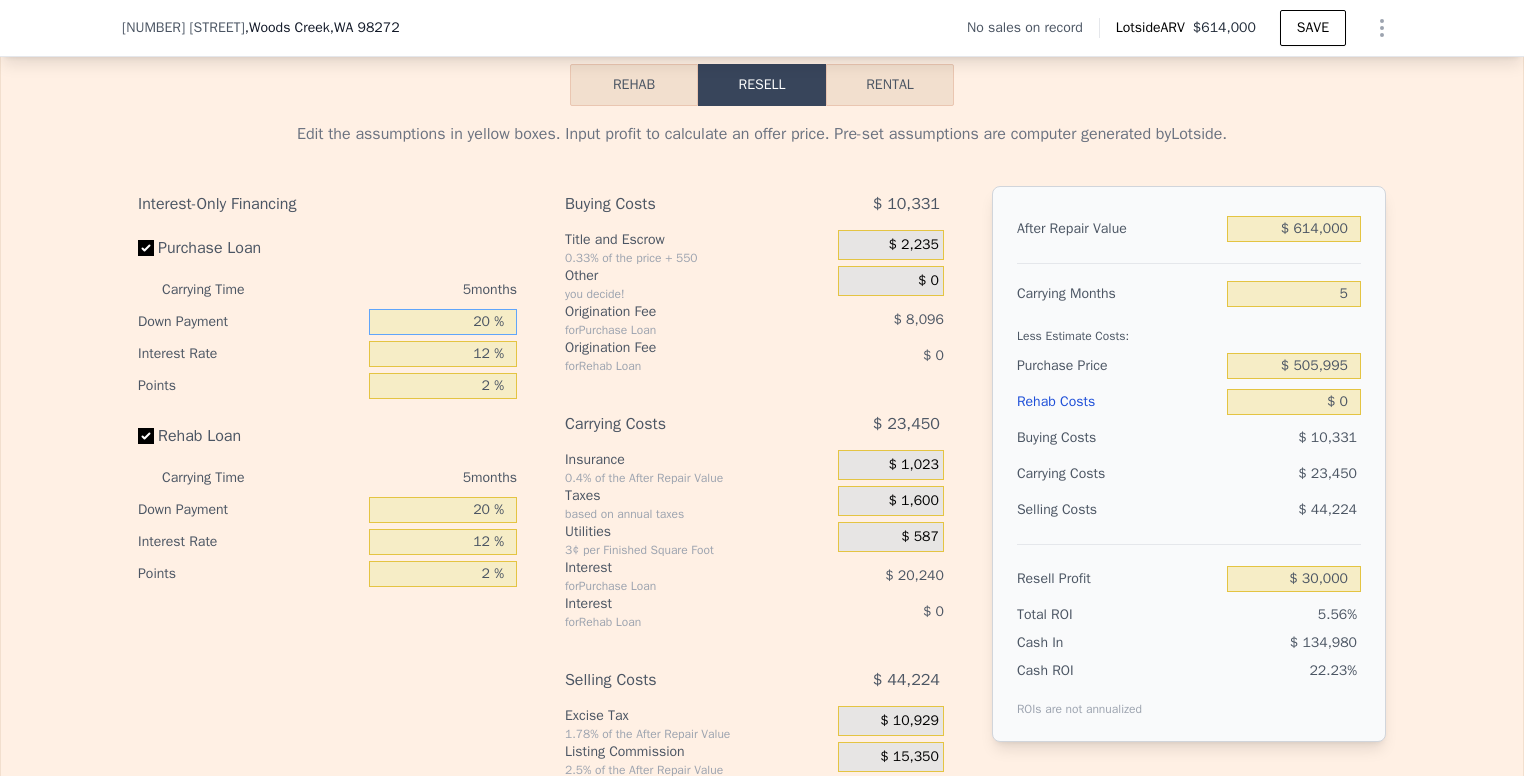 click on "20 %" at bounding box center (443, 322) 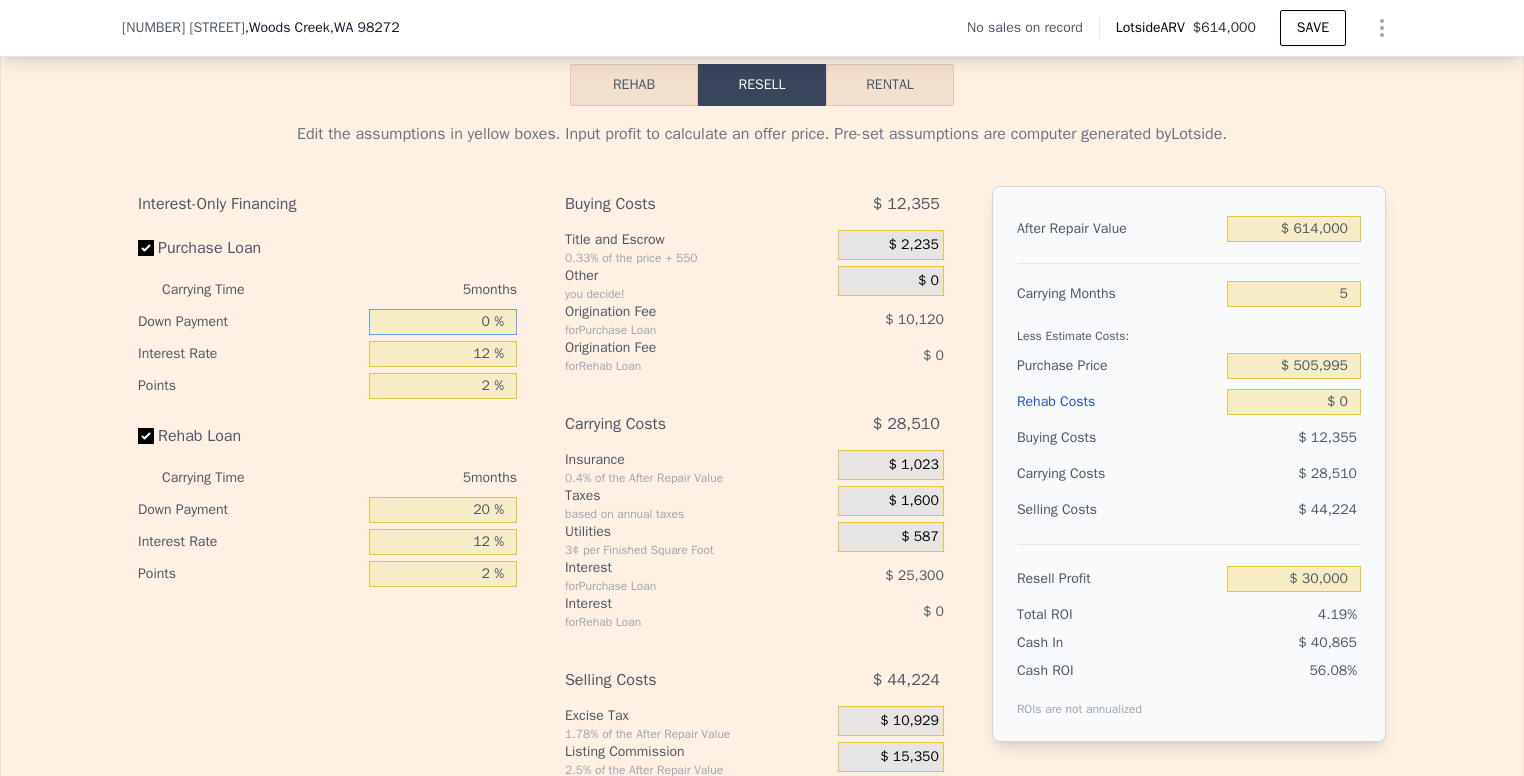 type on "$ 22,916" 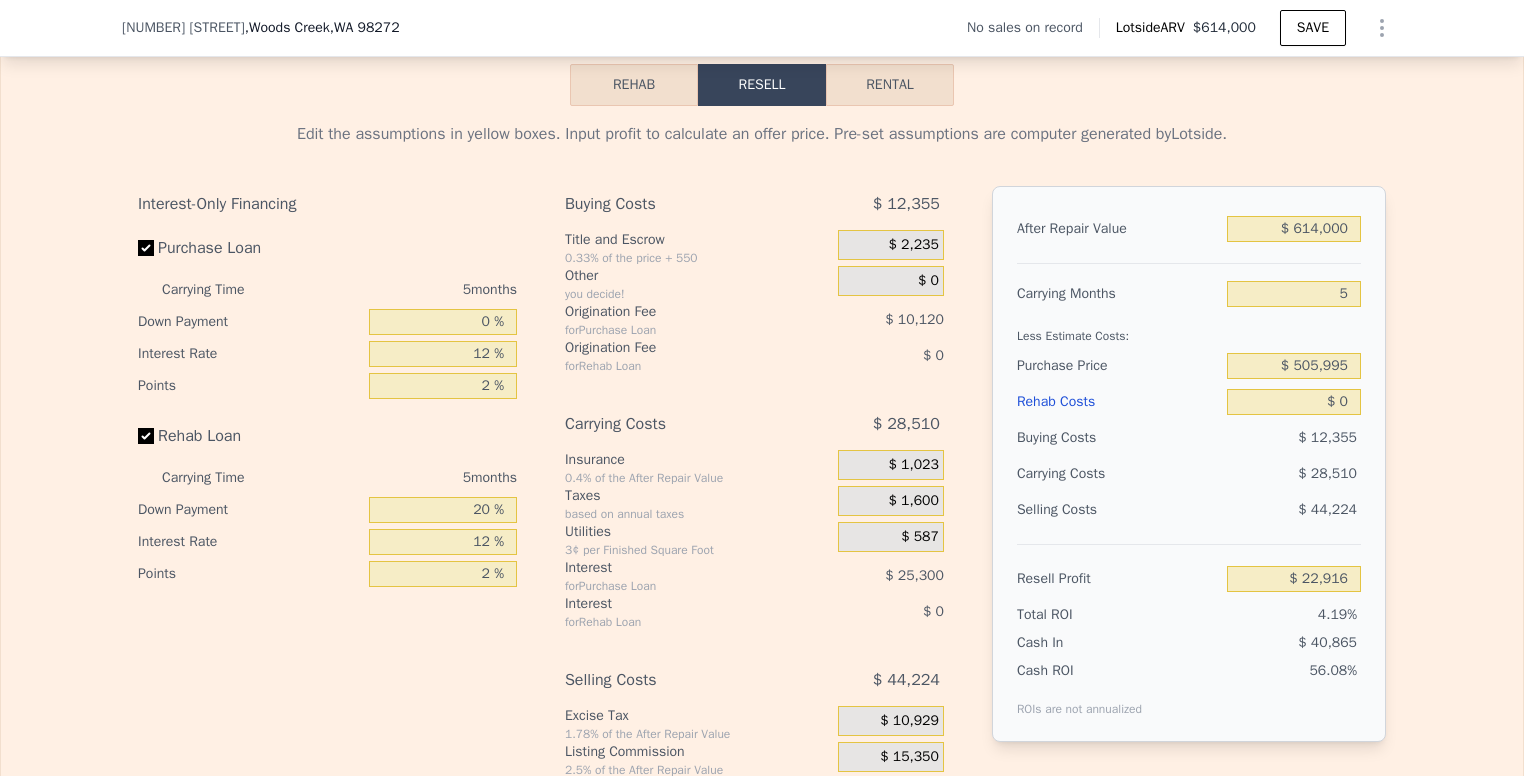 click on "0 %" at bounding box center [443, 322] 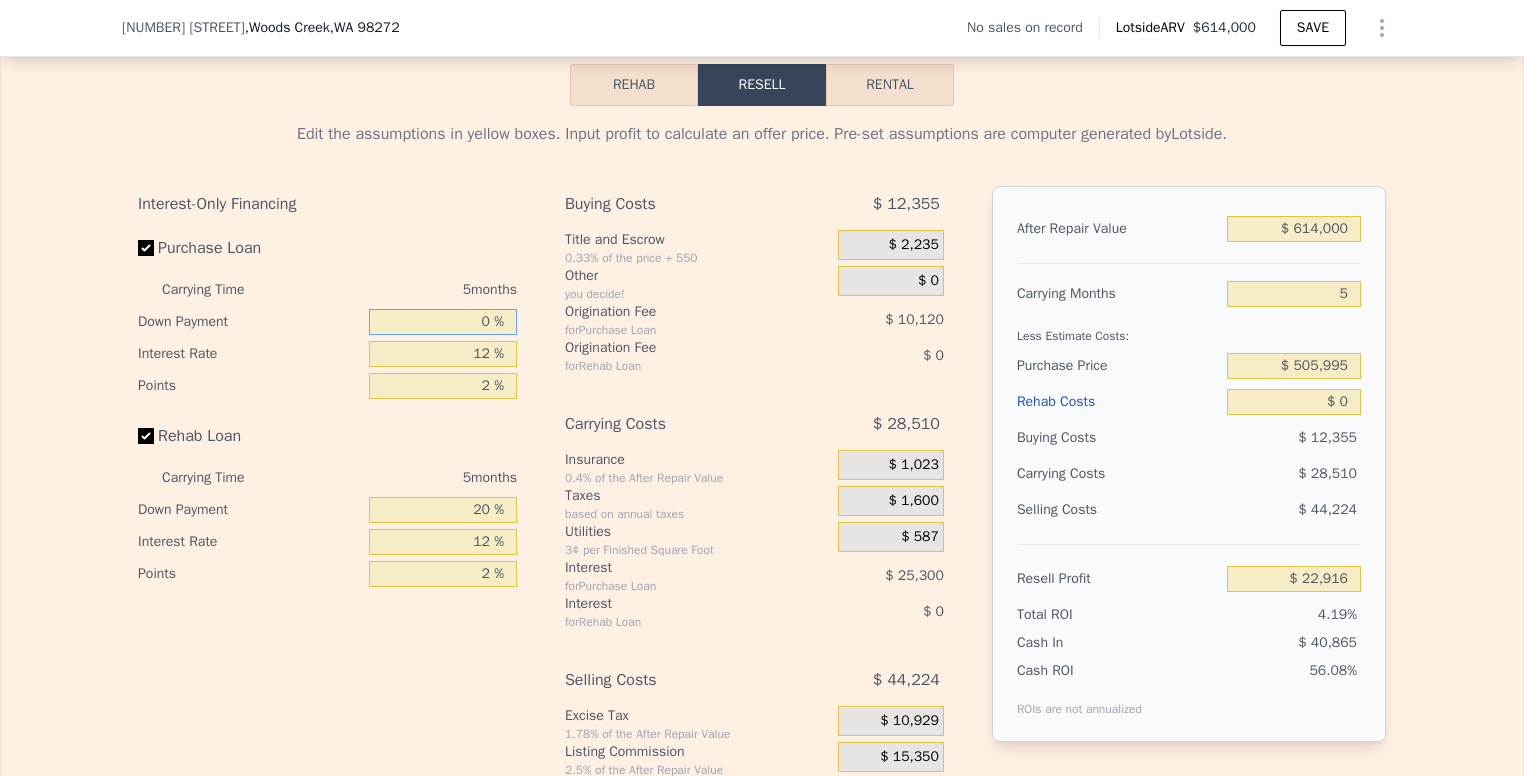 click on "0 %" at bounding box center [443, 322] 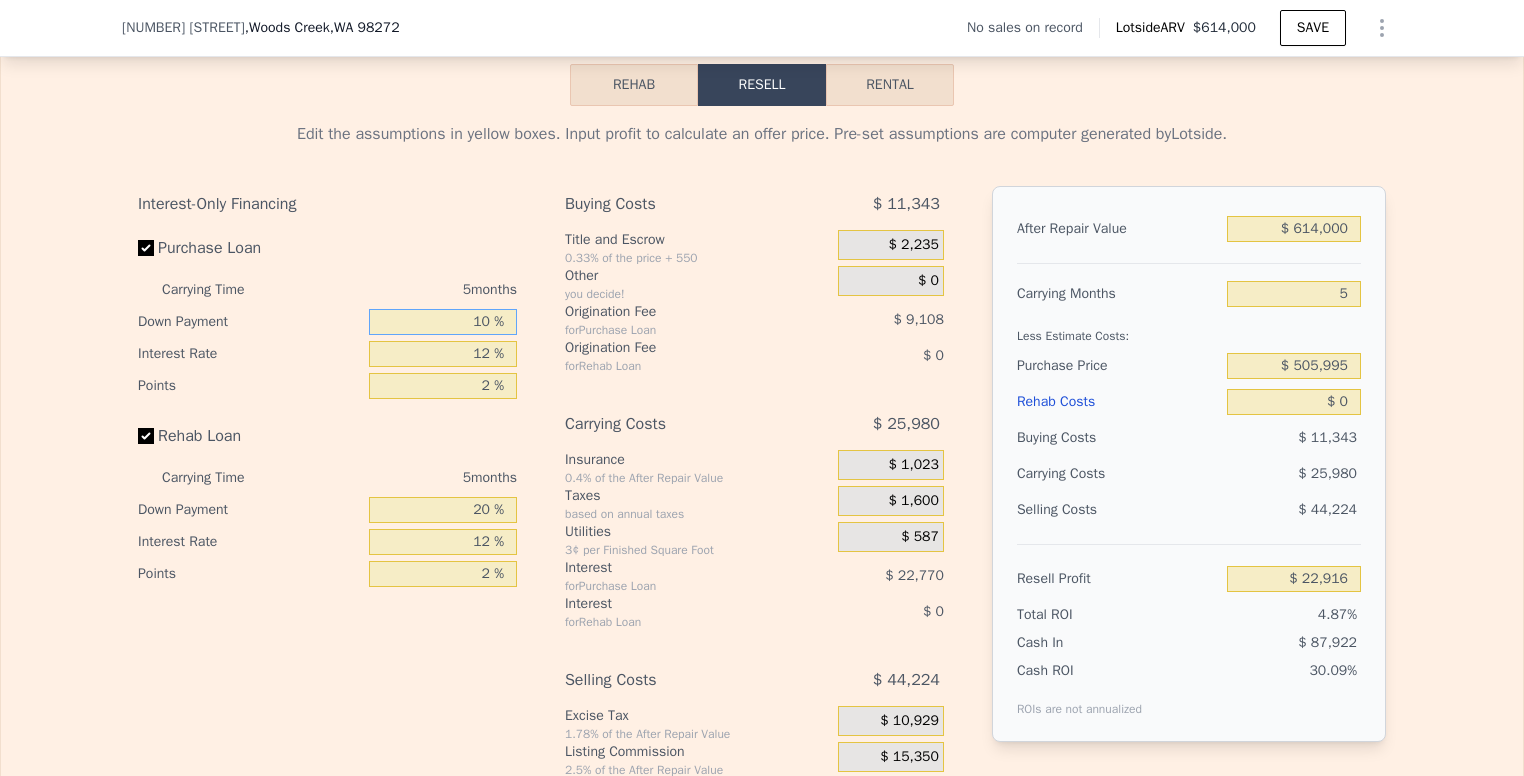 type on "$ 26,458" 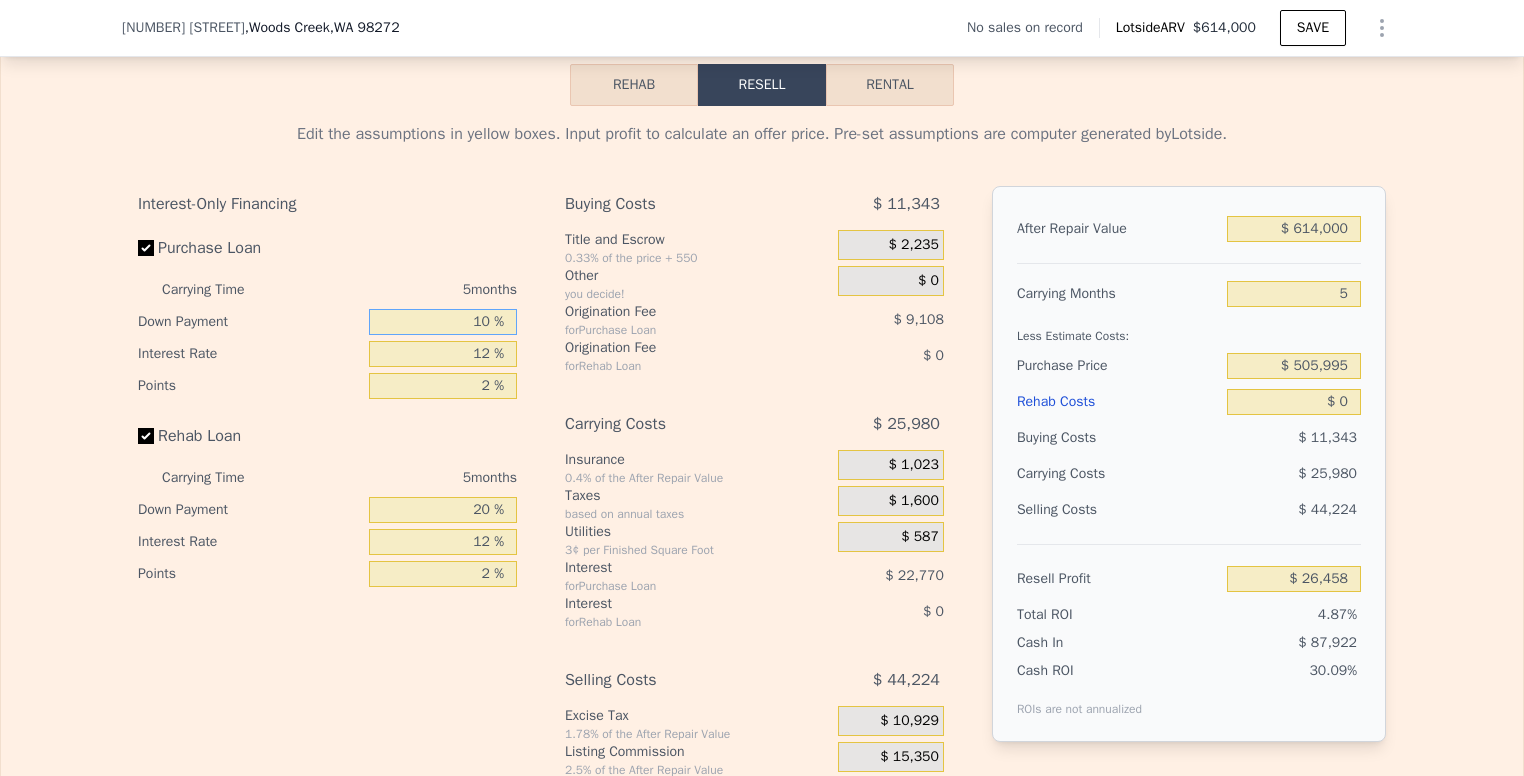 type on "10 %" 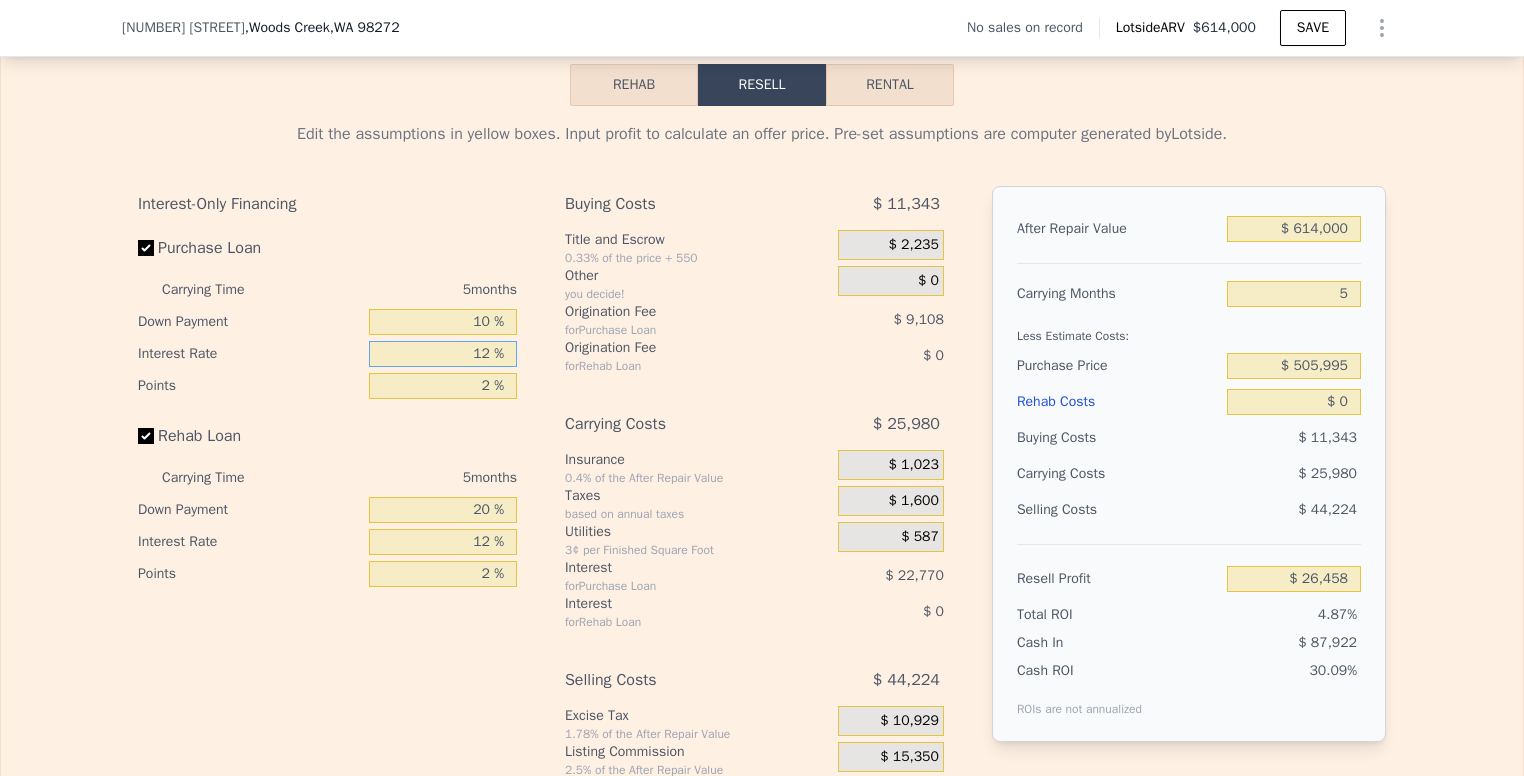 click on "12 %" at bounding box center [443, 354] 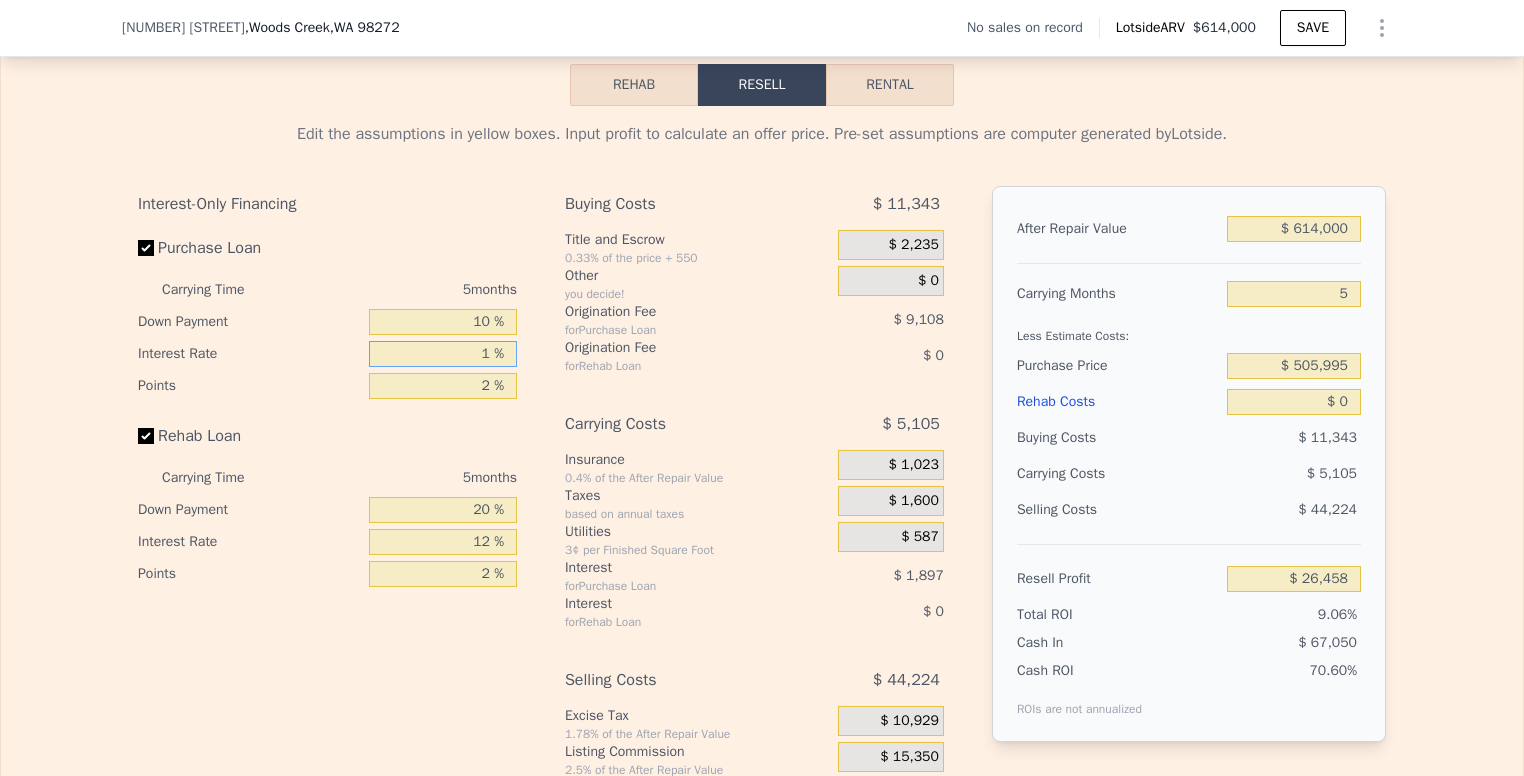 type on "$ 47,333" 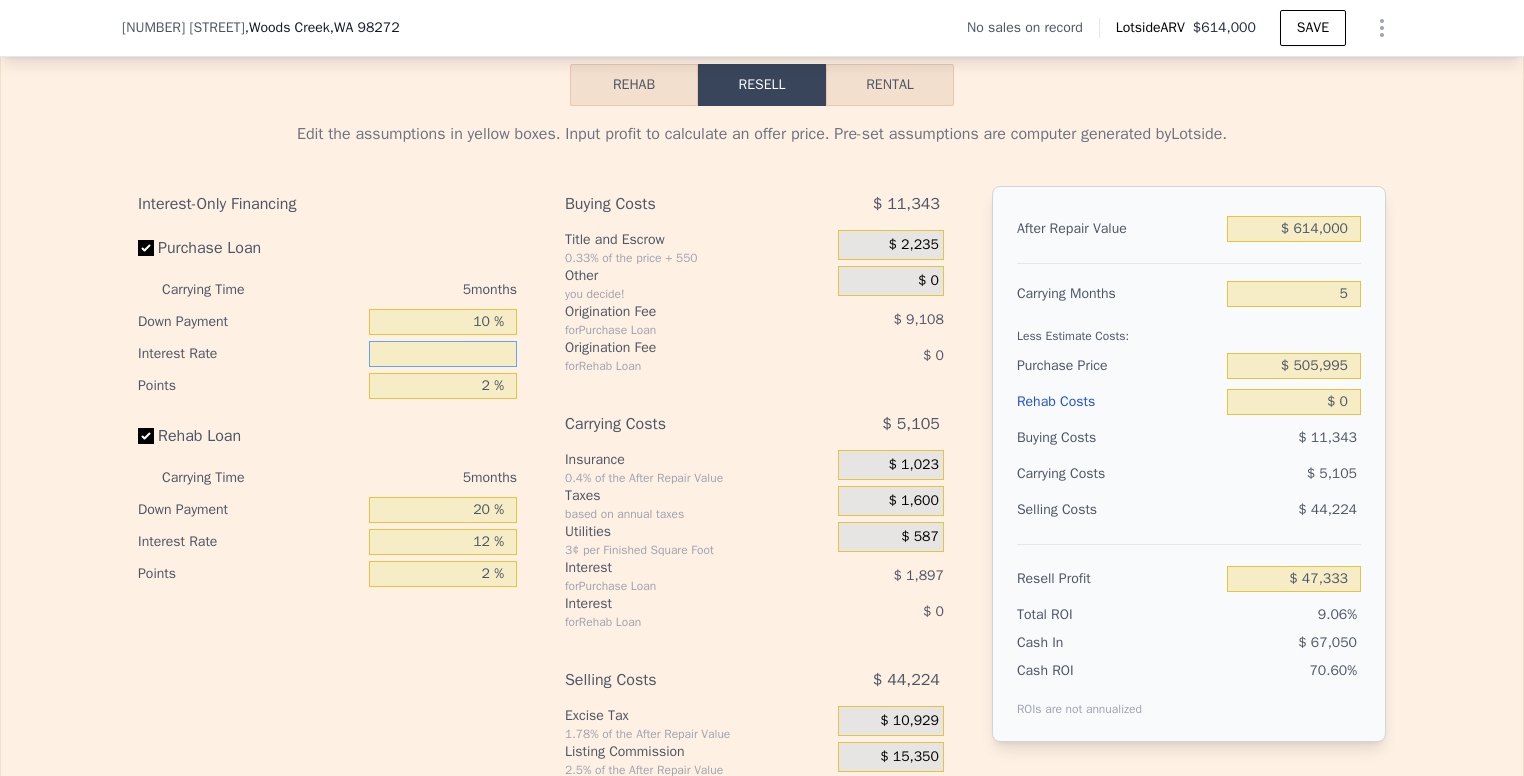type on "9 %" 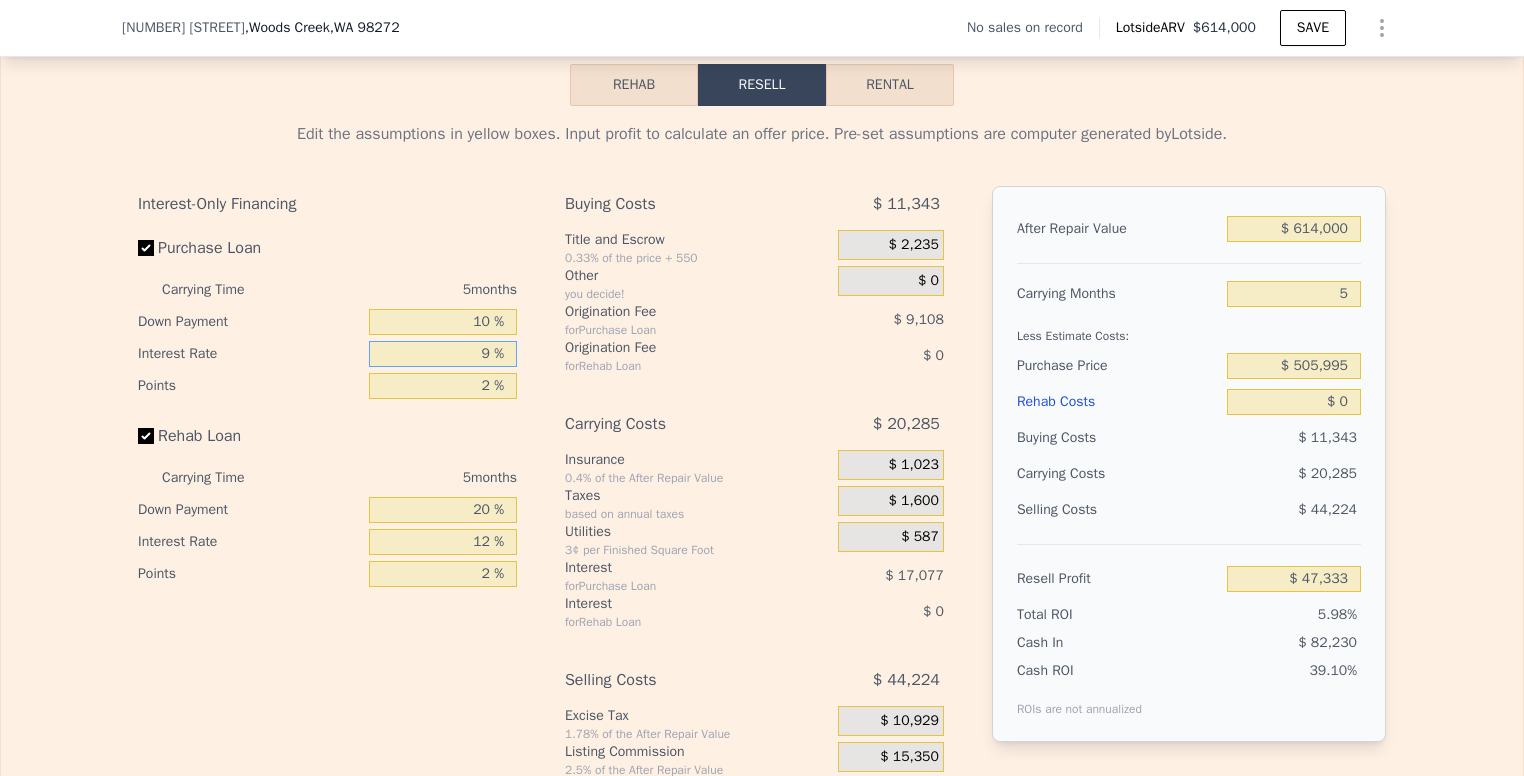type on "$ 32,153" 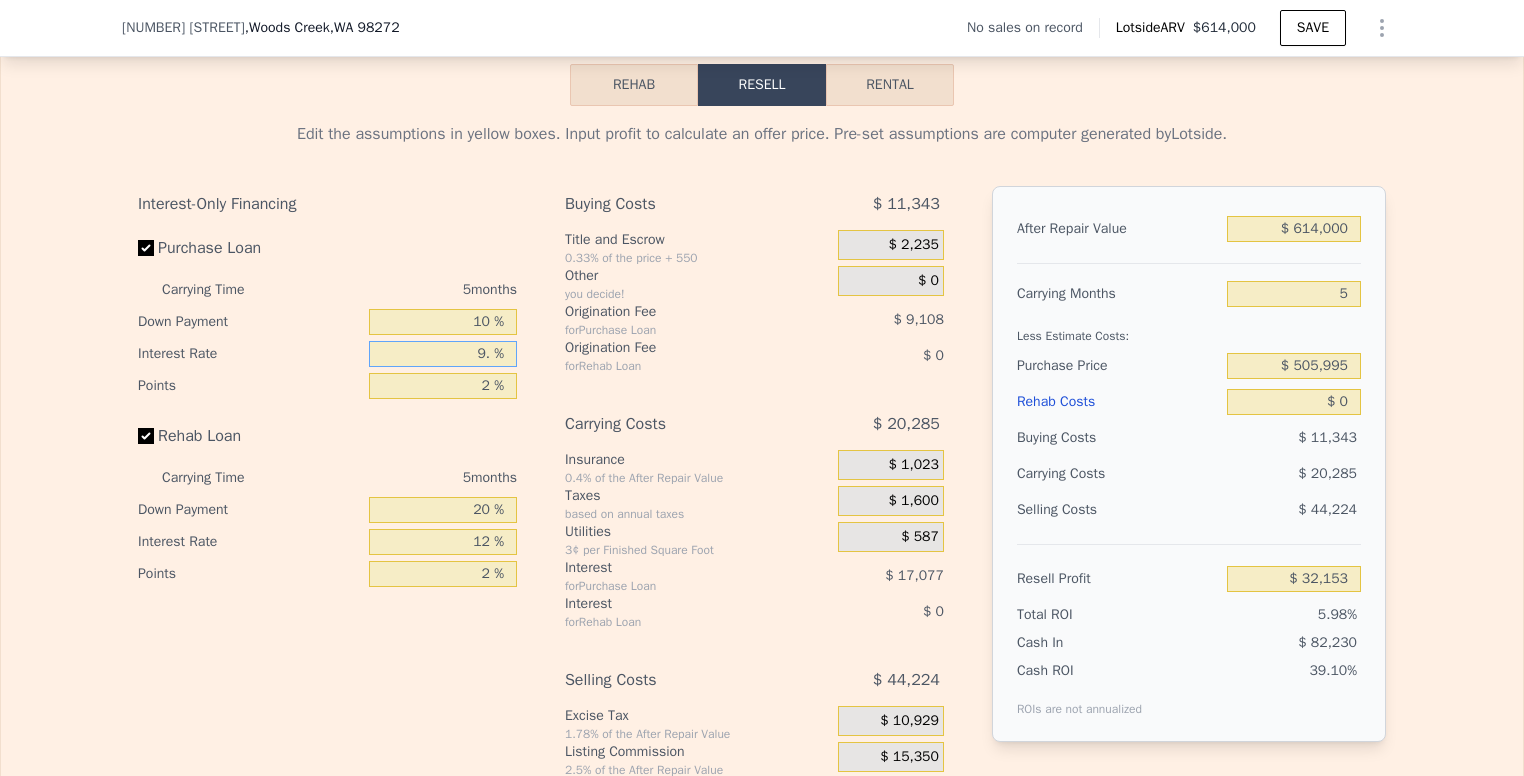 type on "9.5 %" 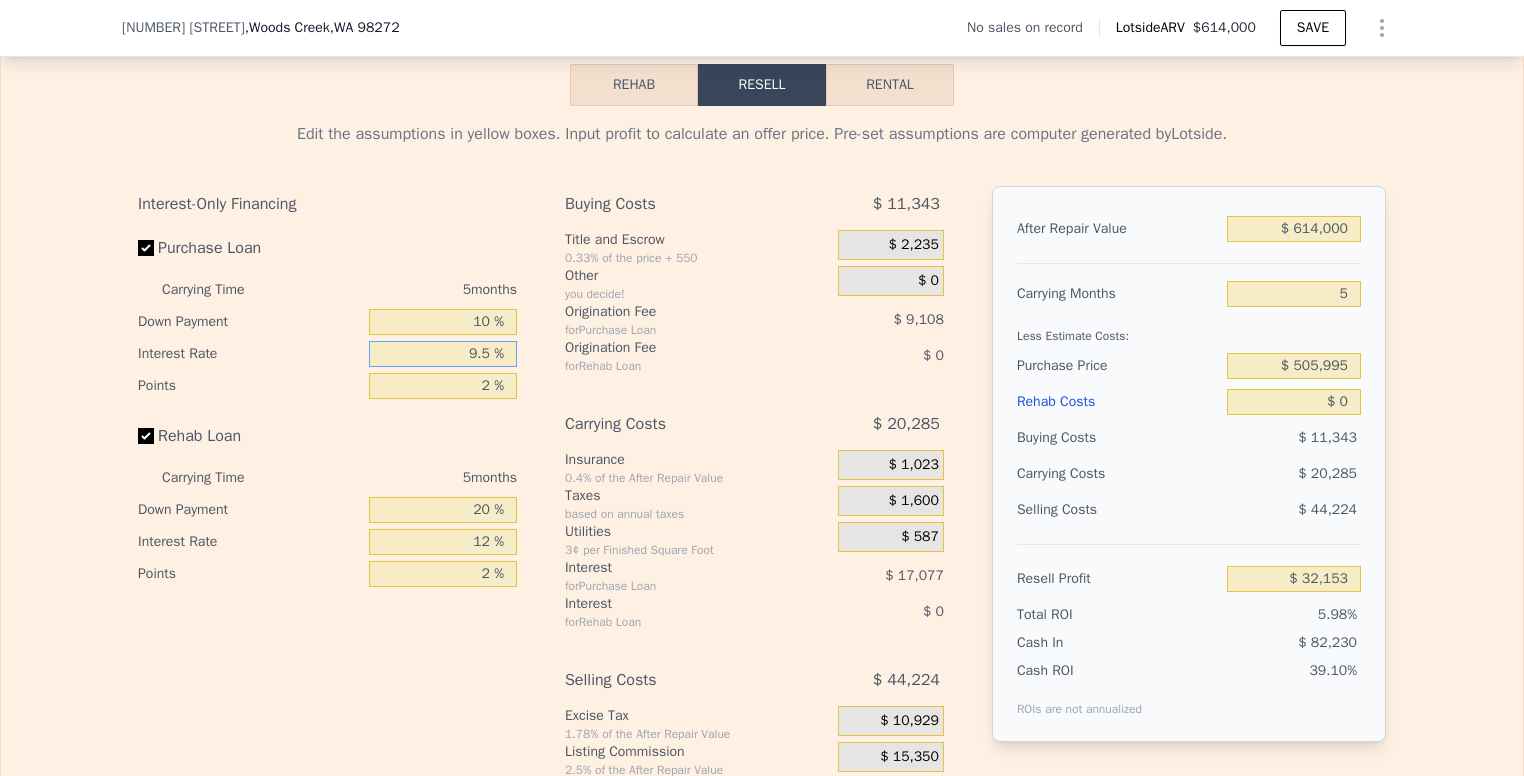 type on "$ 31,203" 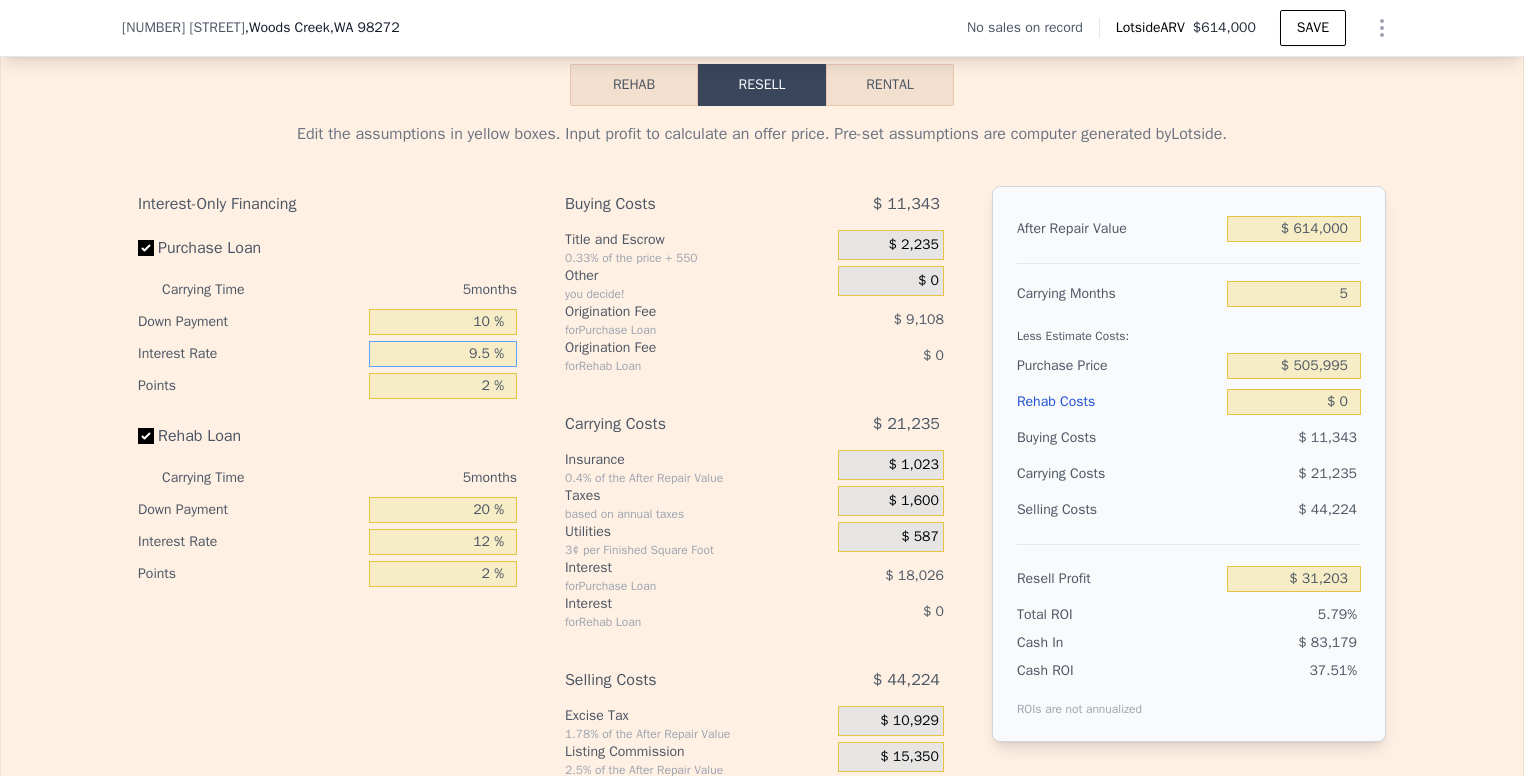 type on "9.5 %" 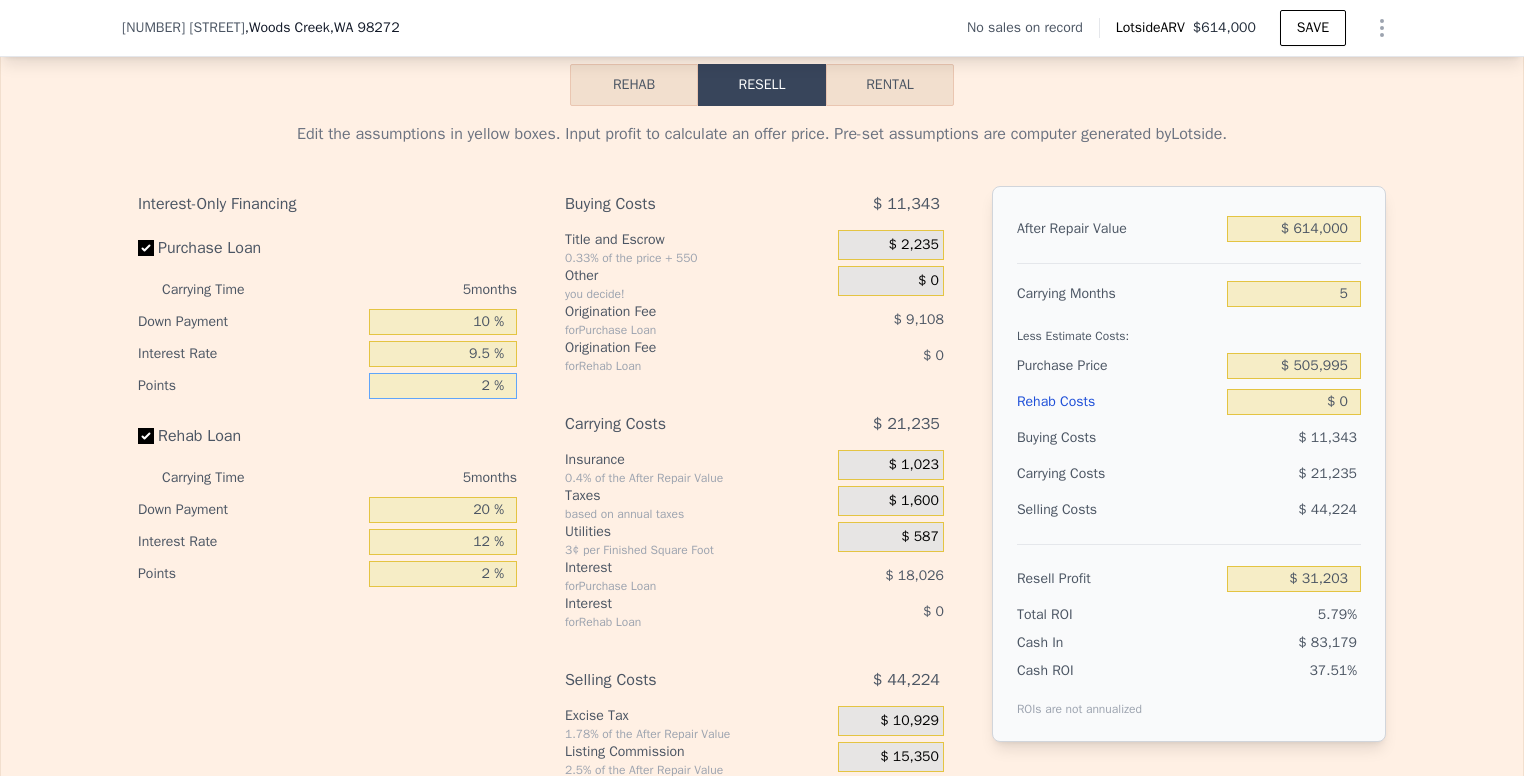 click on "2 %" at bounding box center [443, 386] 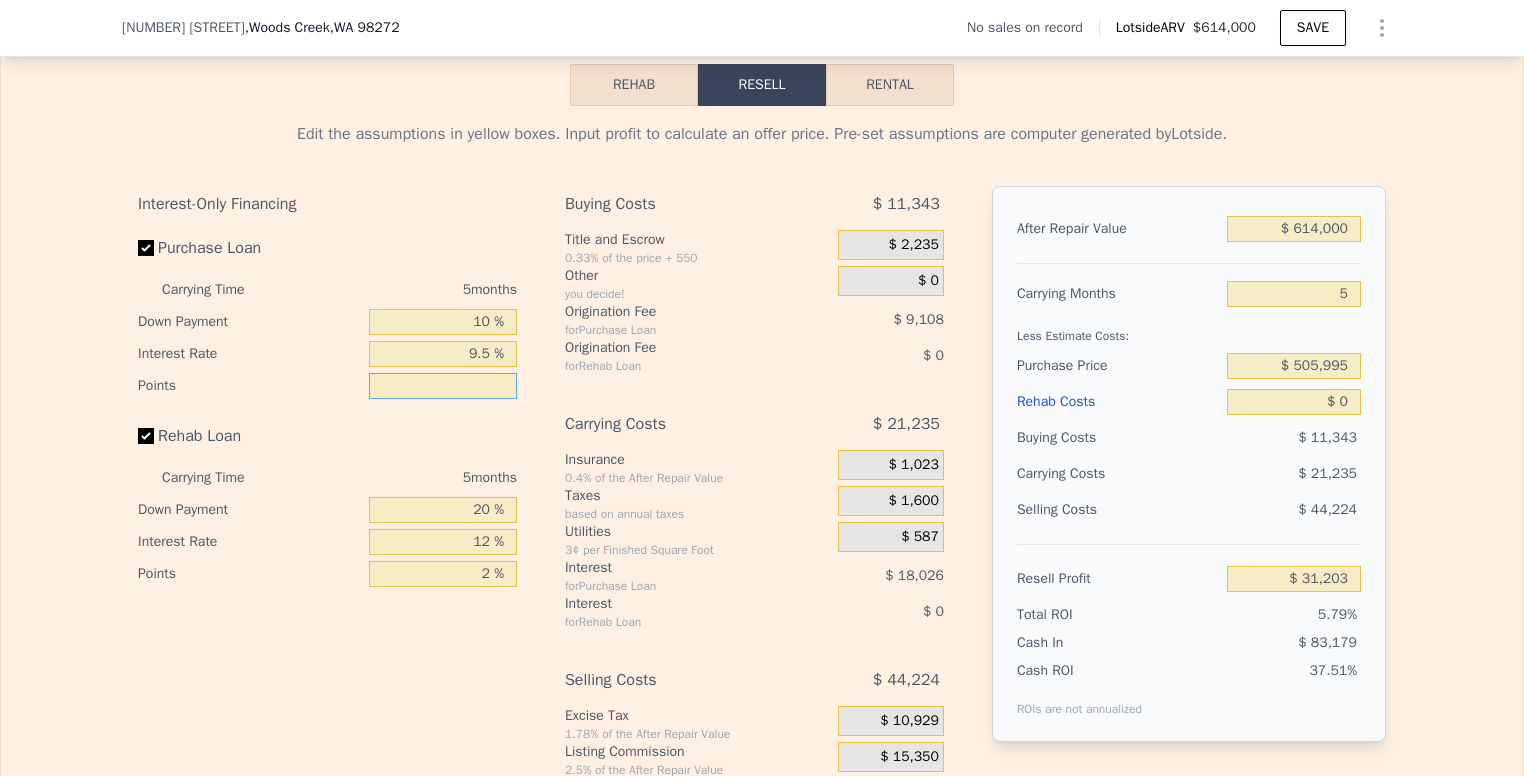 type on "1 %" 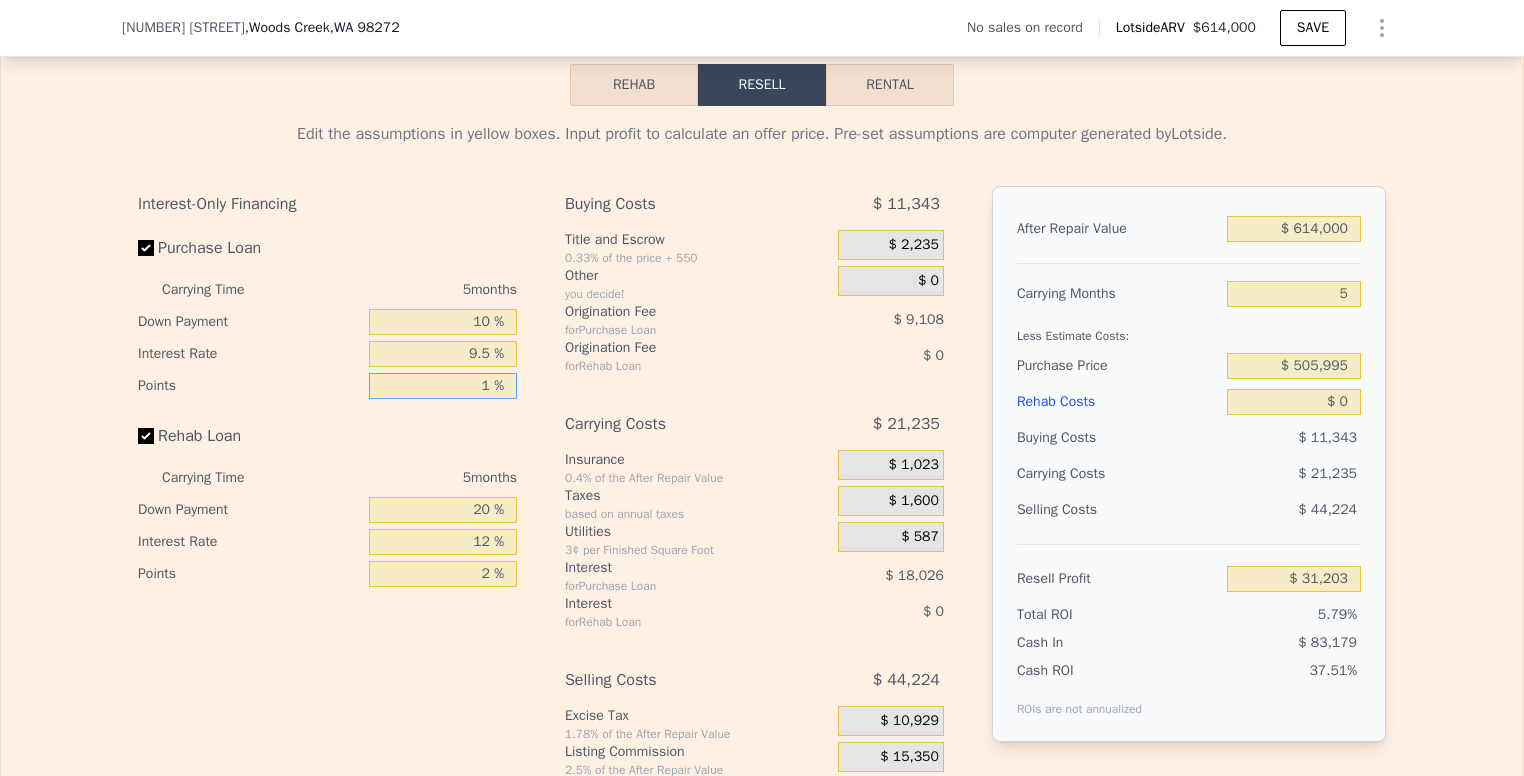type on "$ 35,757" 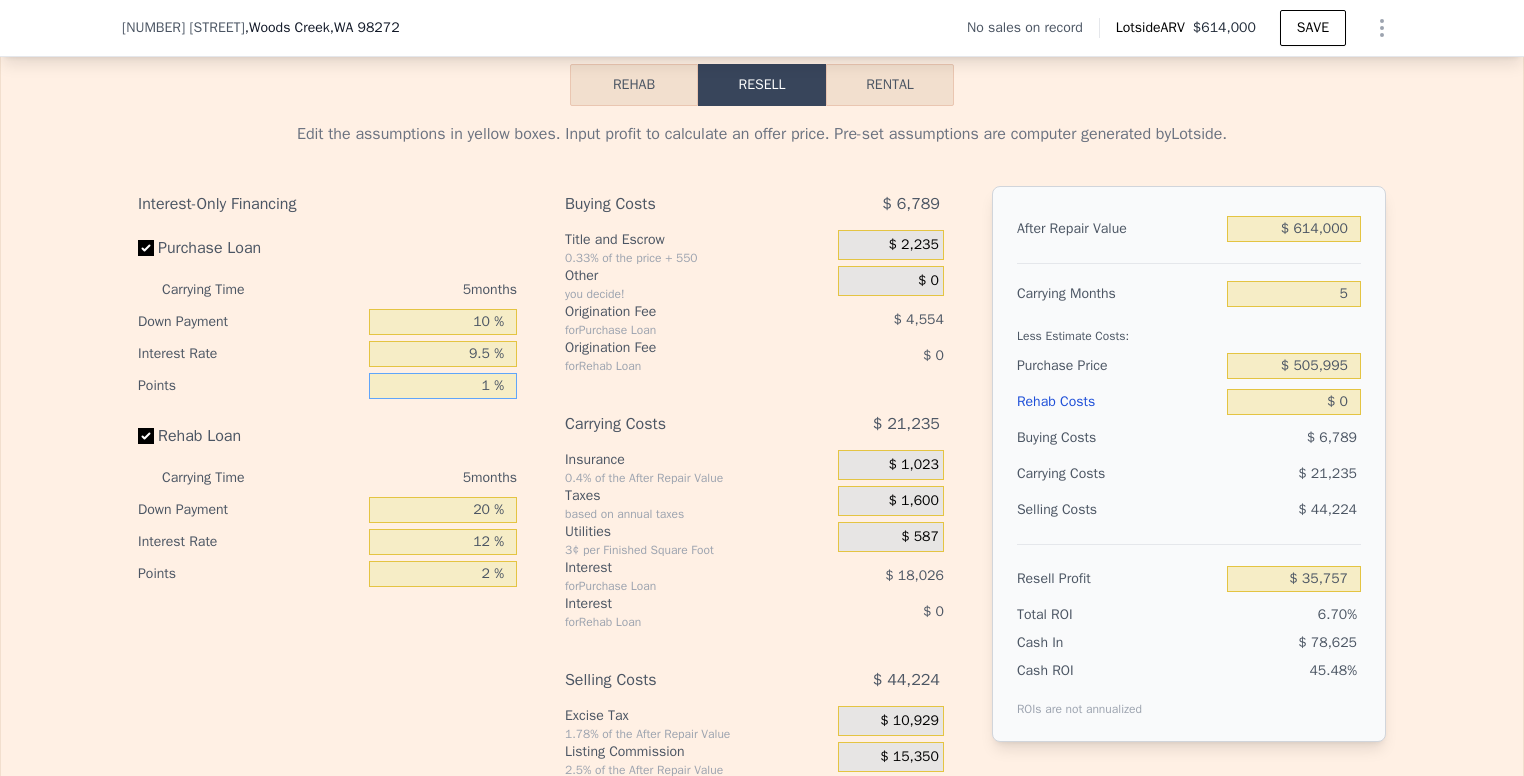 type on "15 %" 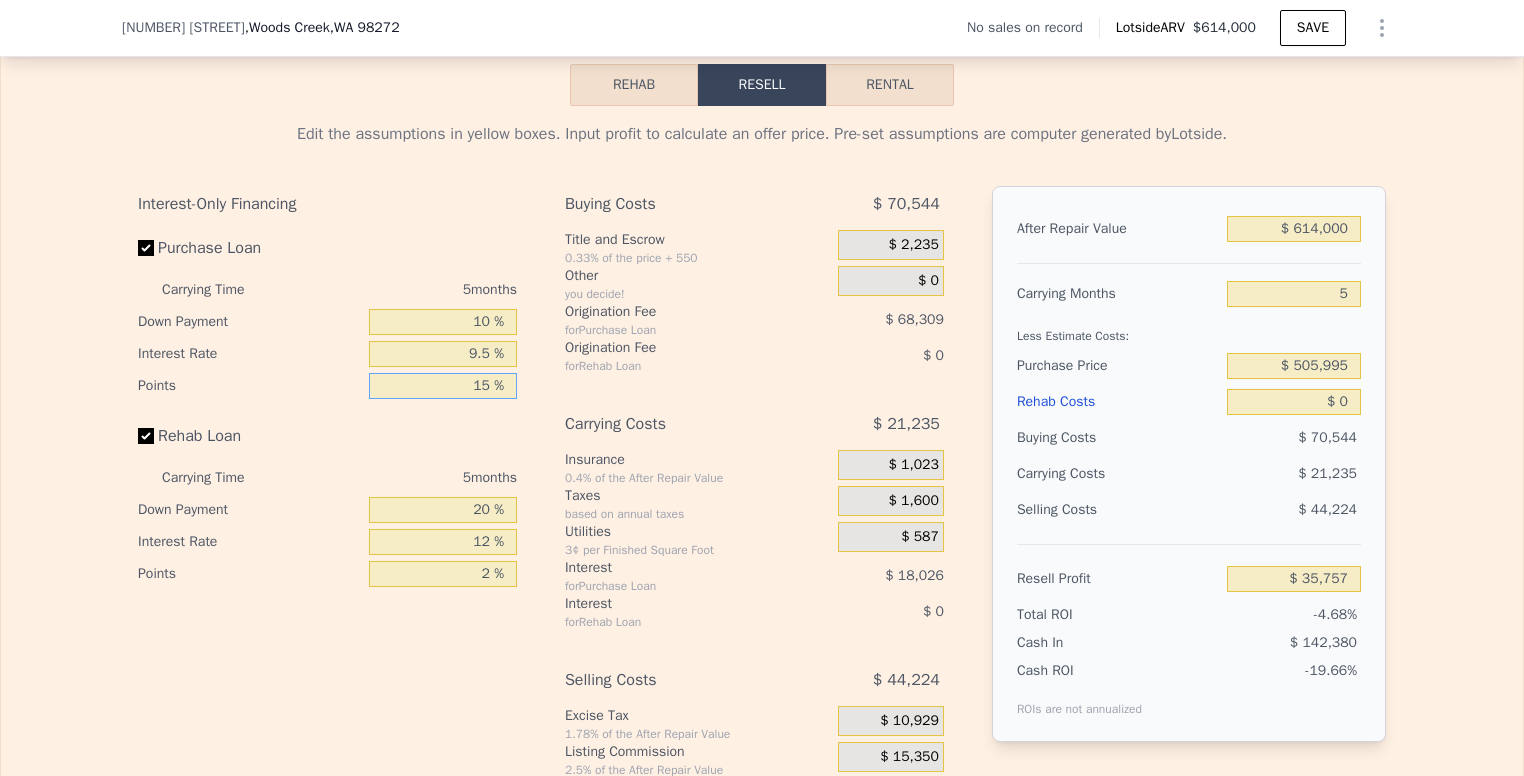 type on "-$ 27,998" 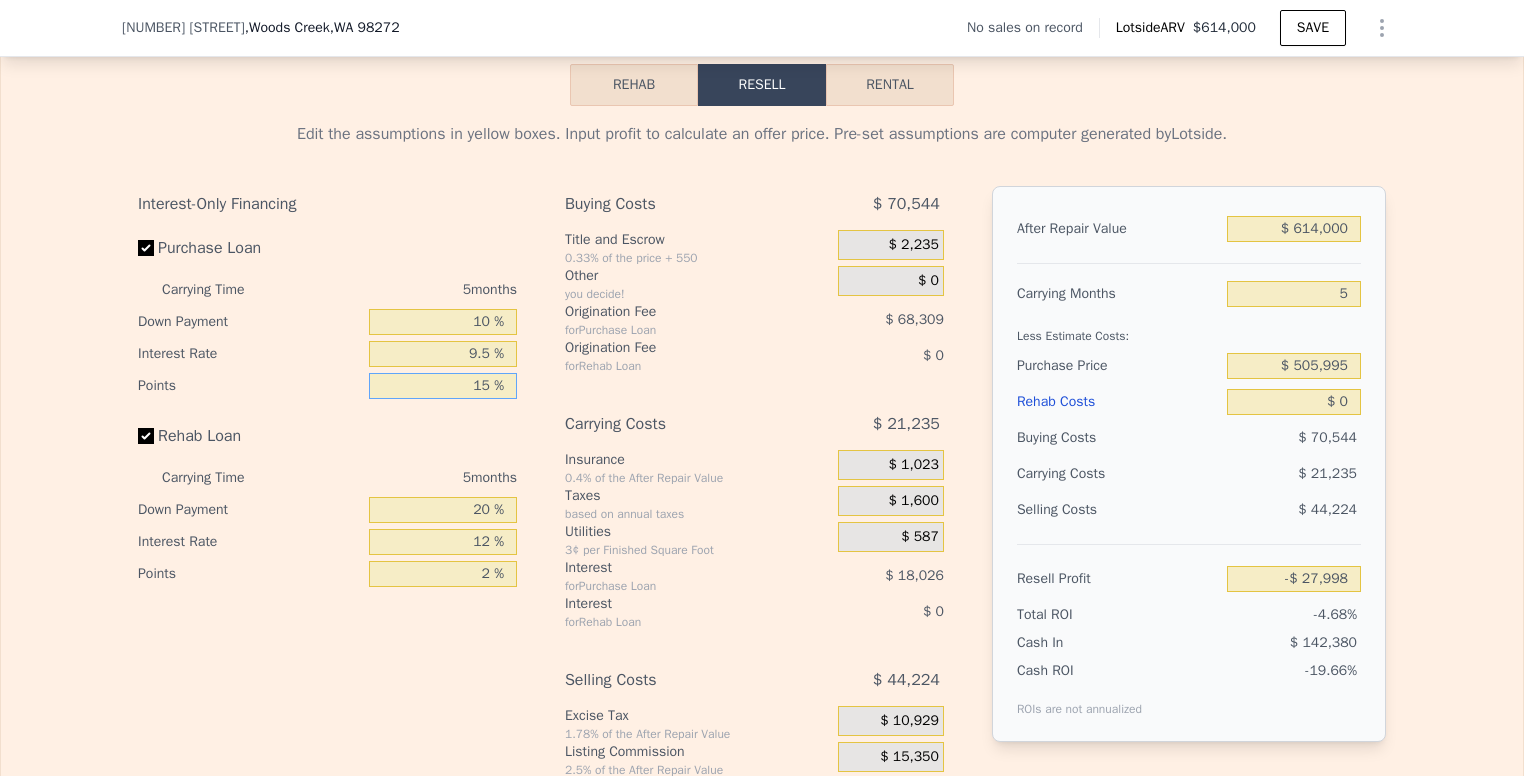 type on "1 %" 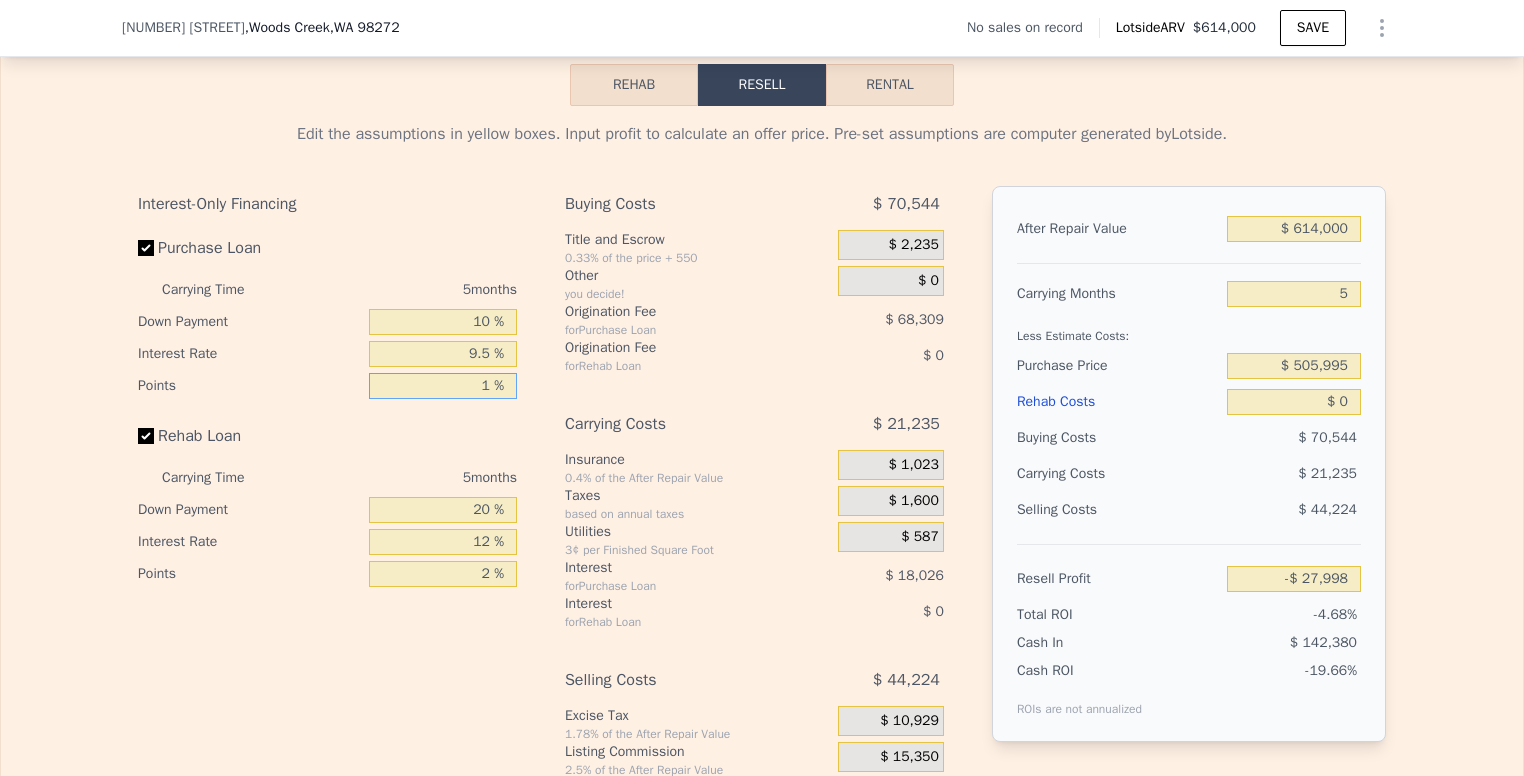 type on "$ 35,757" 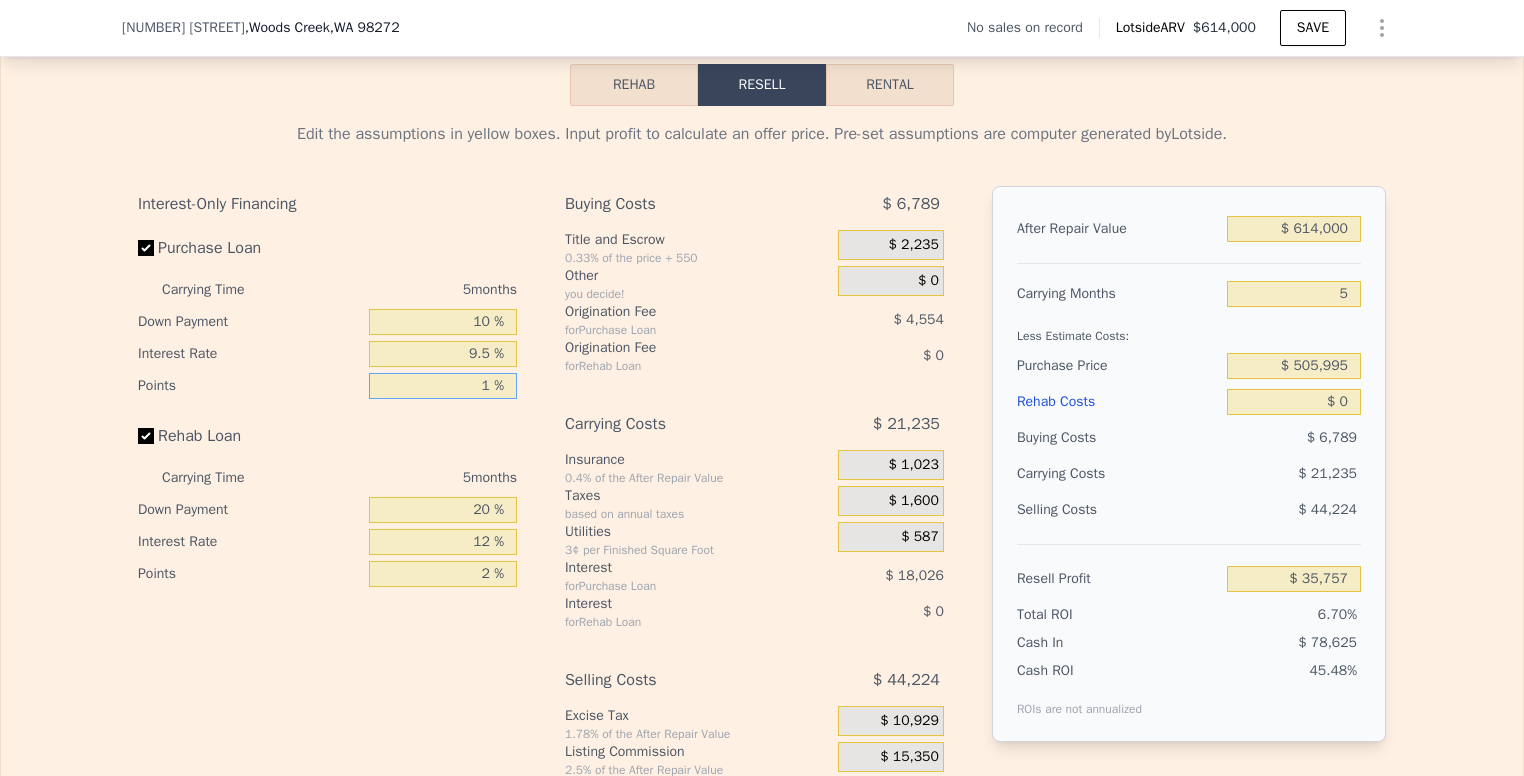 type on "15 %" 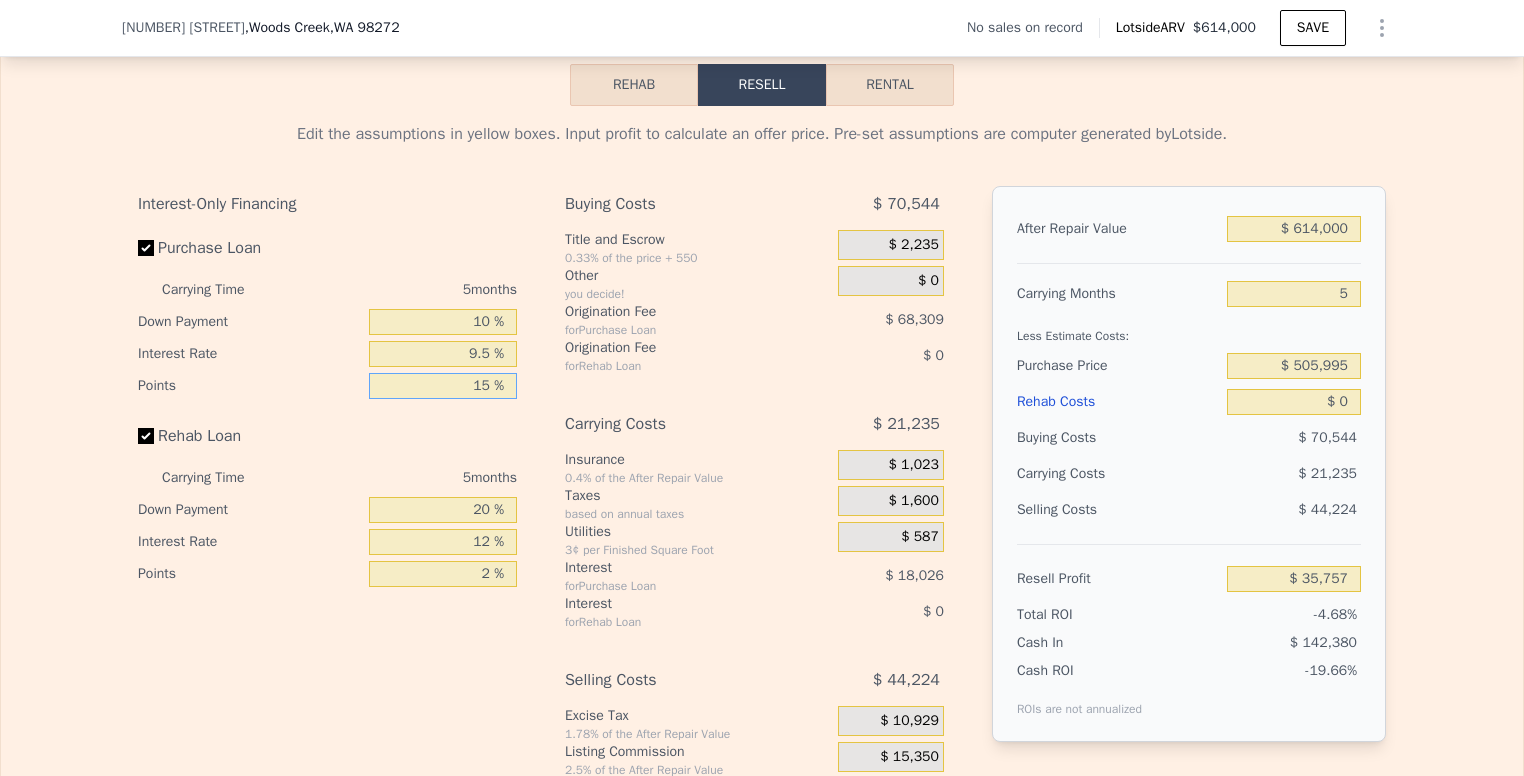 type on "-$ 27,998" 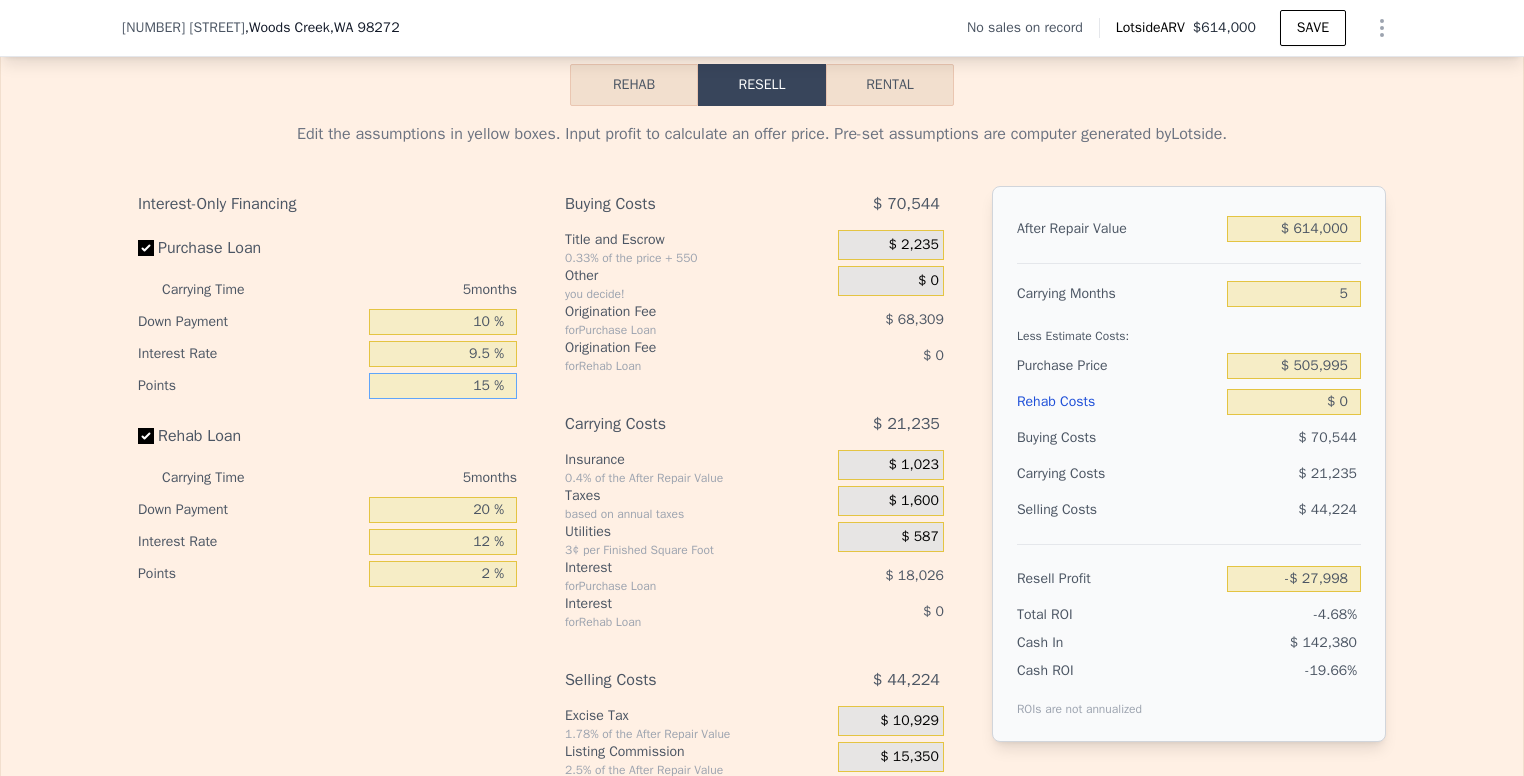 type on "1 %" 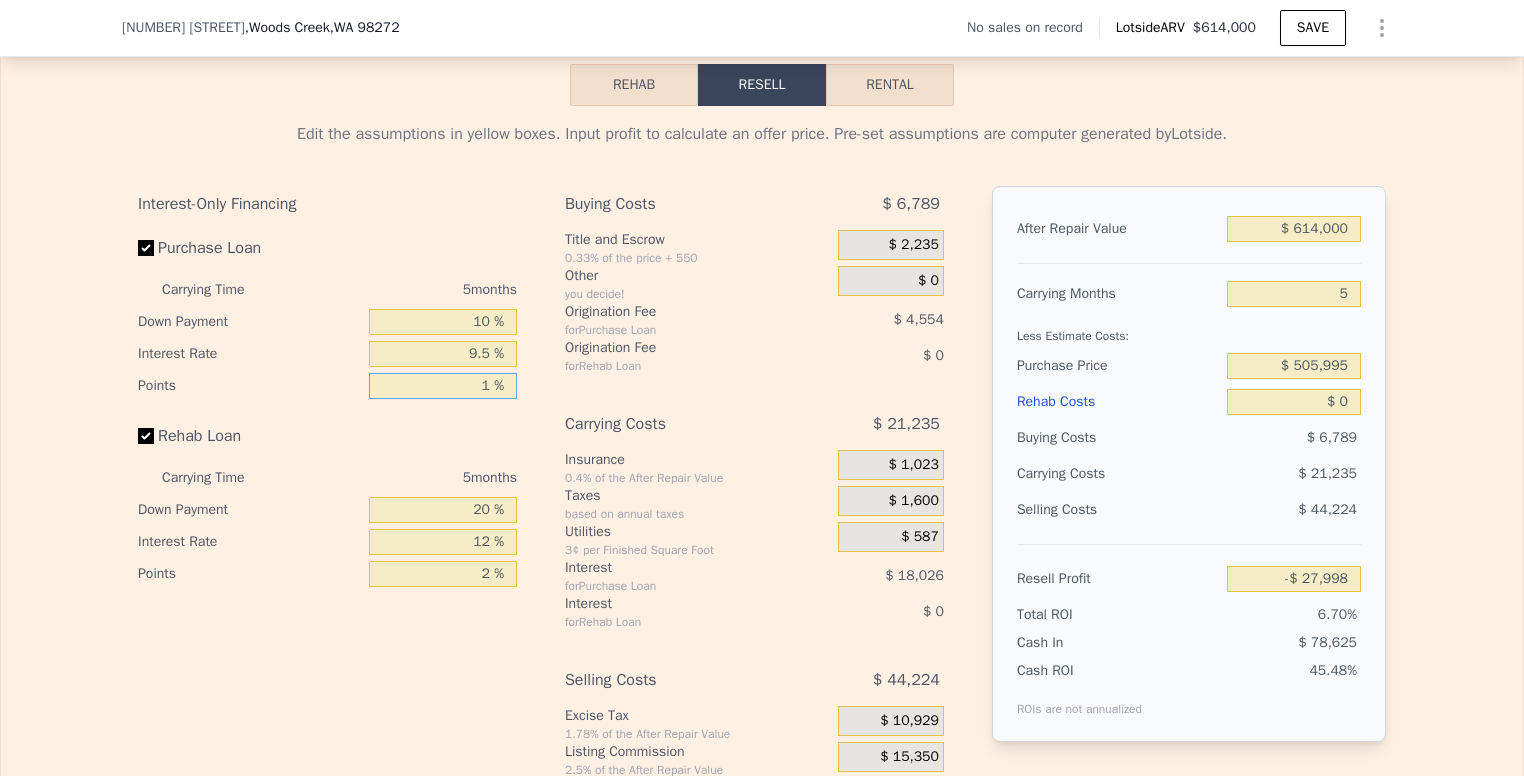 type on "$ 35,757" 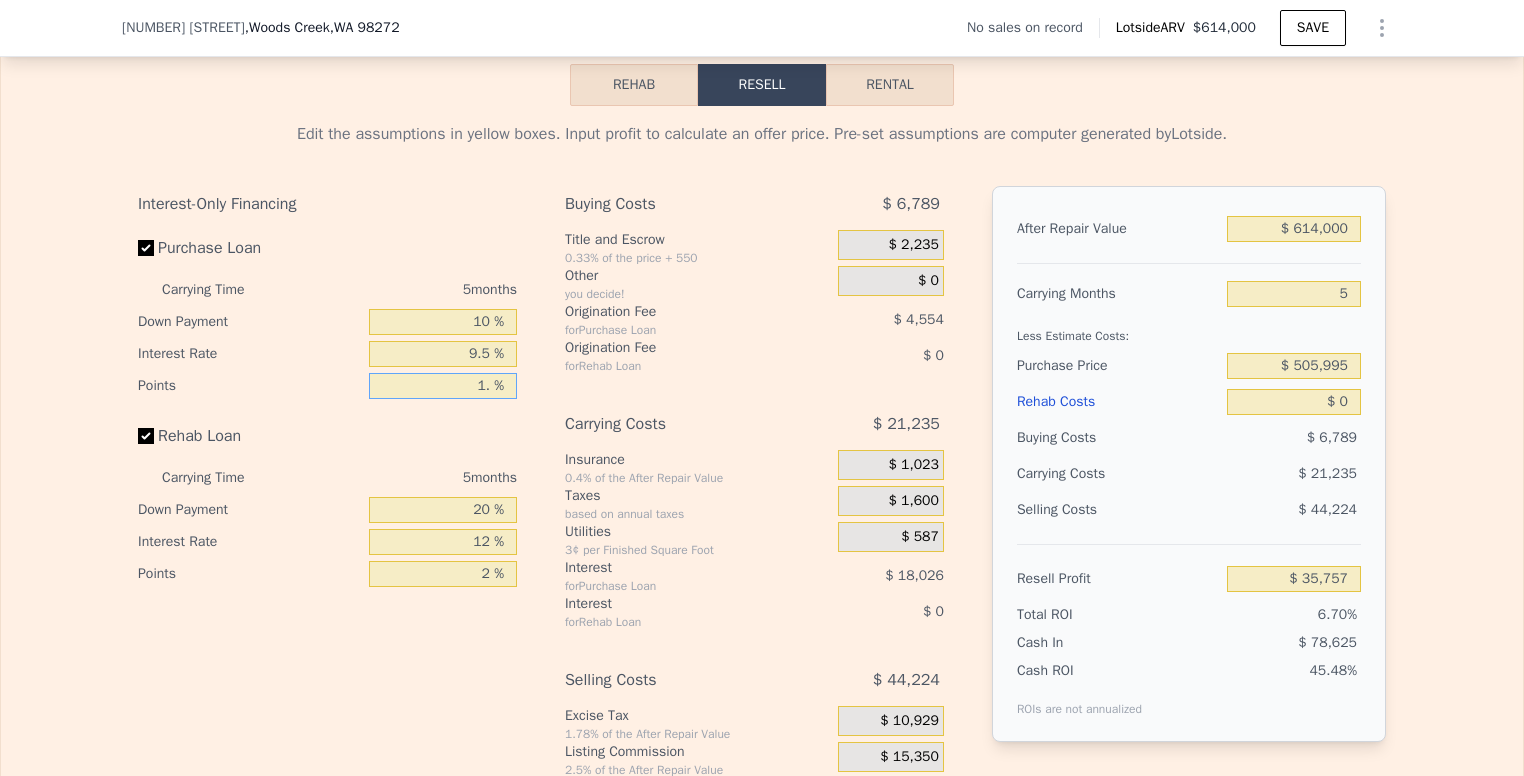 type on "1.5 %" 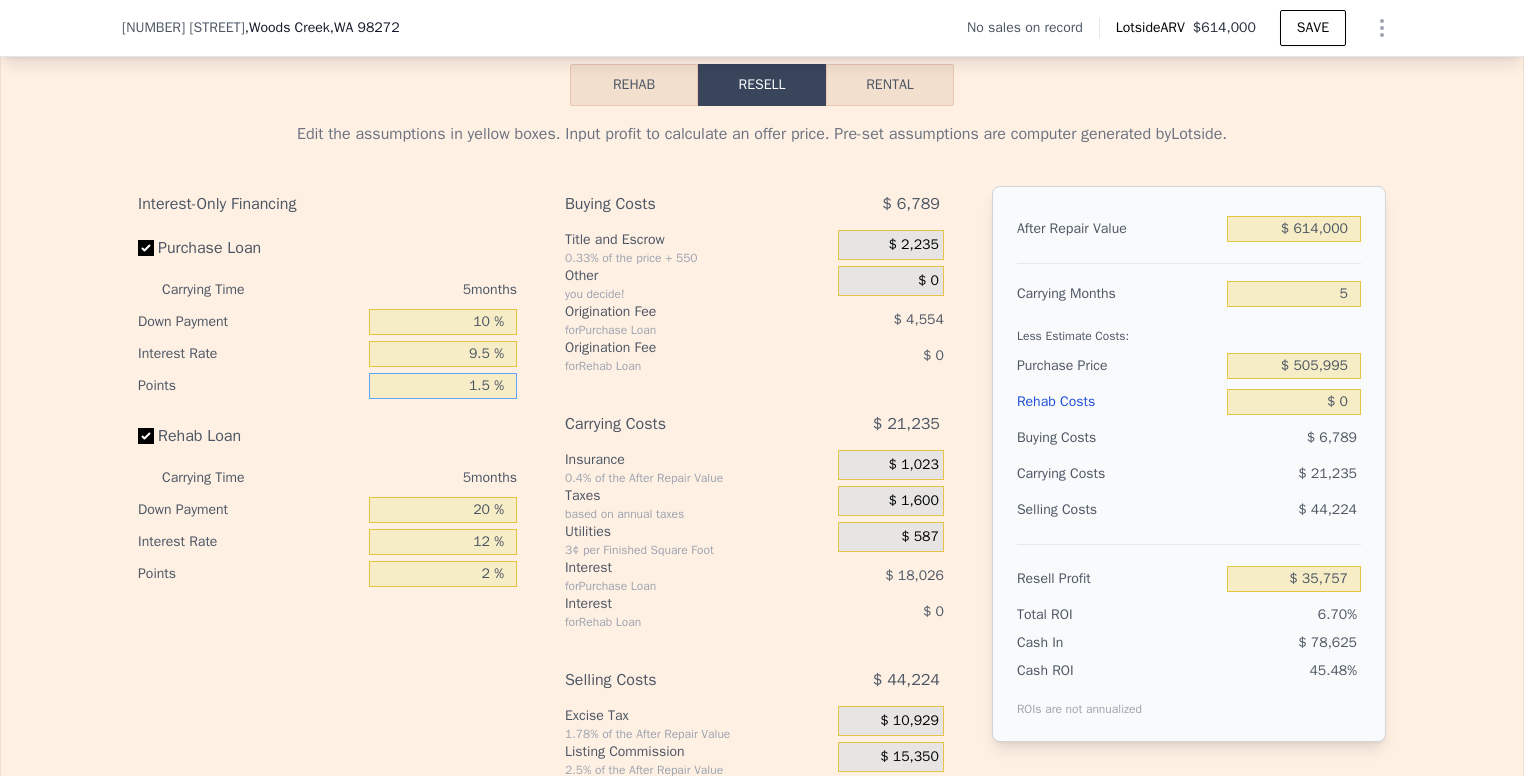 type on "$ 33,480" 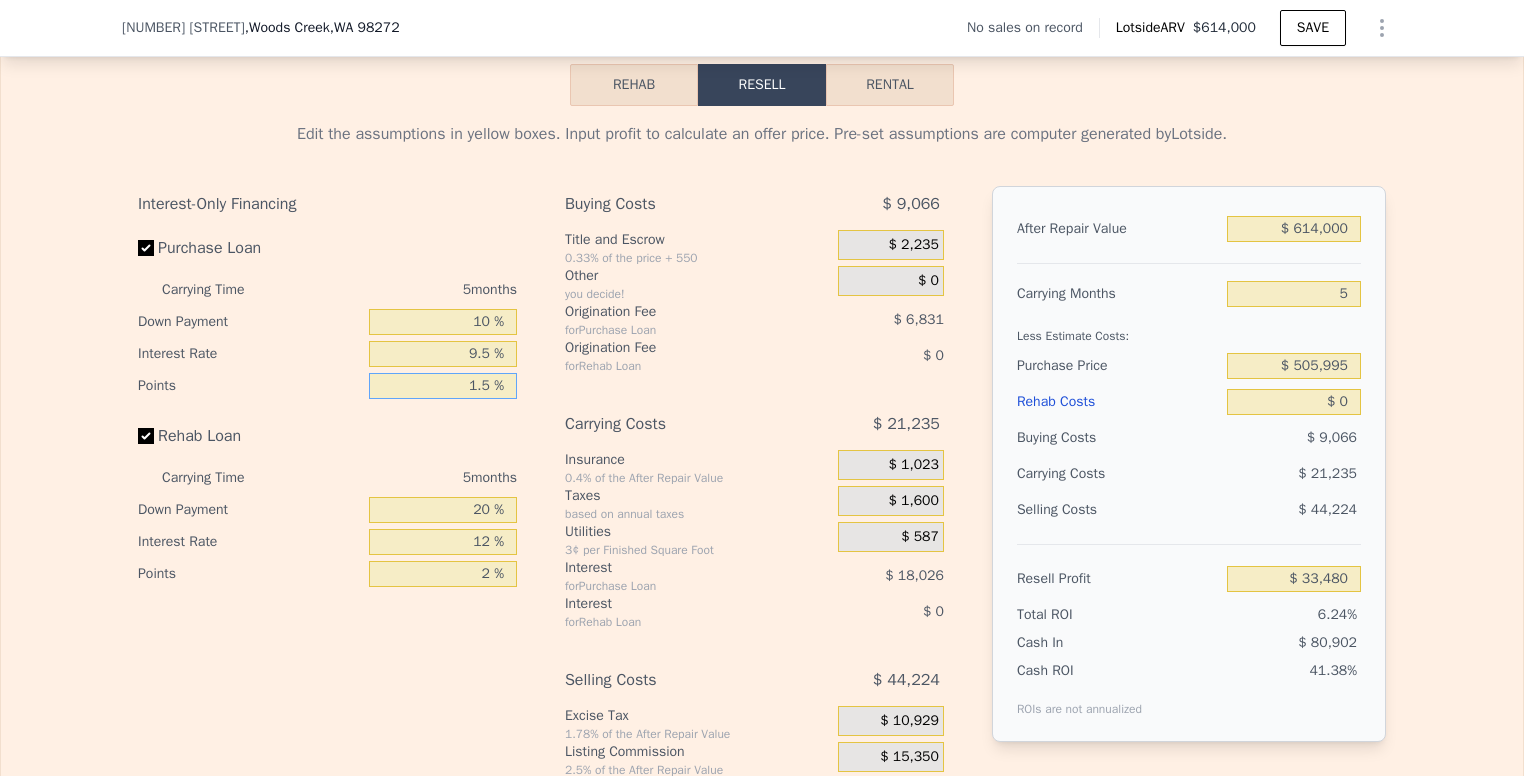 type on "1.5 %" 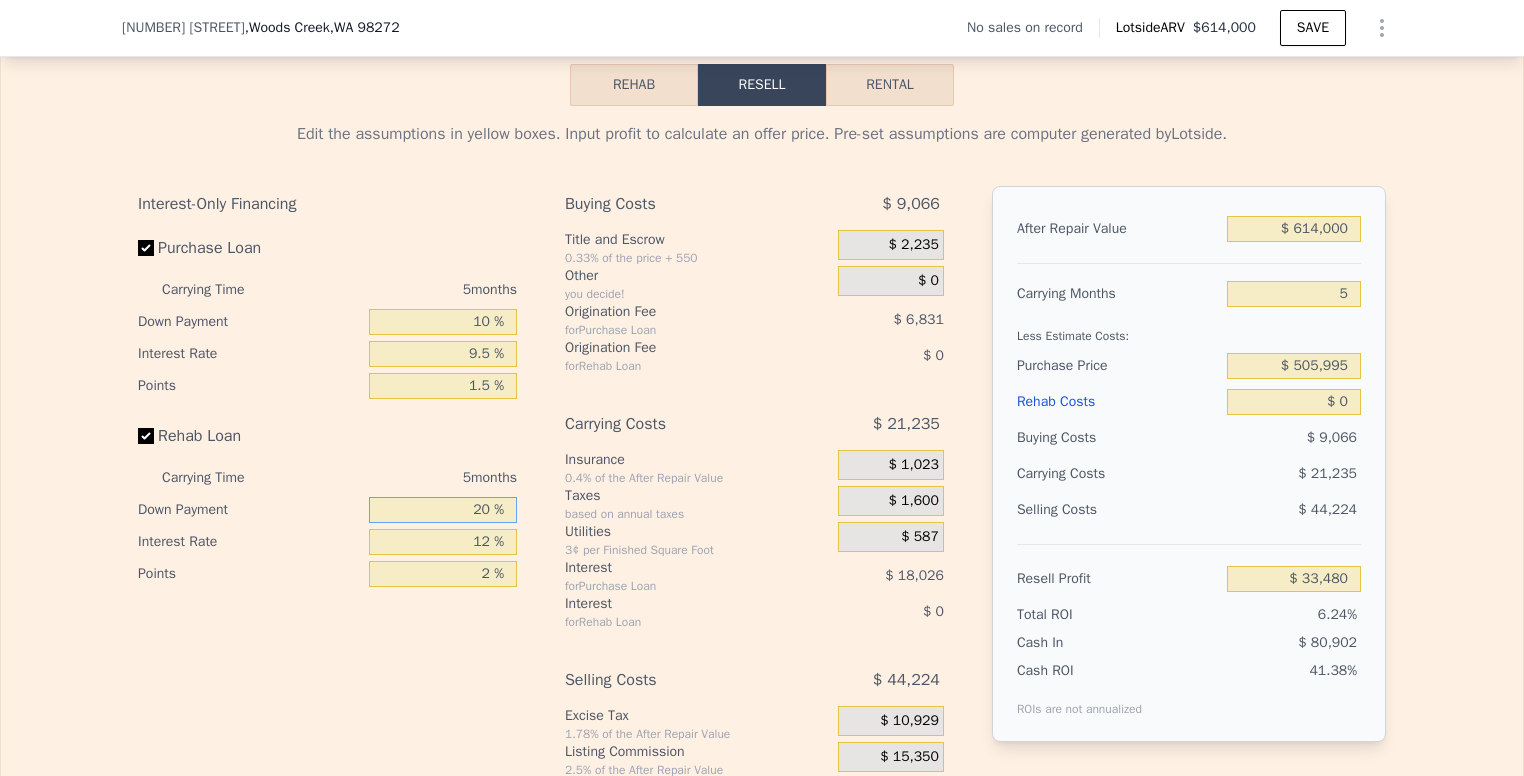 click on "20 %" at bounding box center [443, 510] 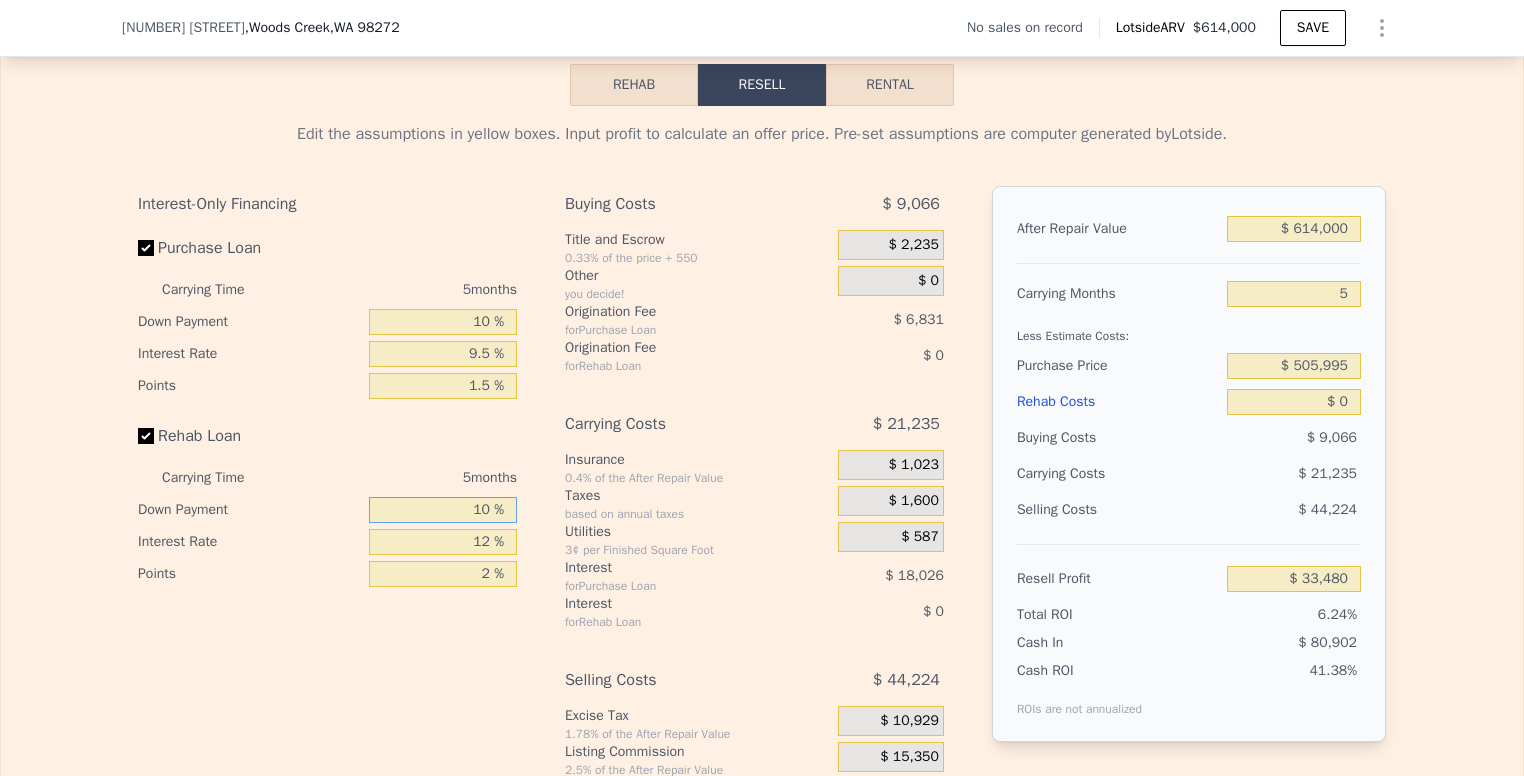 type on "10 %" 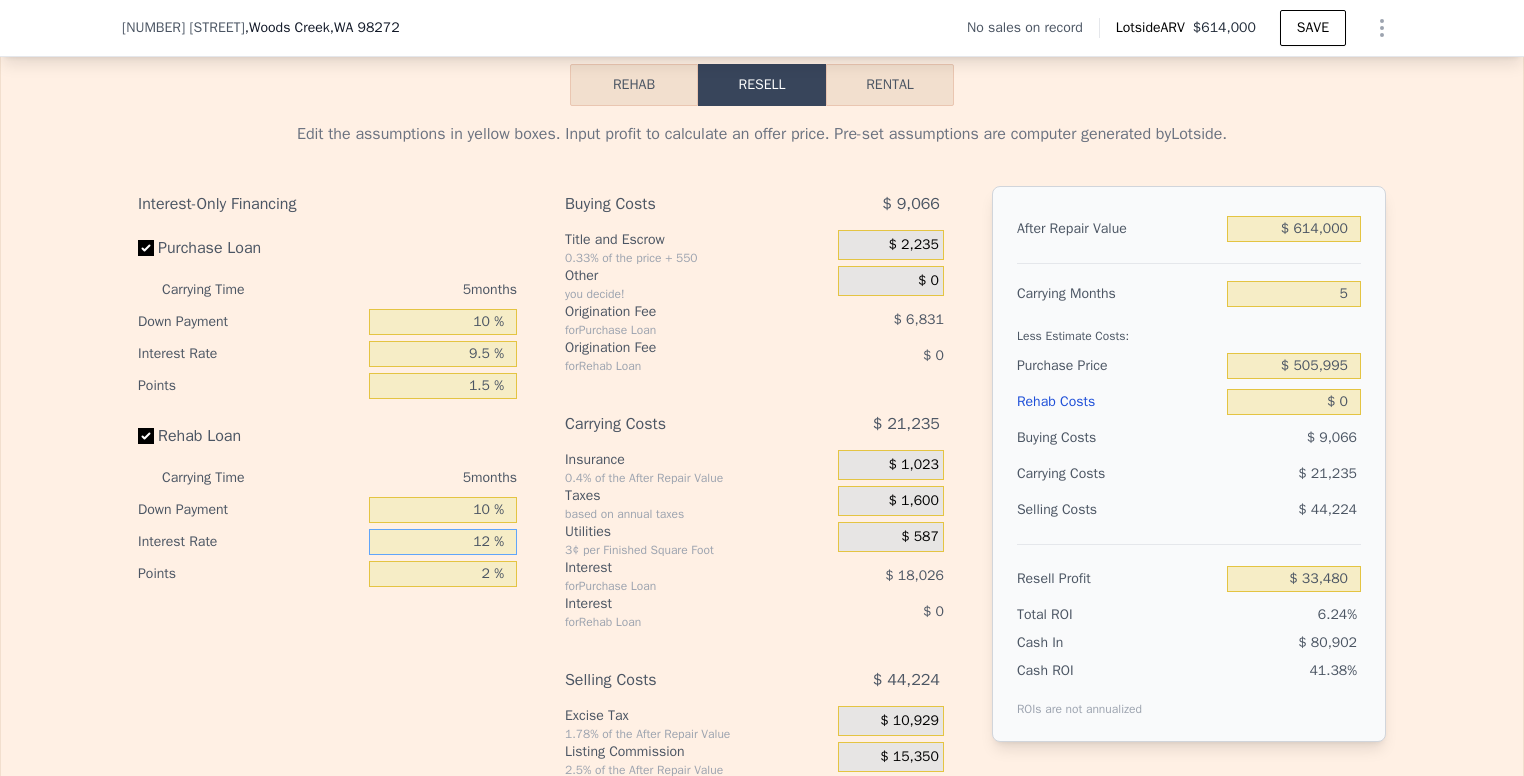 click on "12 %" at bounding box center [443, 542] 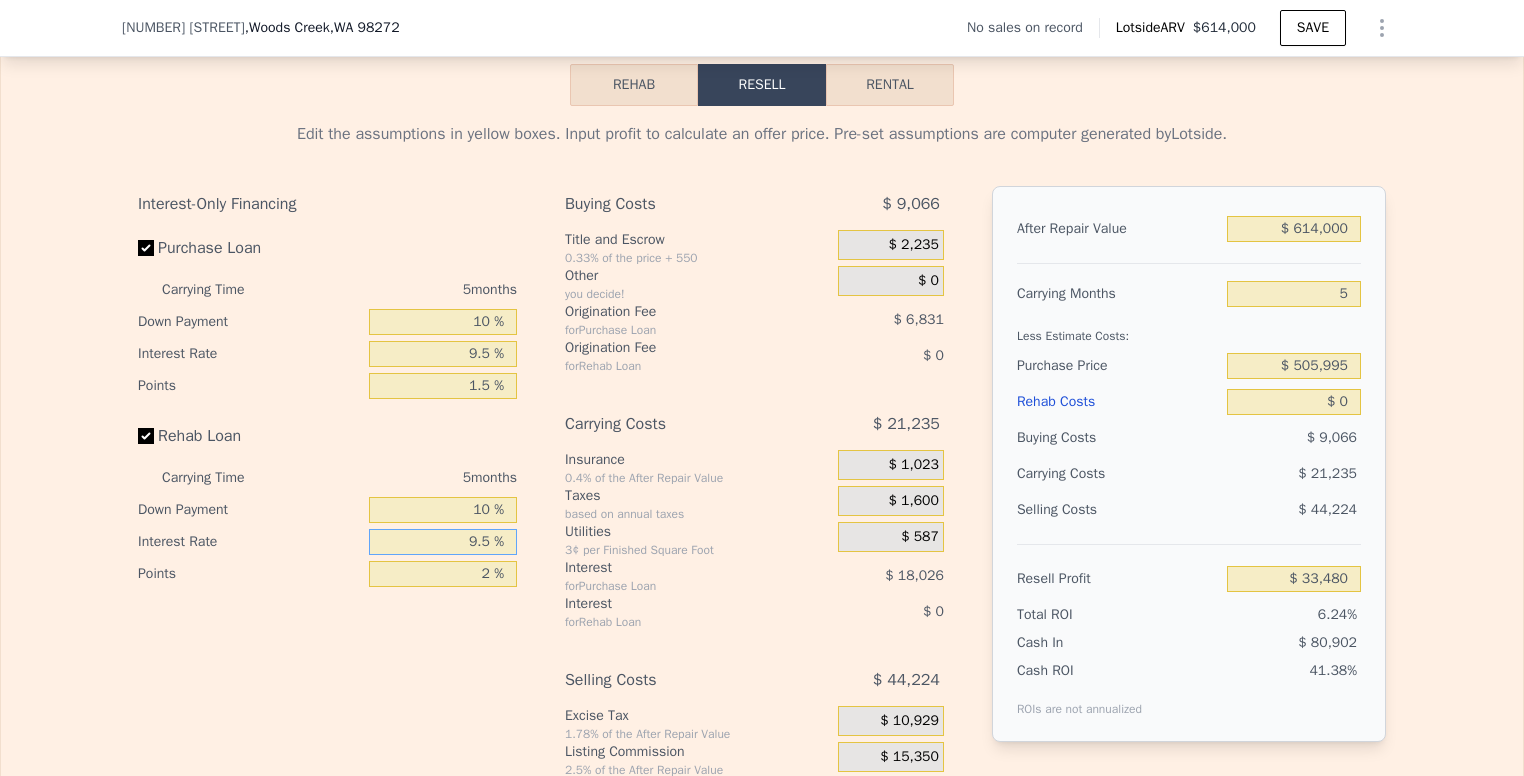 type on "9.5 %" 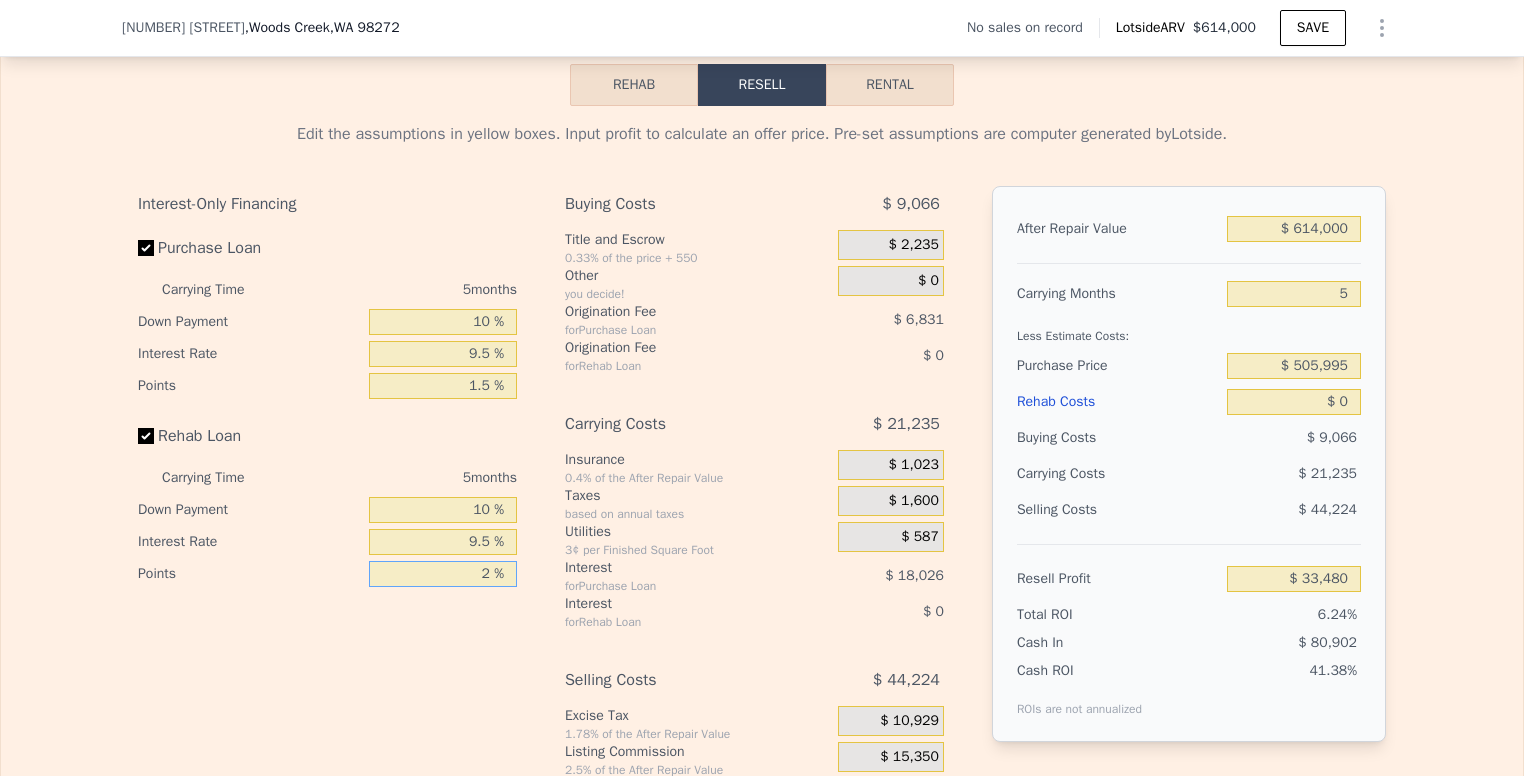 click on "2 %" at bounding box center (443, 574) 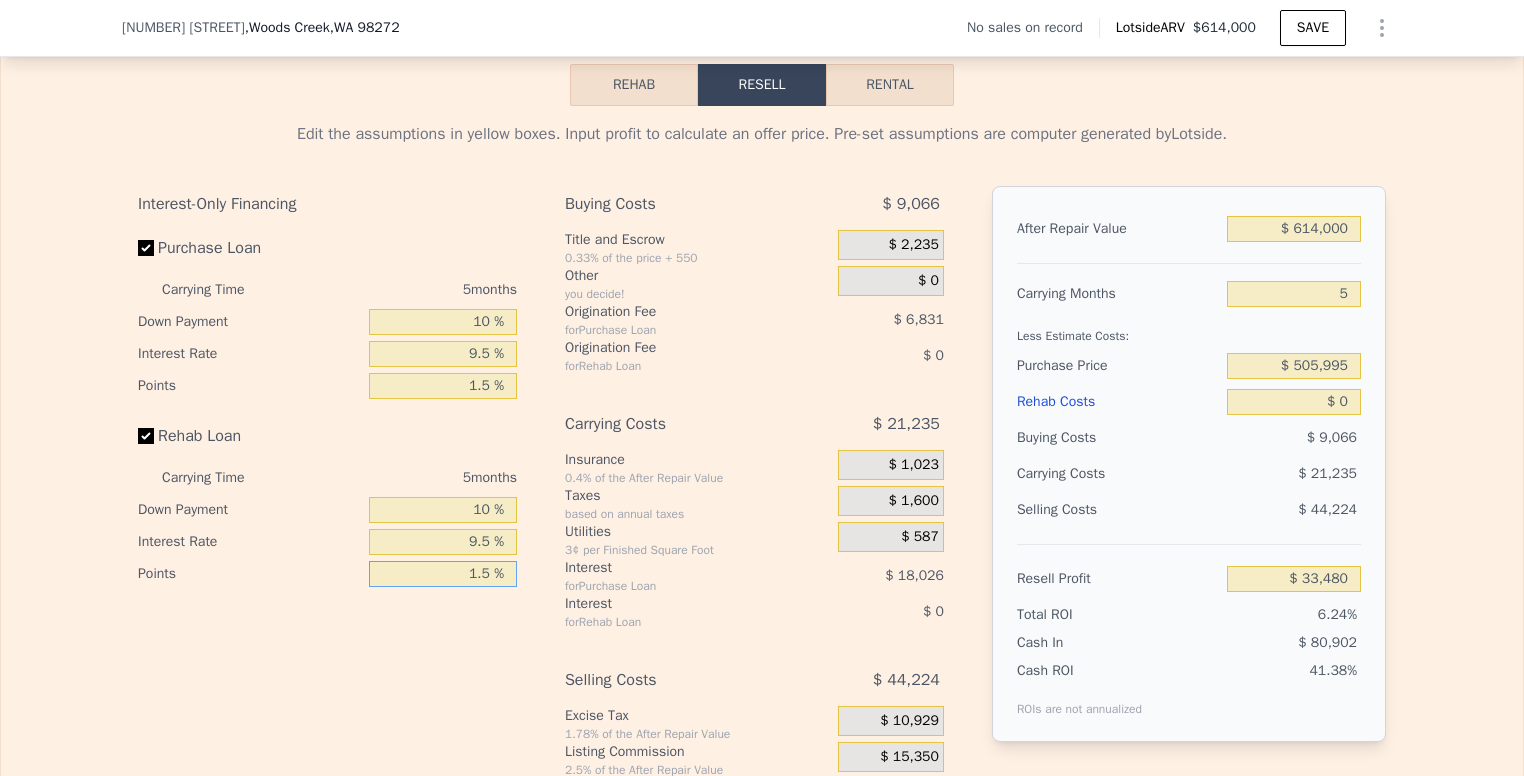 type on "1.5 %" 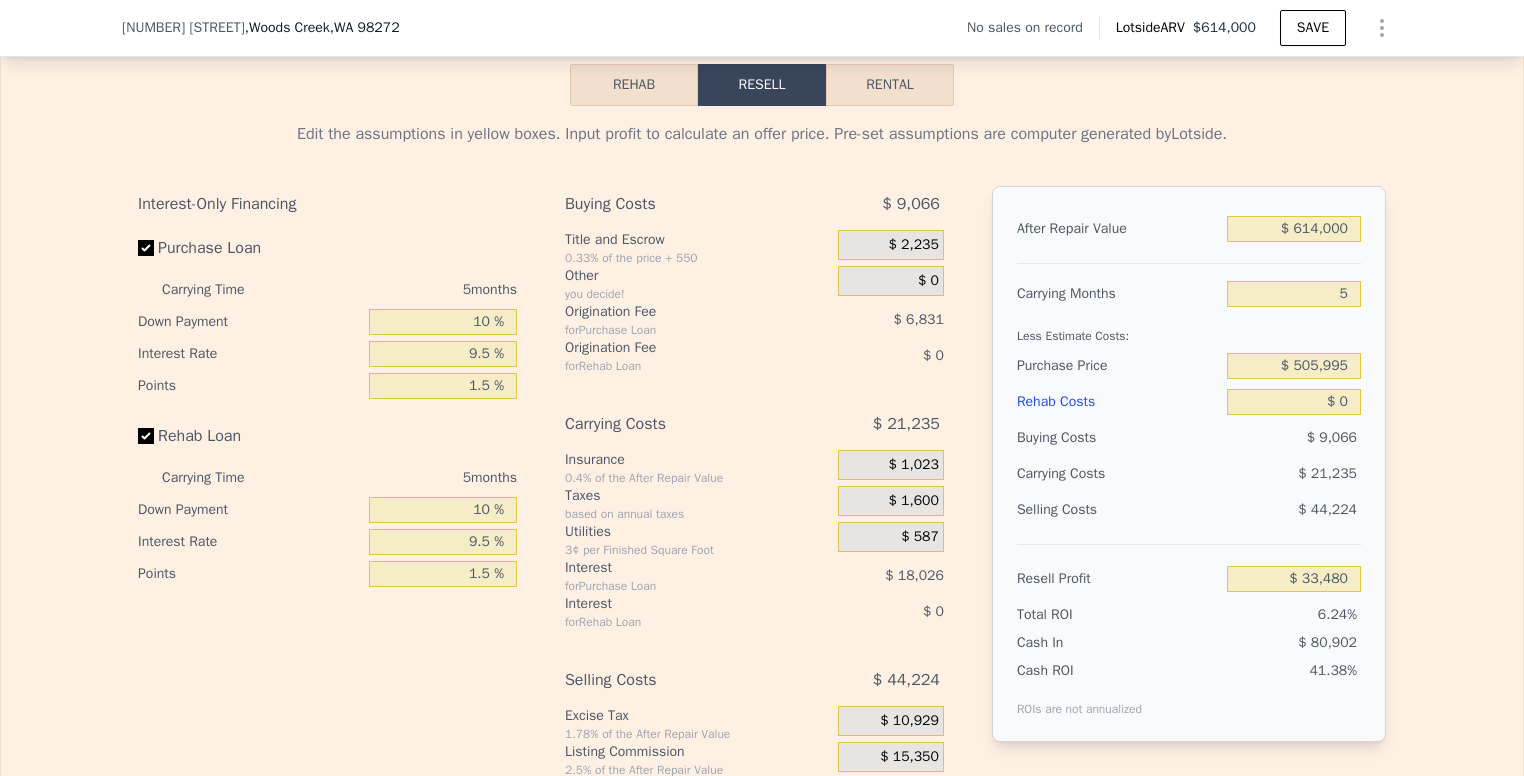 click on "$ 1,600" at bounding box center (891, 501) 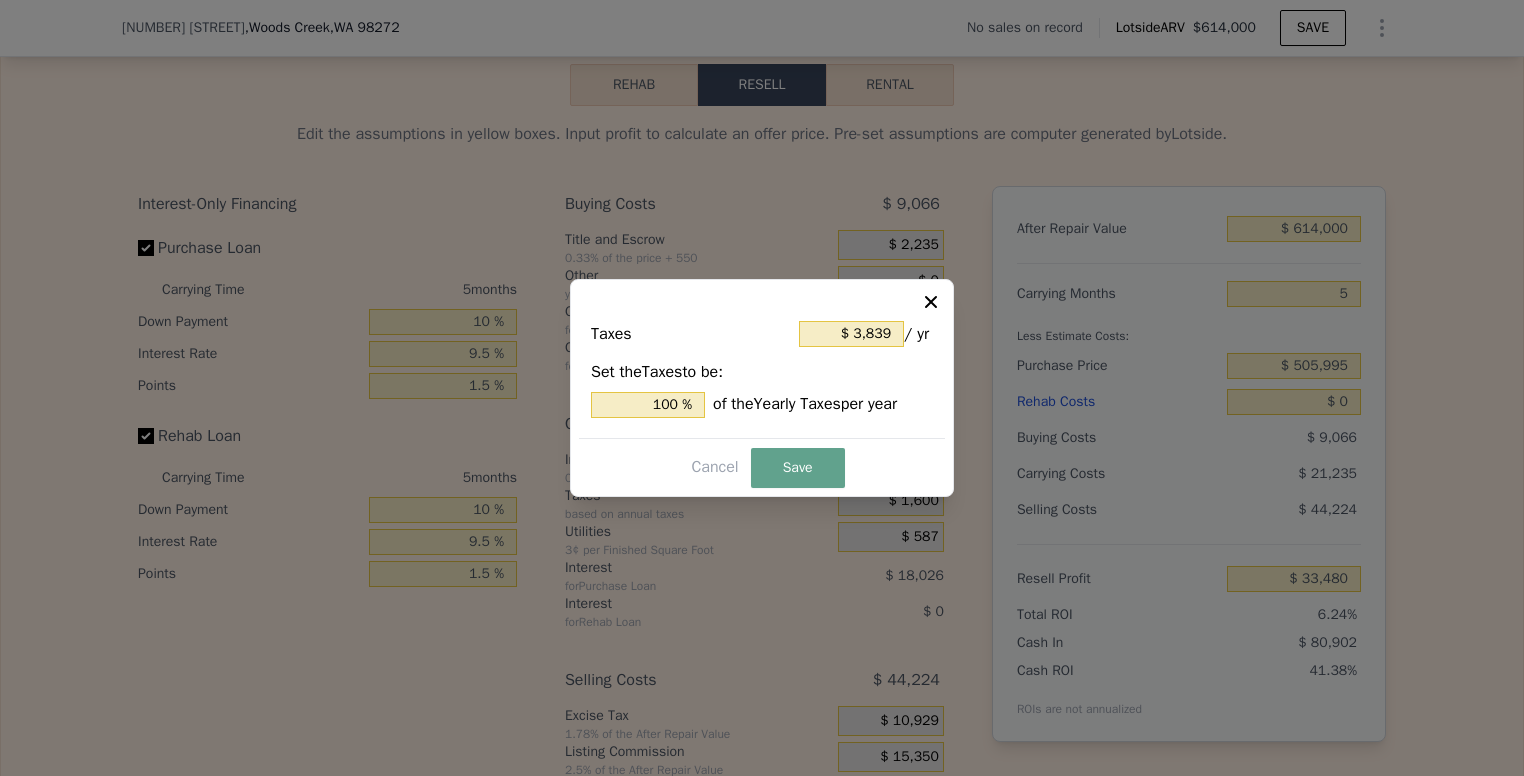 click 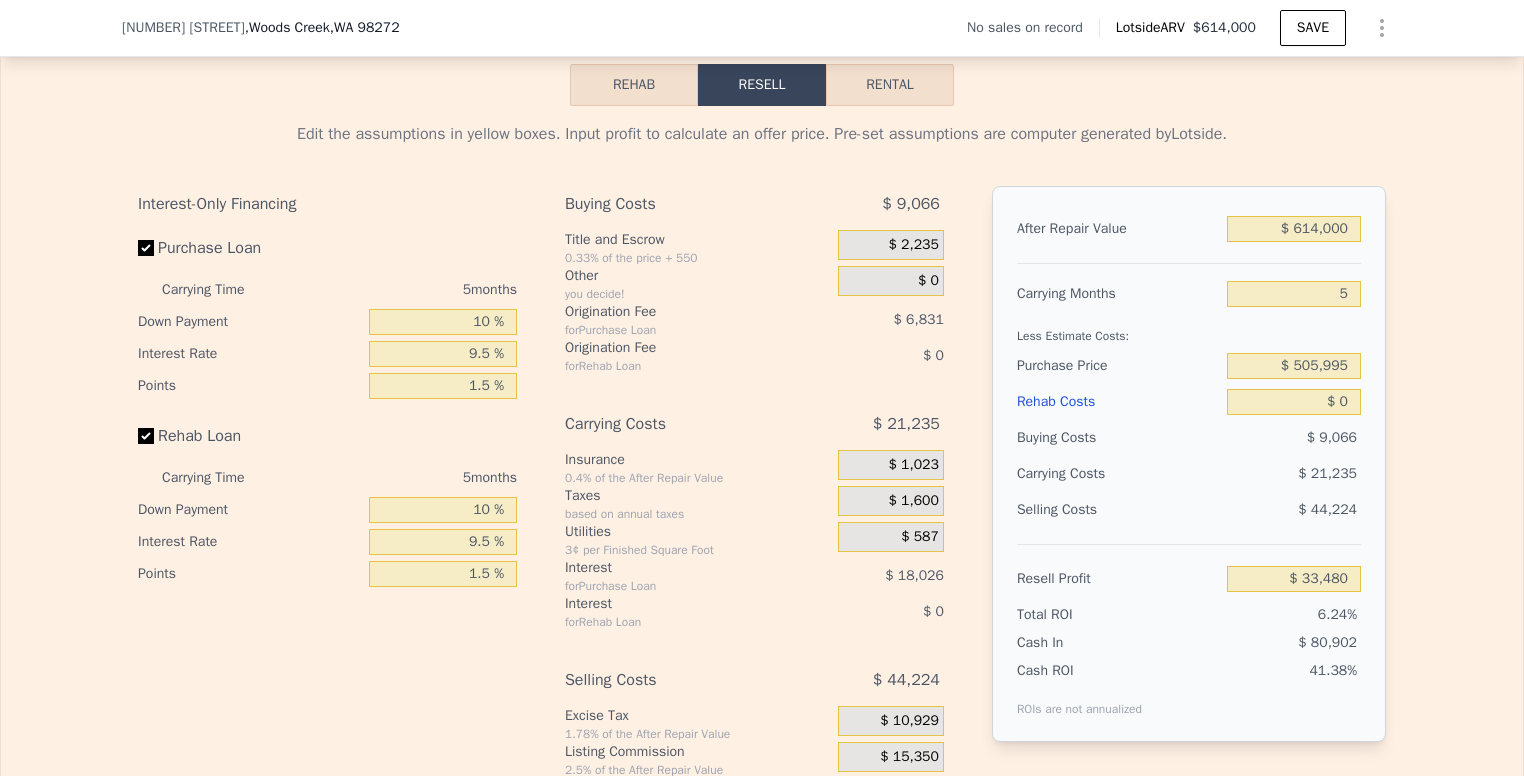 click on "$ 1,023" at bounding box center (891, 465) 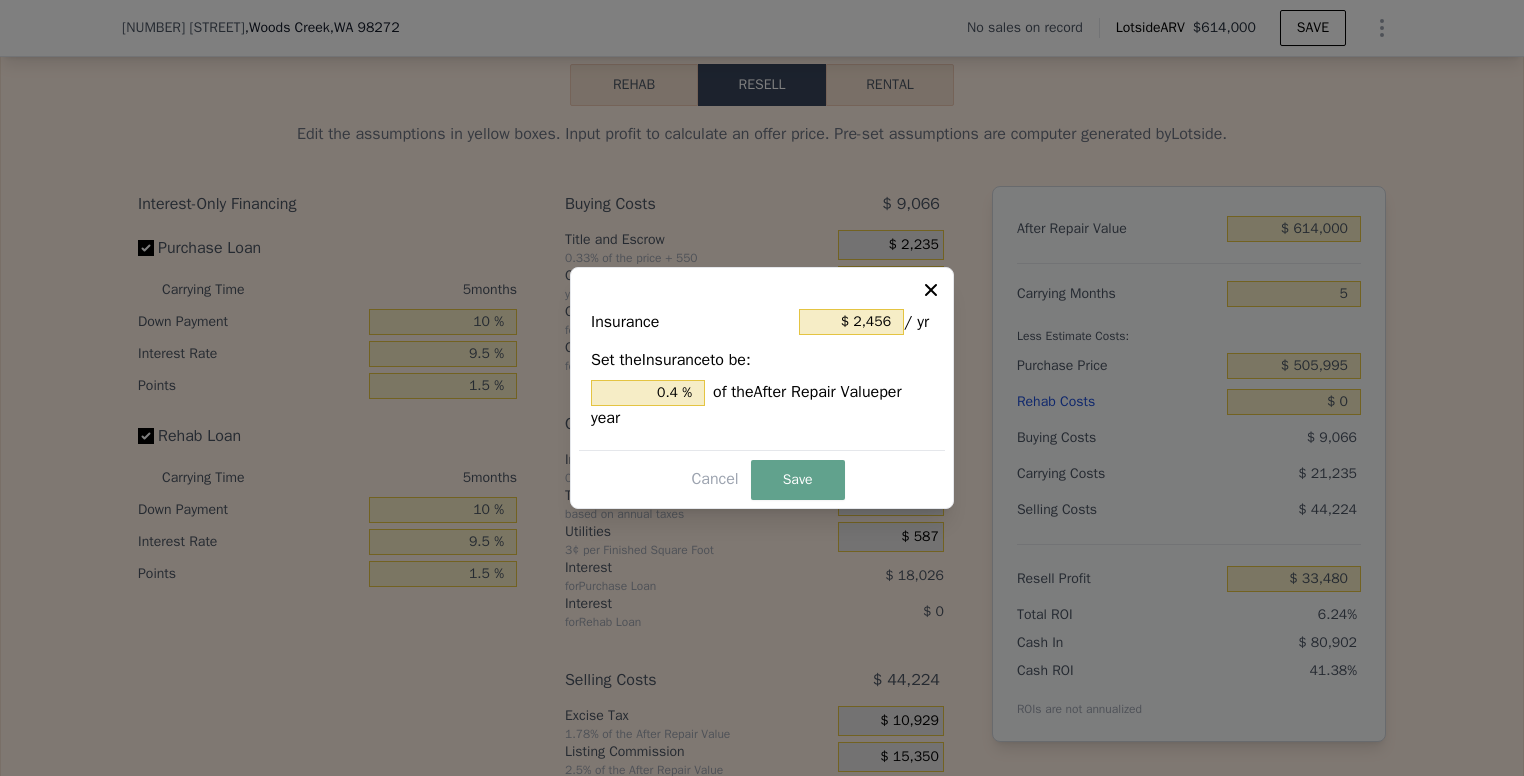 click 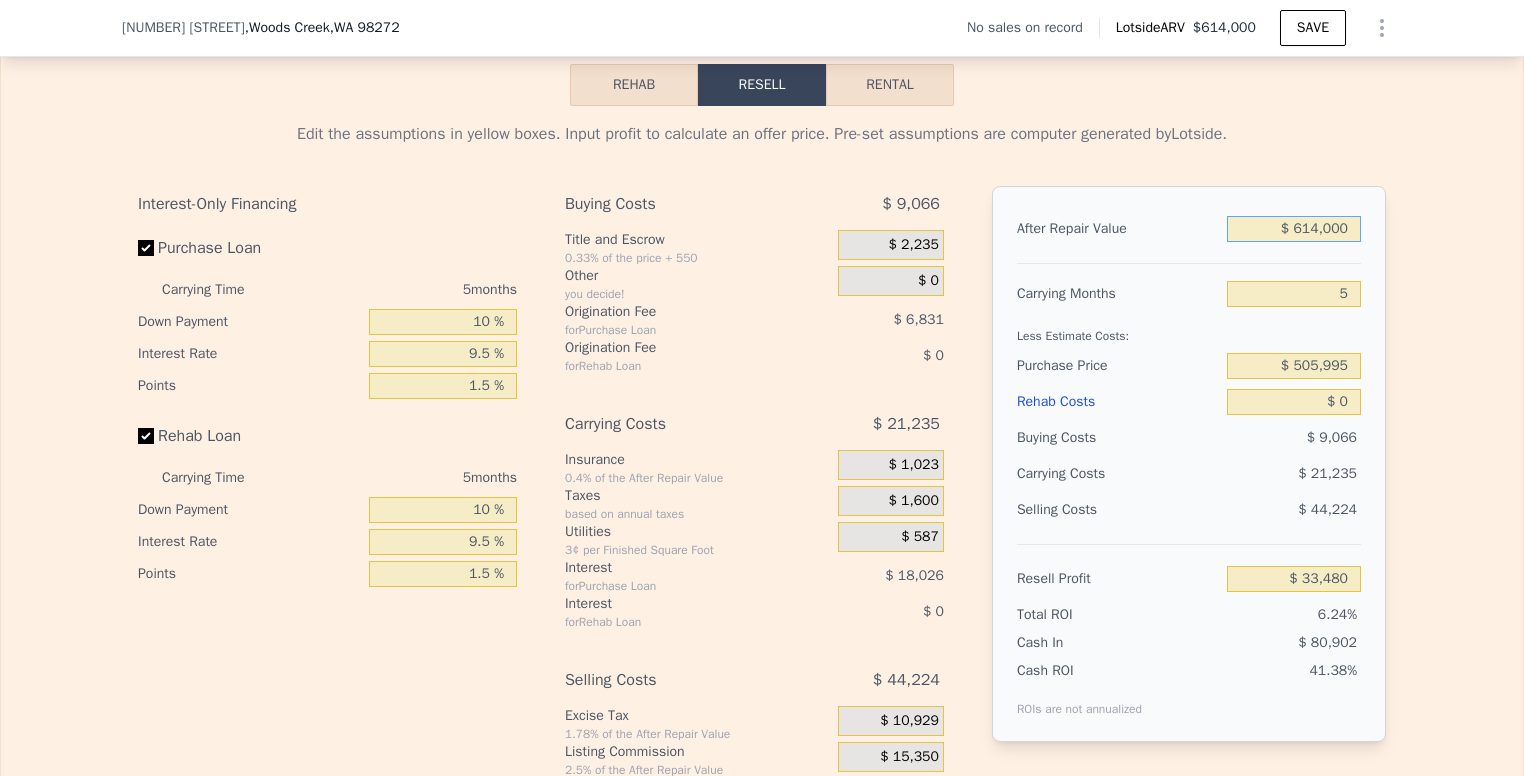 drag, startPoint x: 1284, startPoint y: 241, endPoint x: 1350, endPoint y: 237, distance: 66.1211 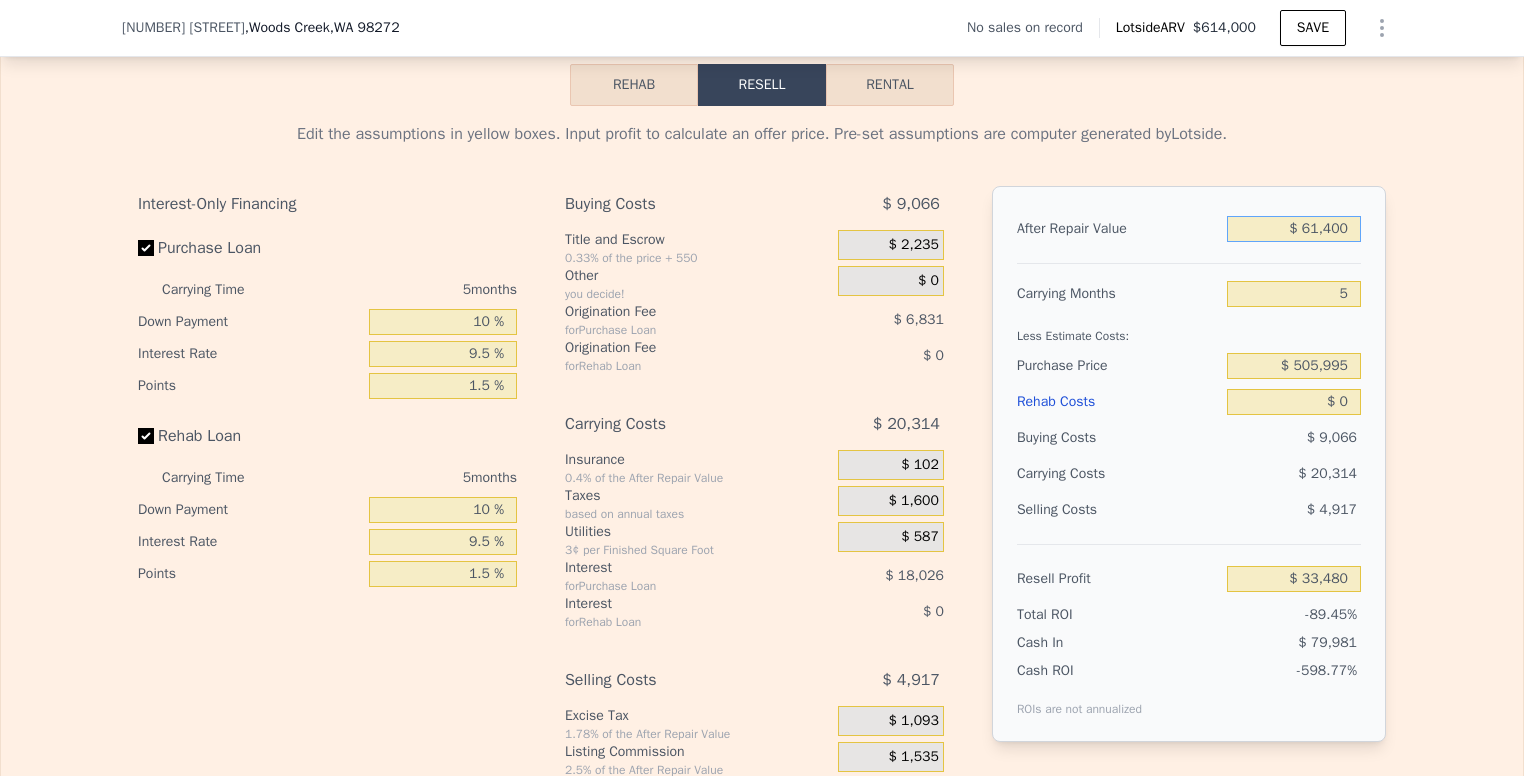 type on "-$ 478,892" 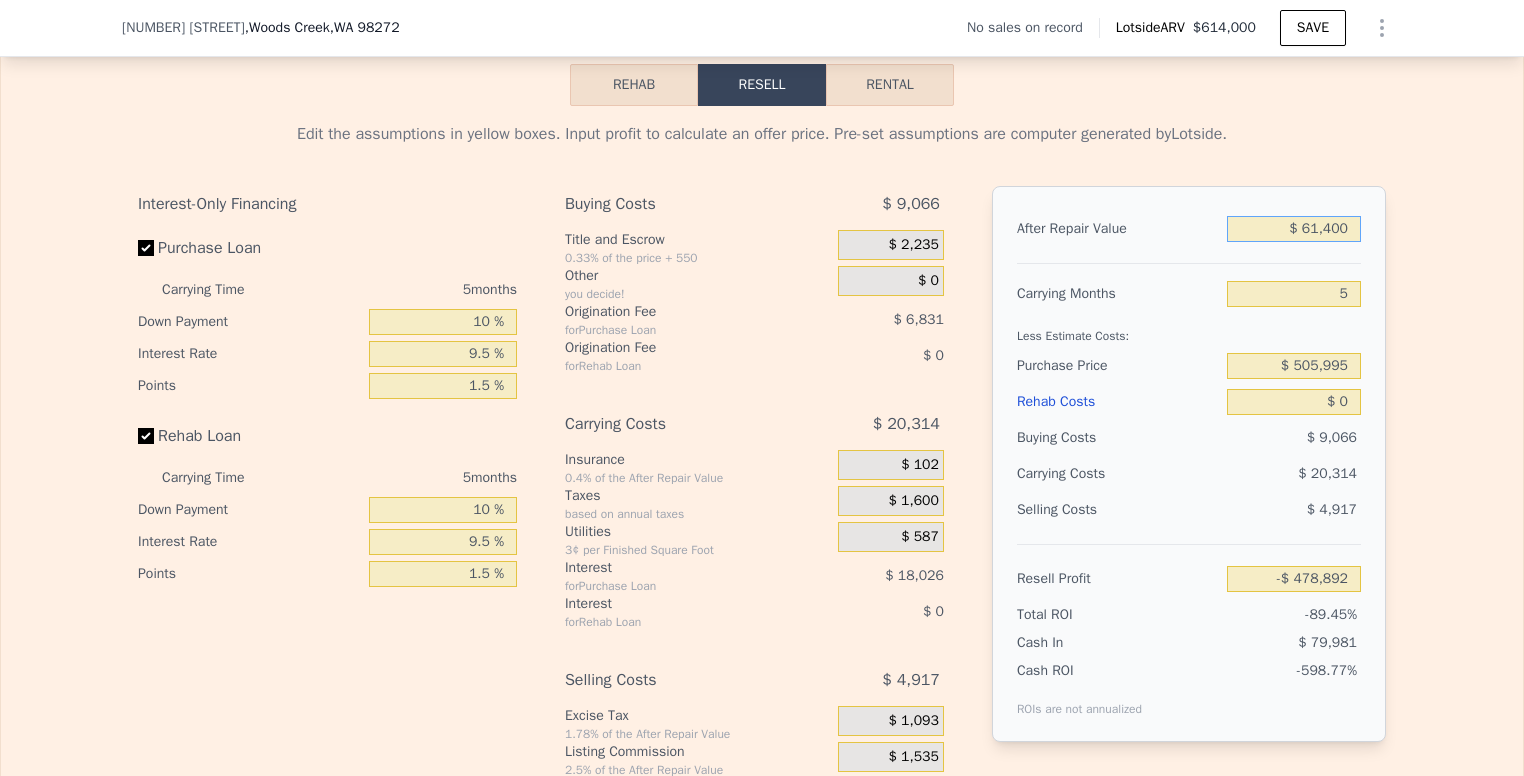 type on "$ 6,140" 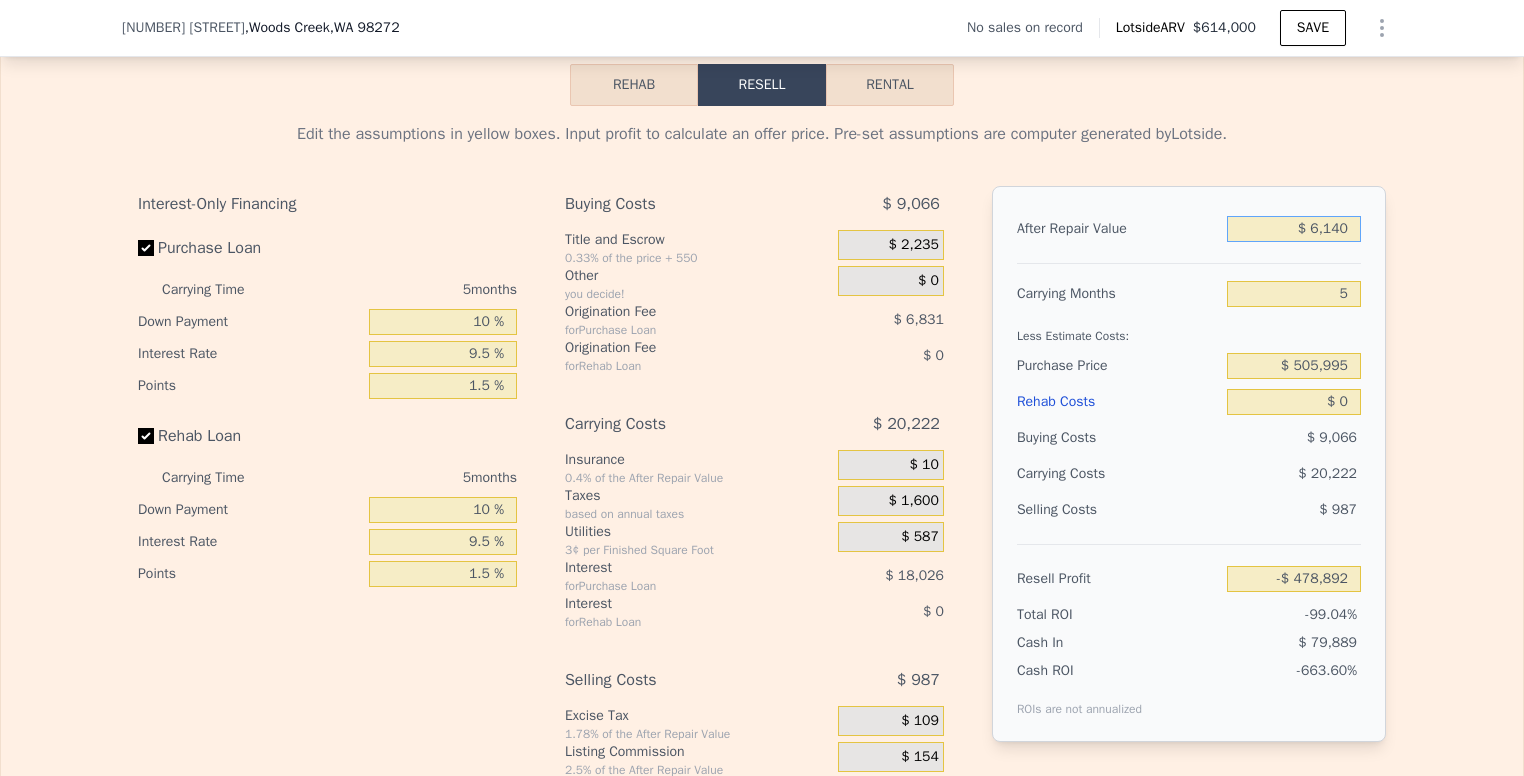 type on "-$ 530,130" 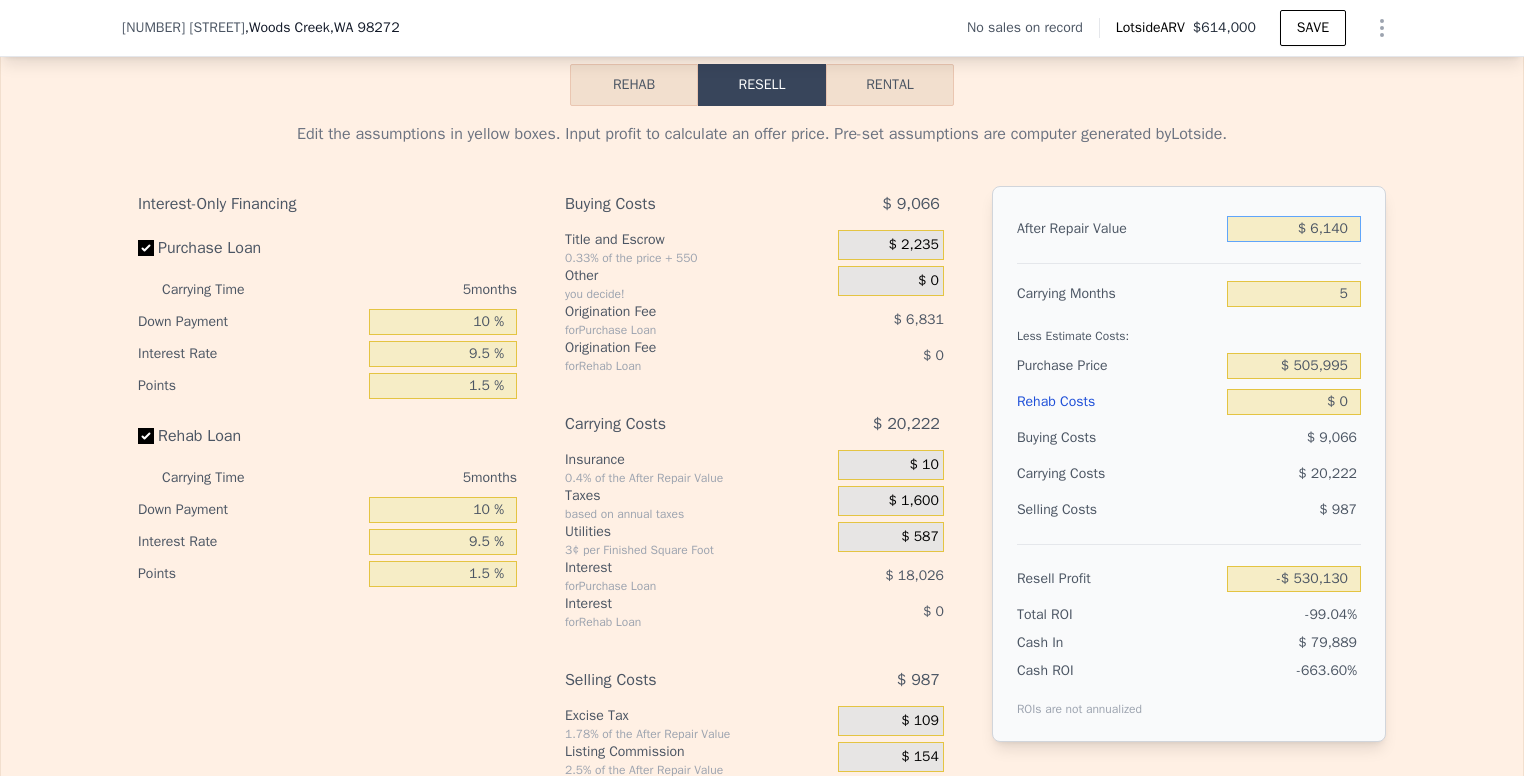 type on "$ 614" 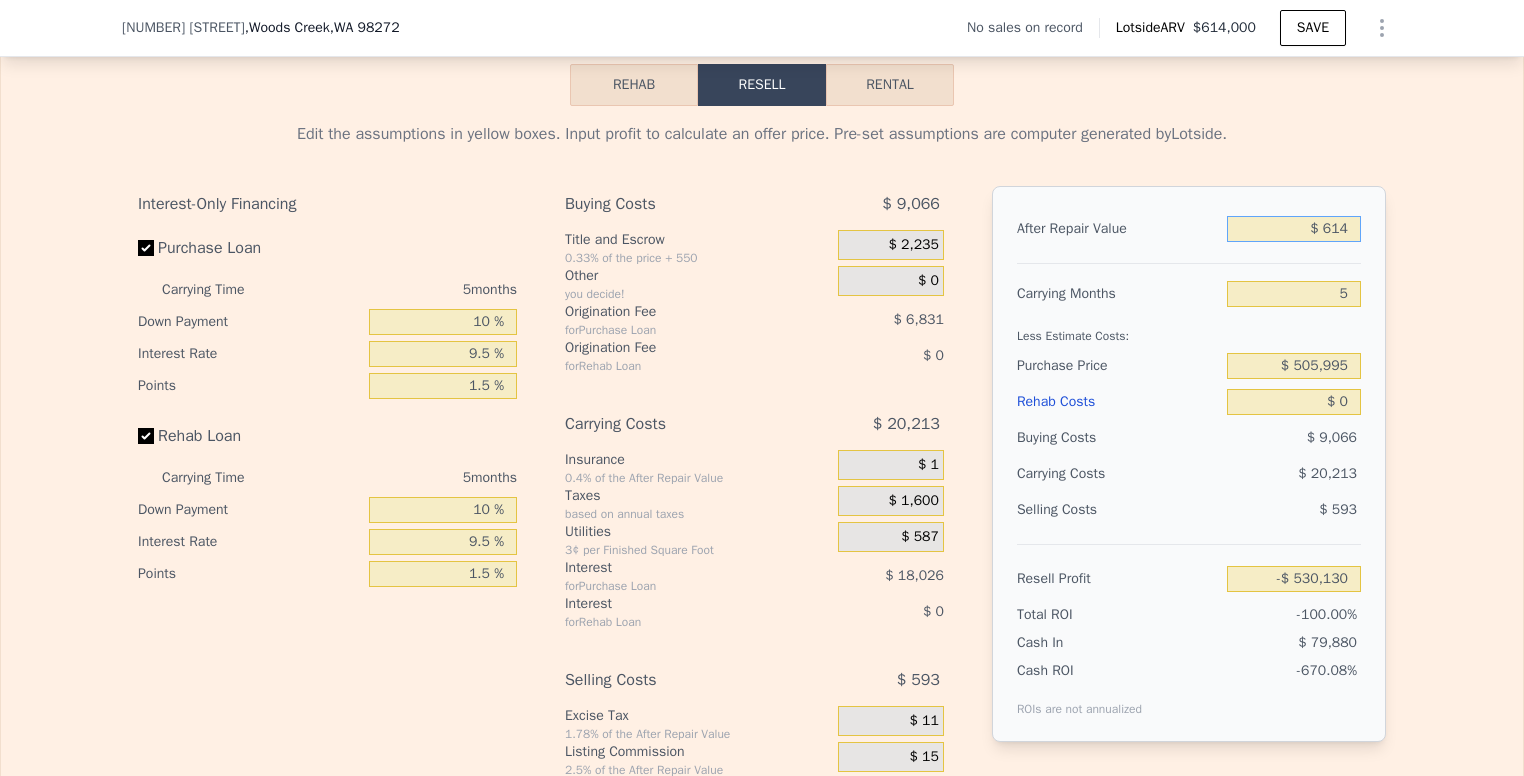 type on "-$ 535,253" 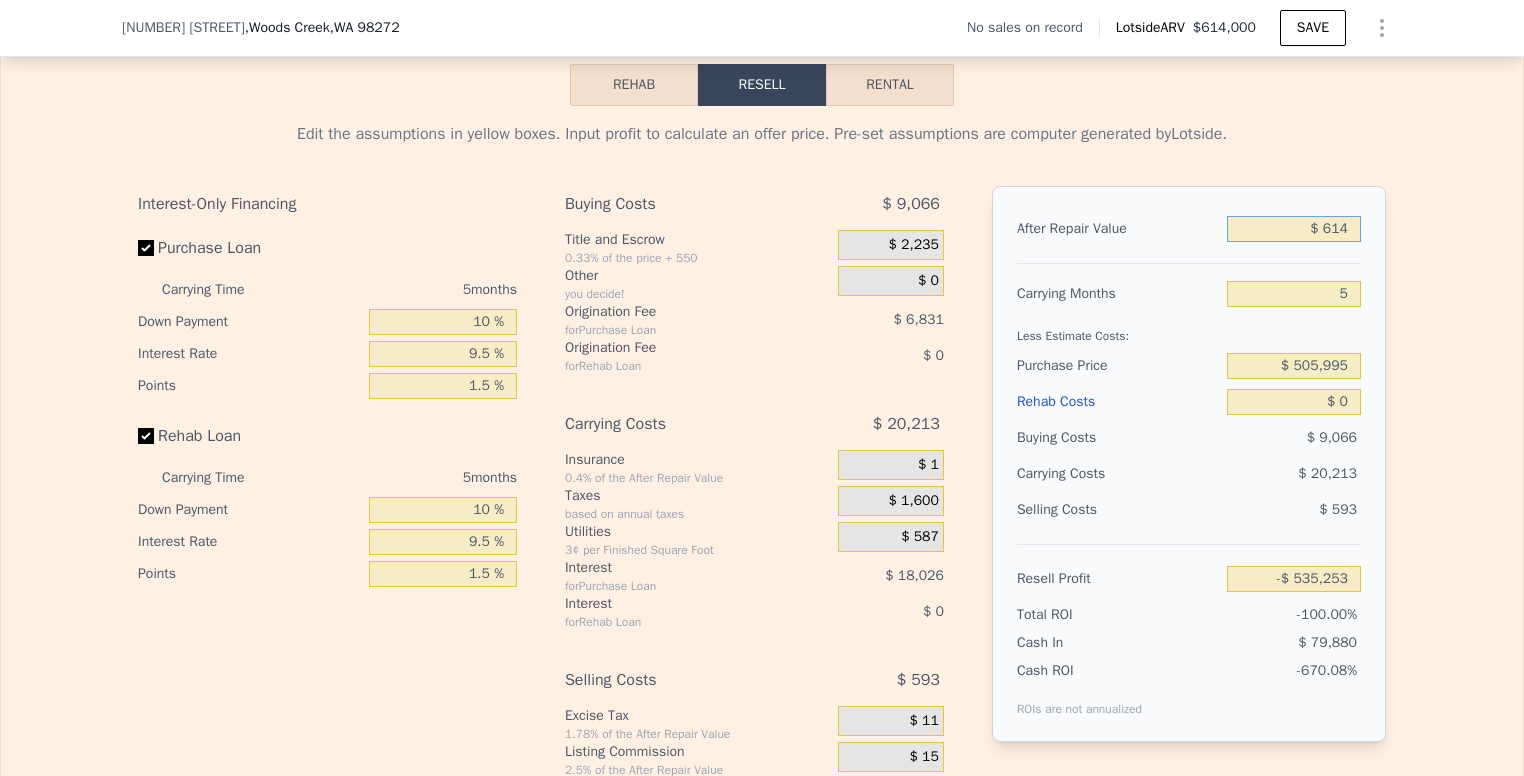 type on "$ 61" 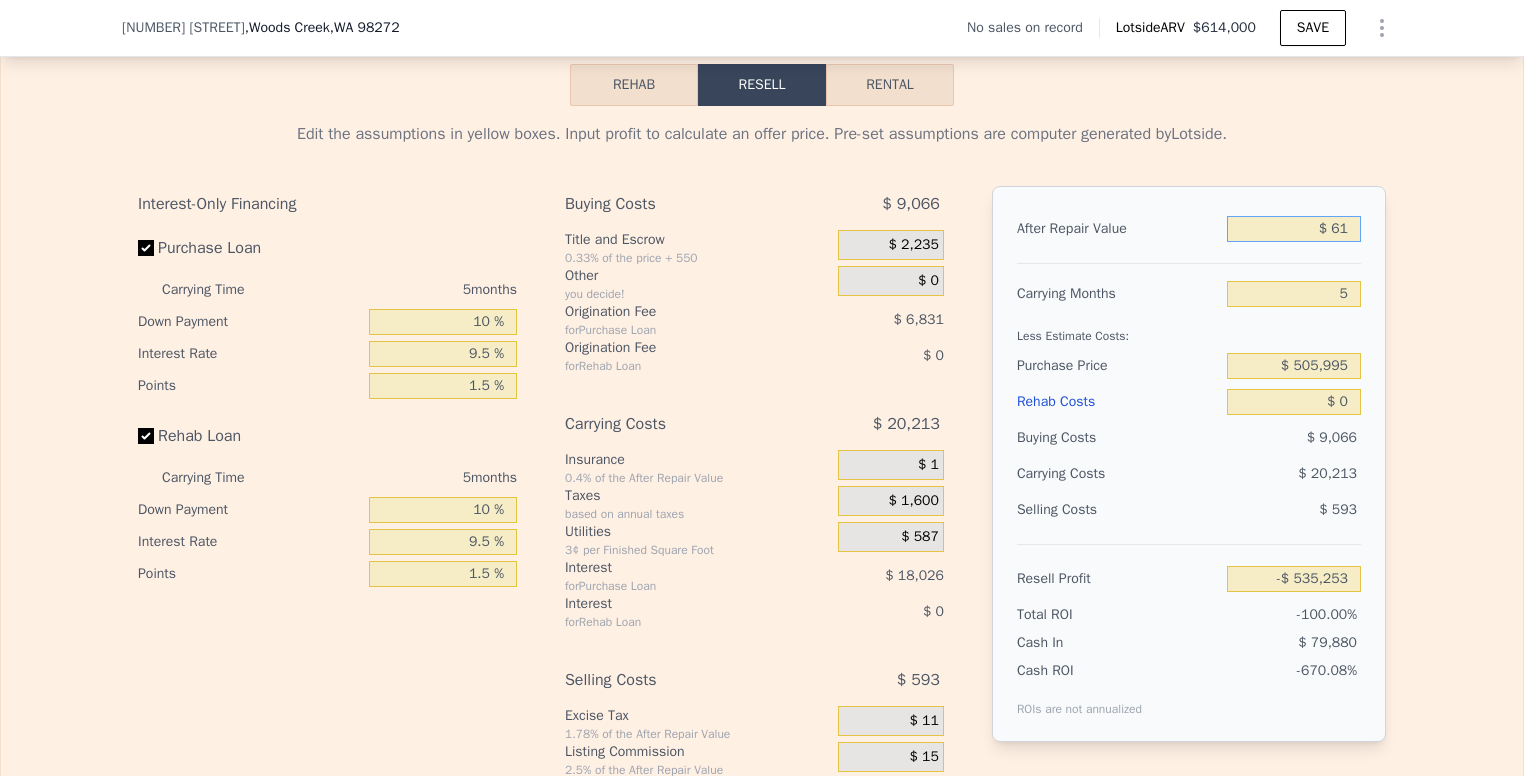 type on "-$ 535,767" 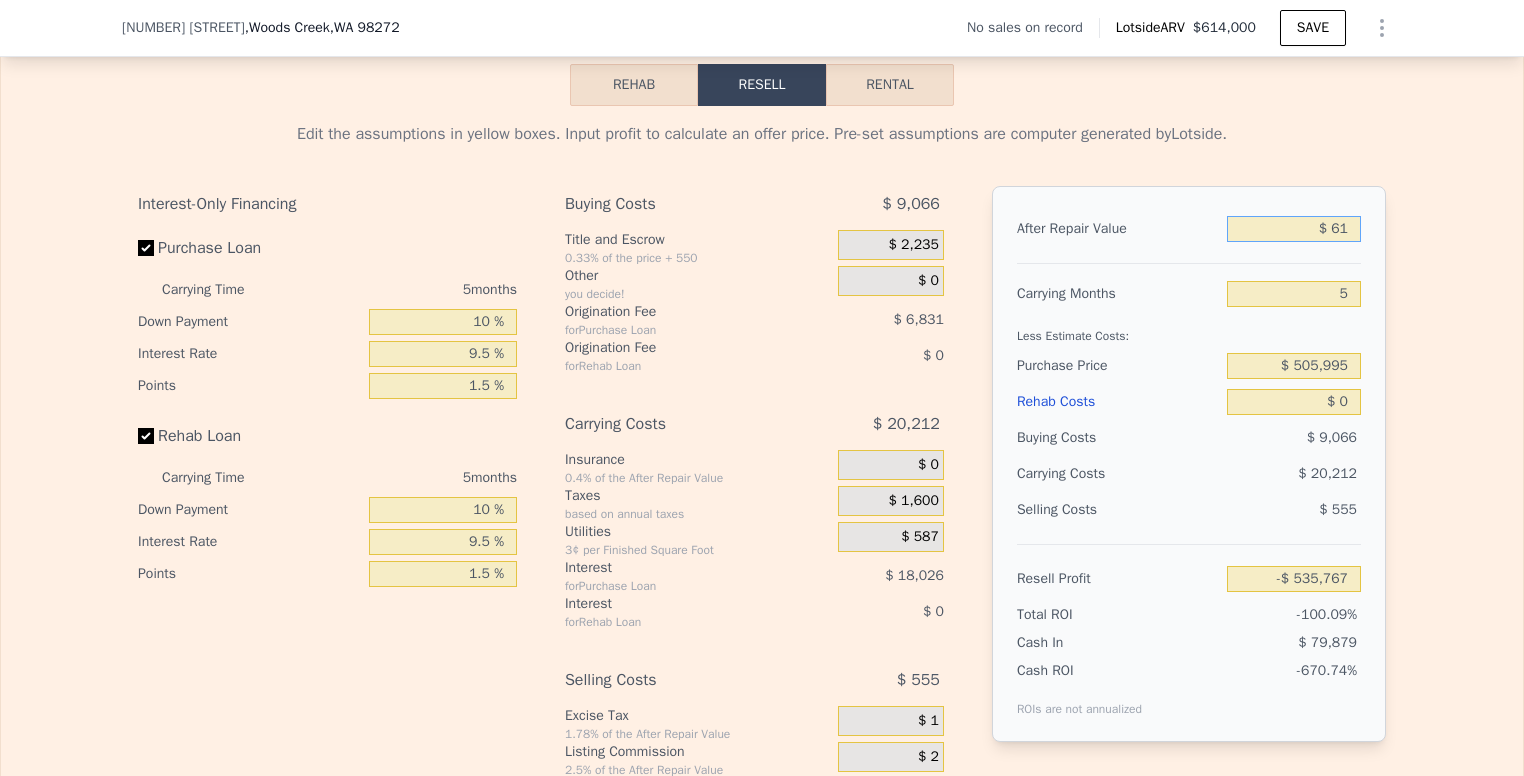 type on "$ 6" 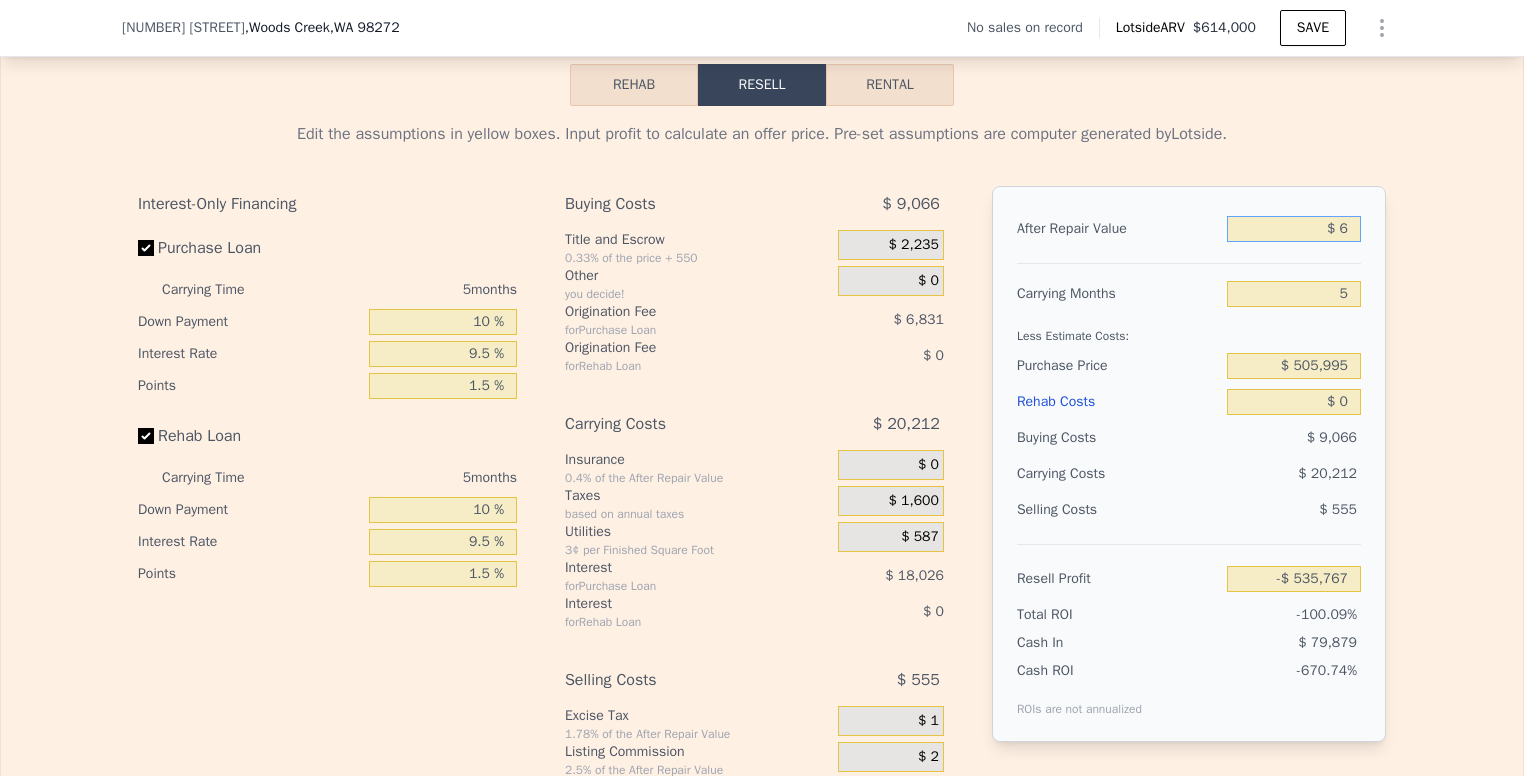 type on "-$ 535,817" 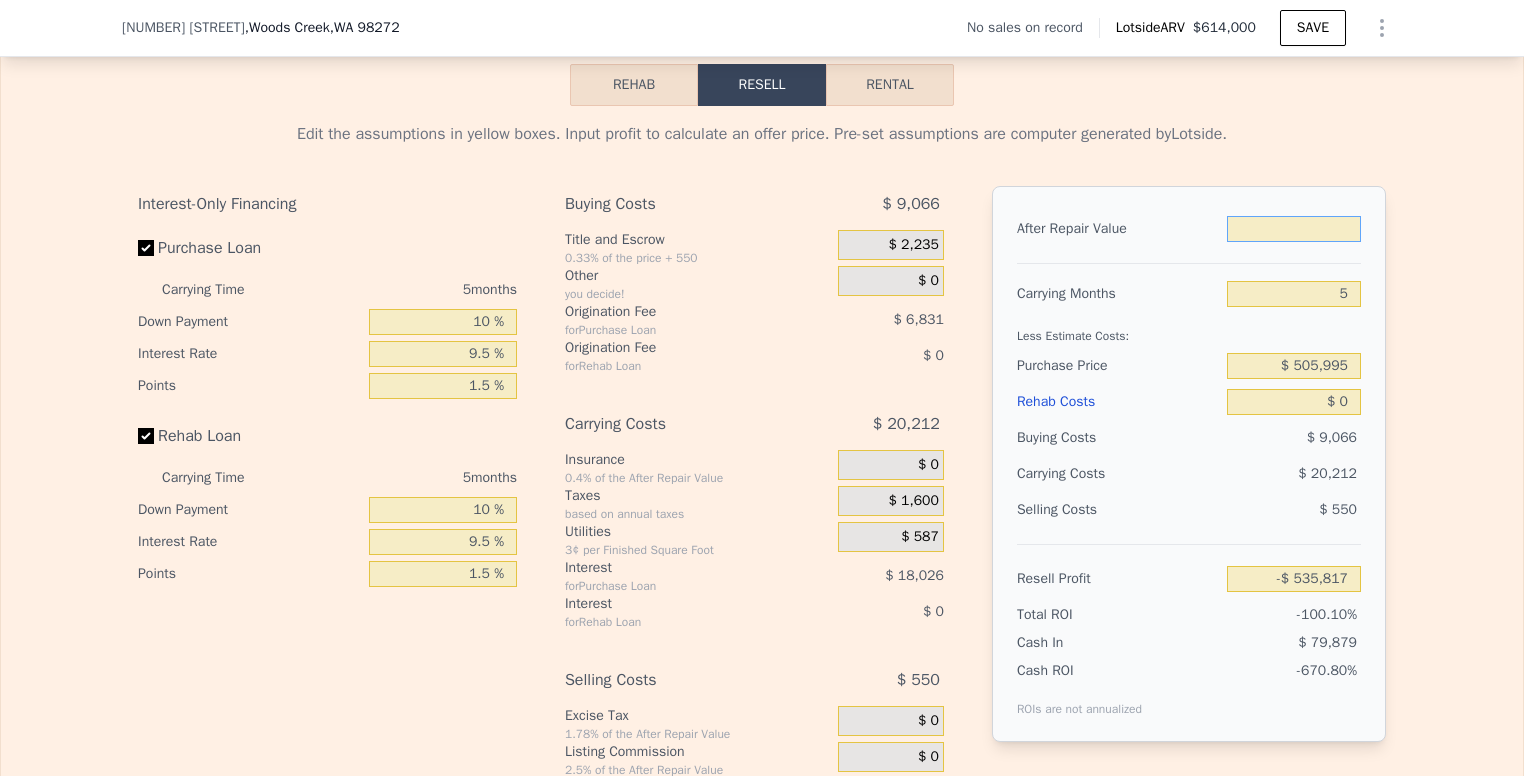 type on "$ 7" 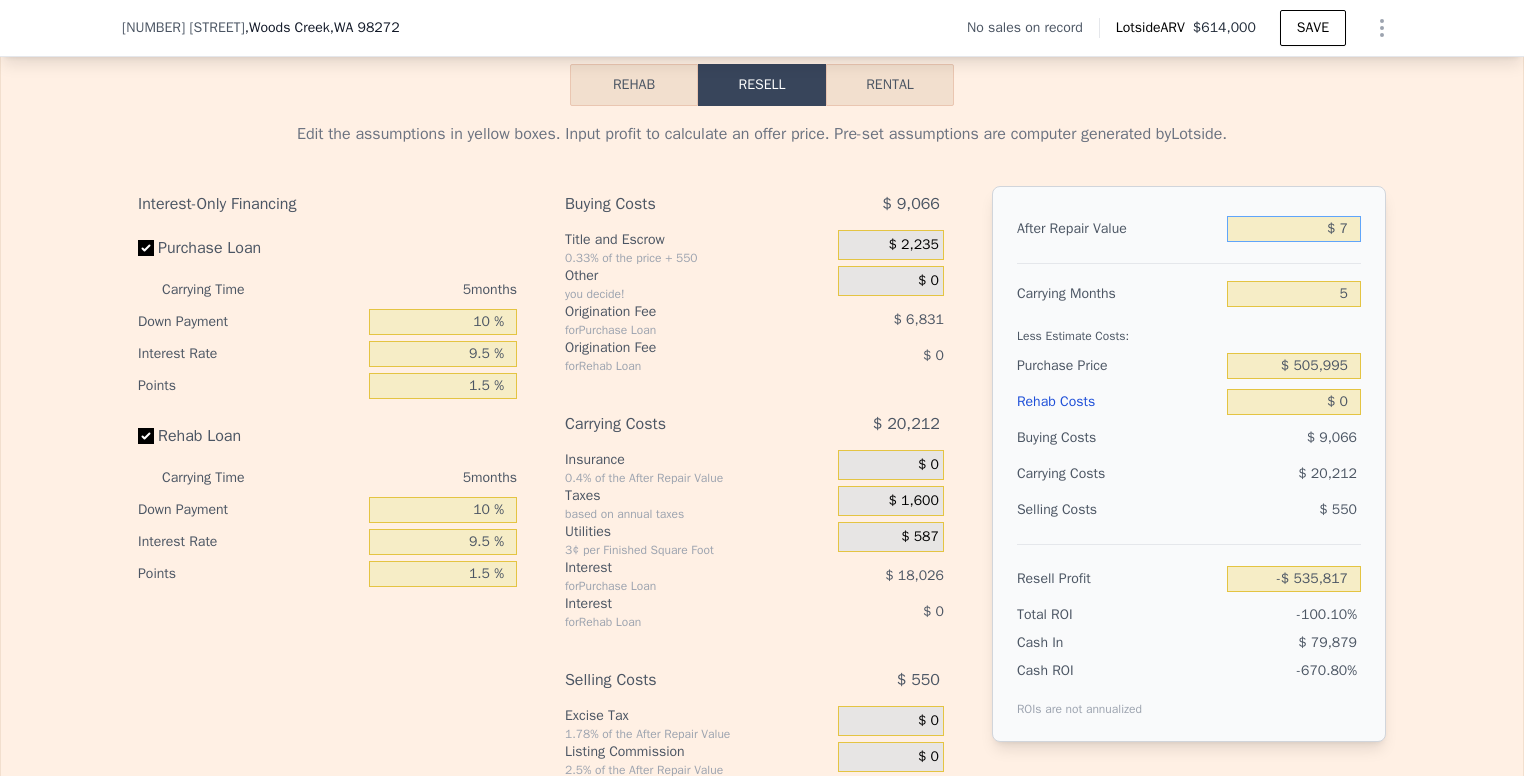 type on "-$ 535,816" 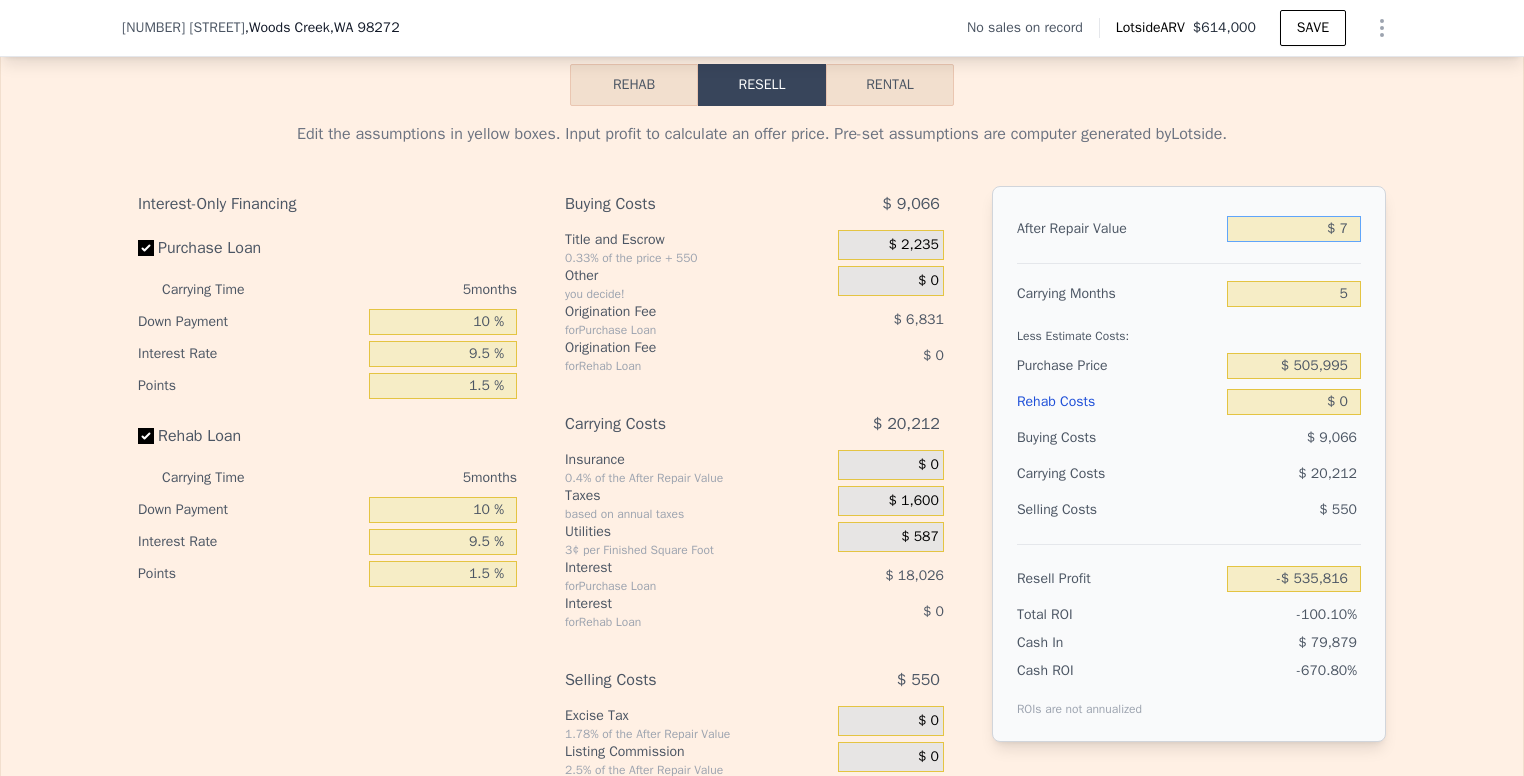 type on "$ 70" 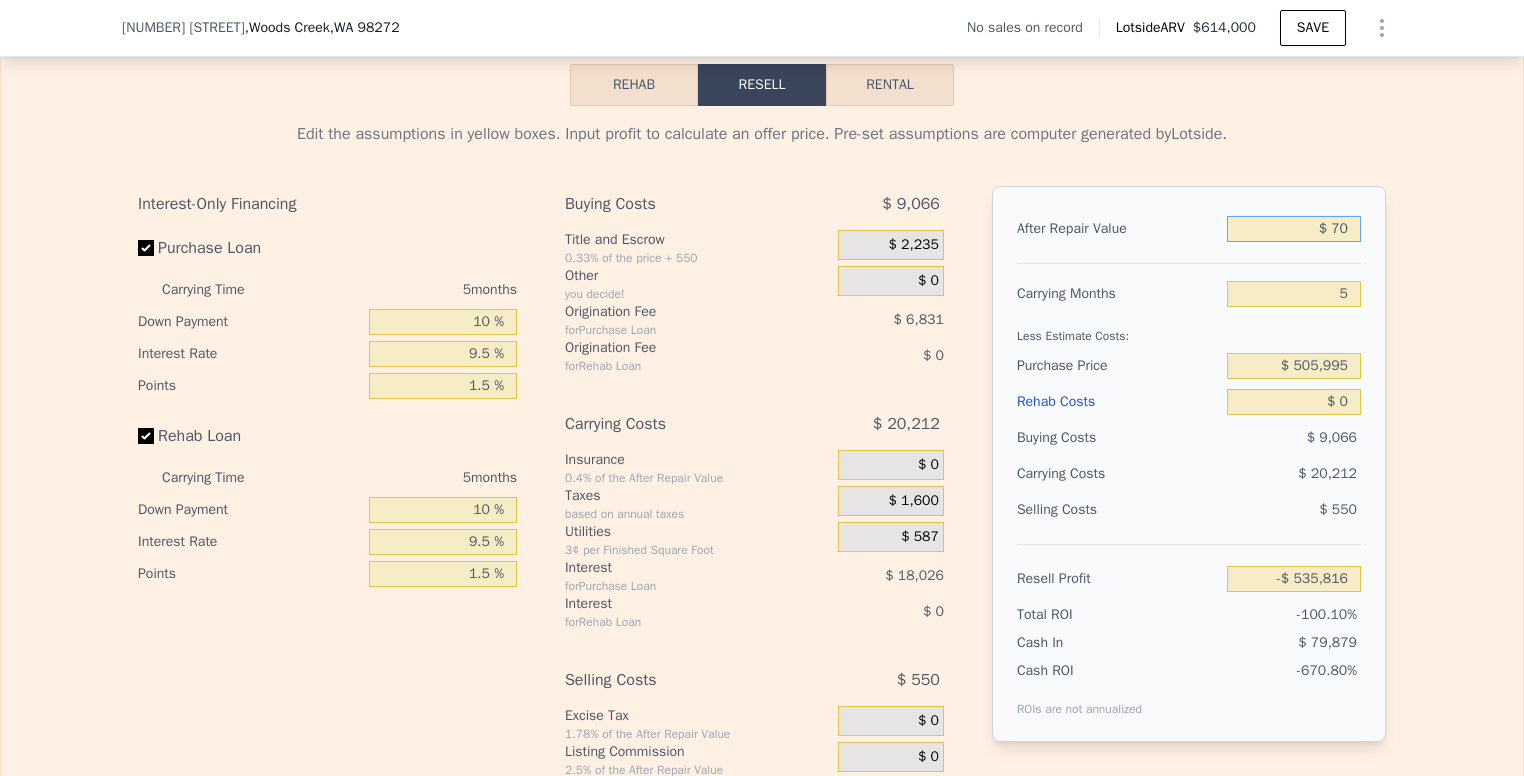 type on "-$ 535,758" 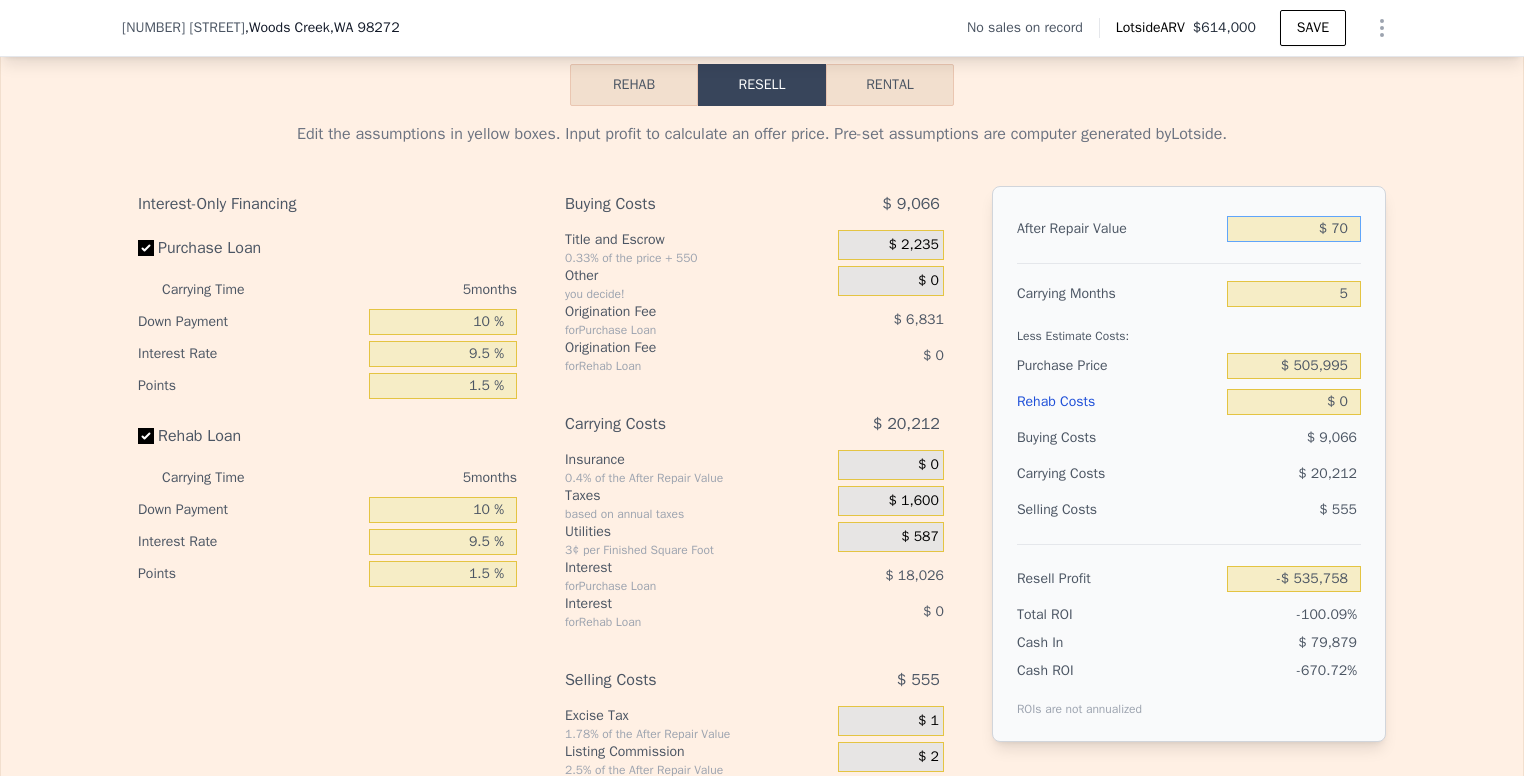 type on "$ 700" 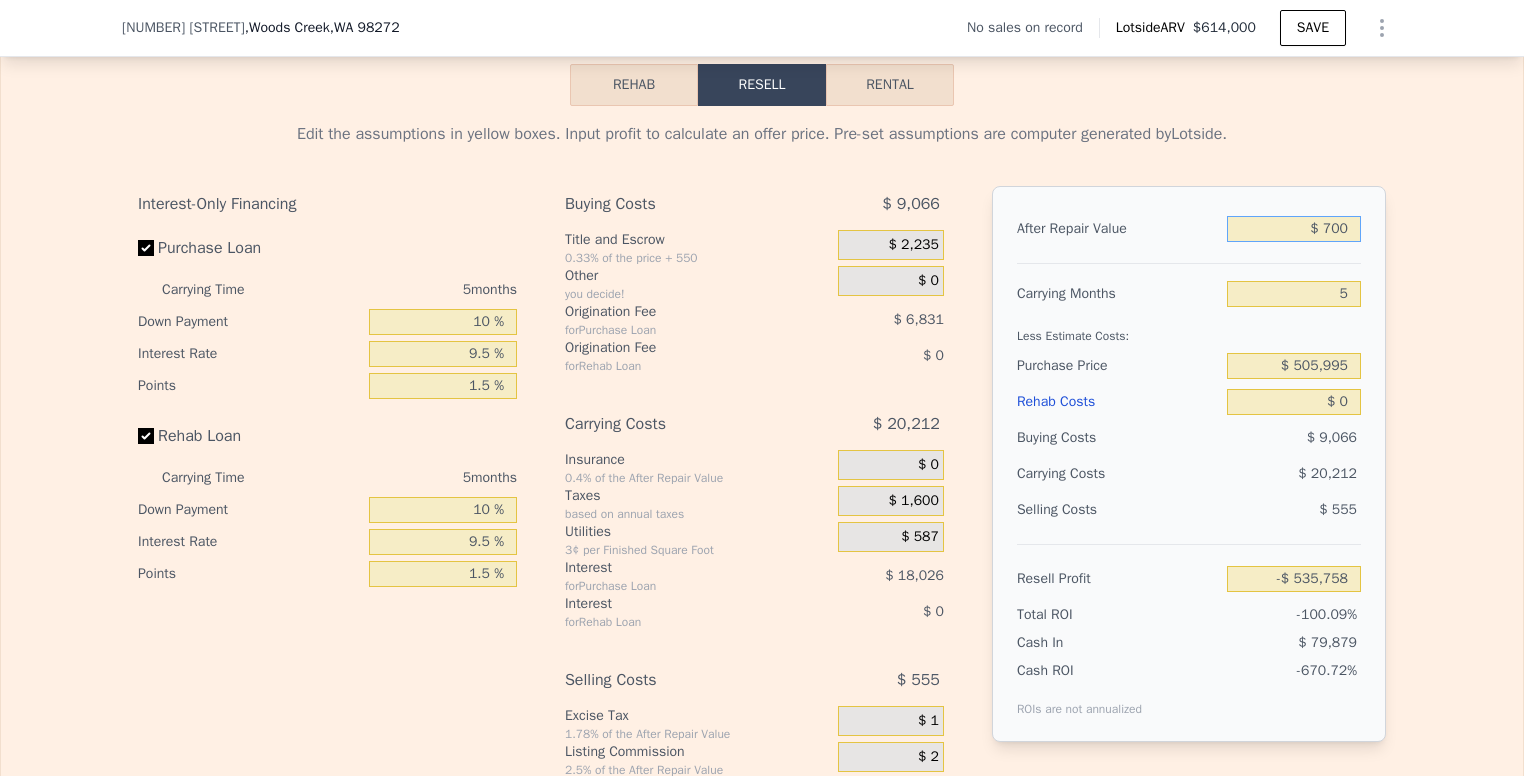 type on "-$ 535,174" 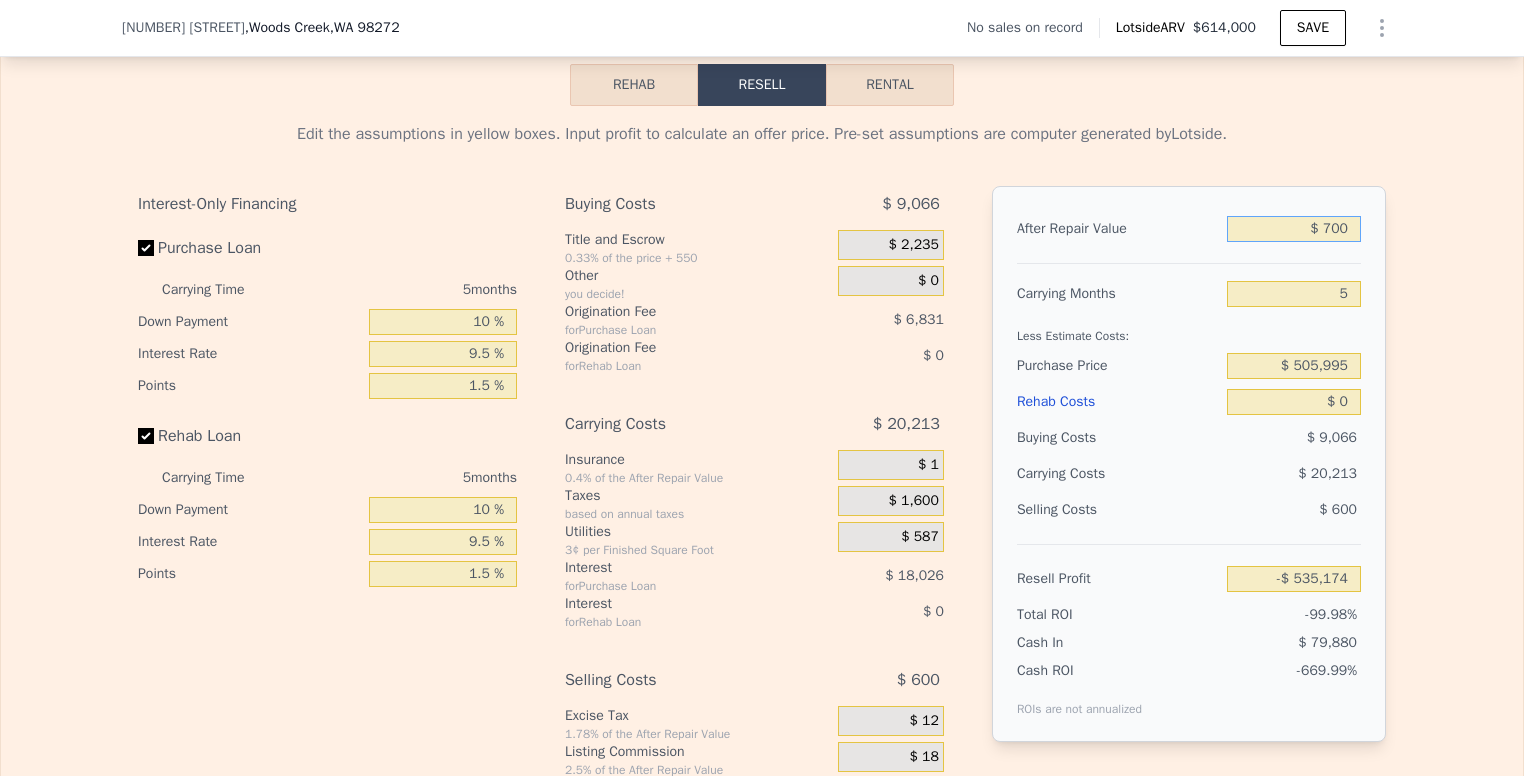 type on "$ 7,000" 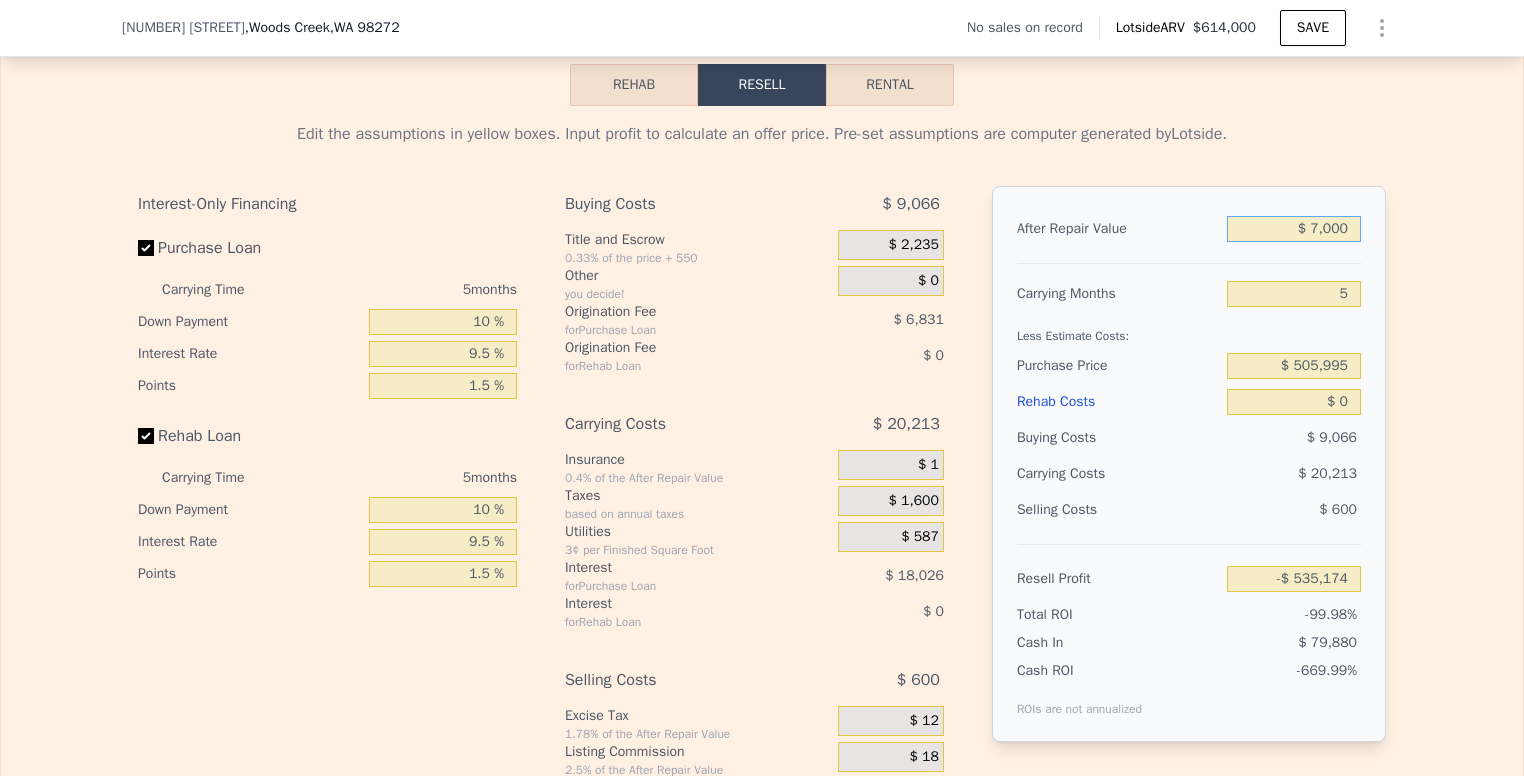 type on "-$ 529,333" 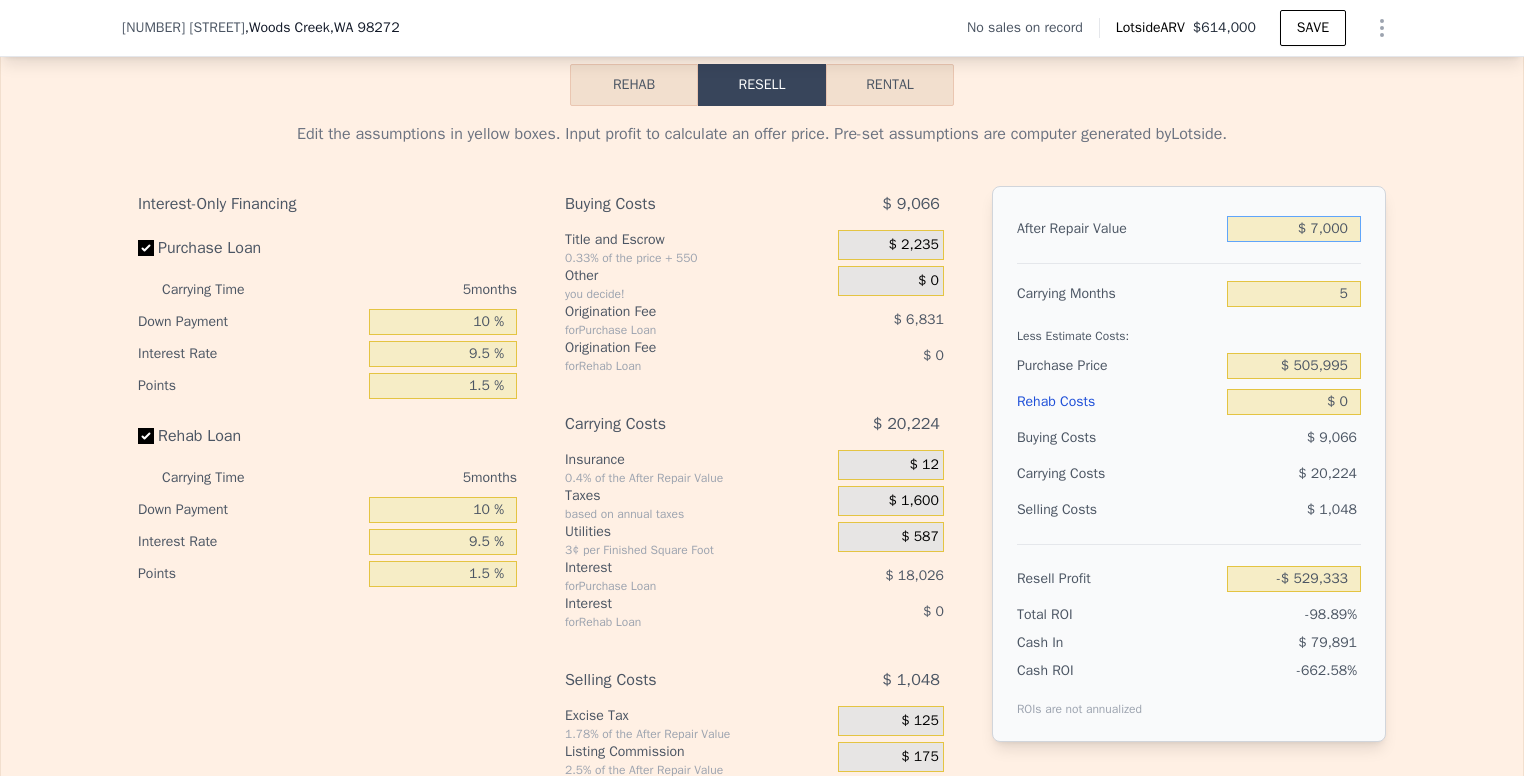 type on "$ 70,000" 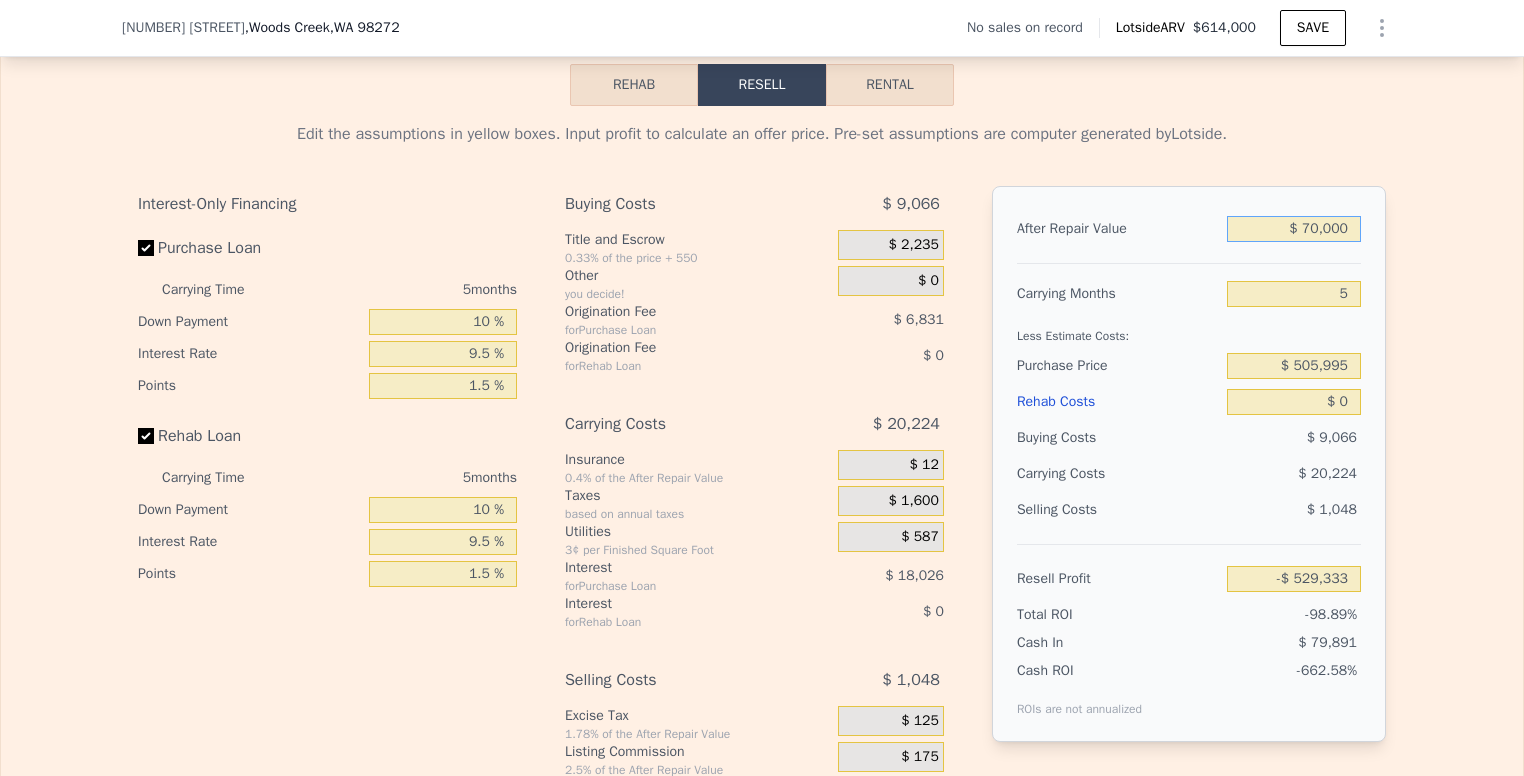 type on "-$ 470,919" 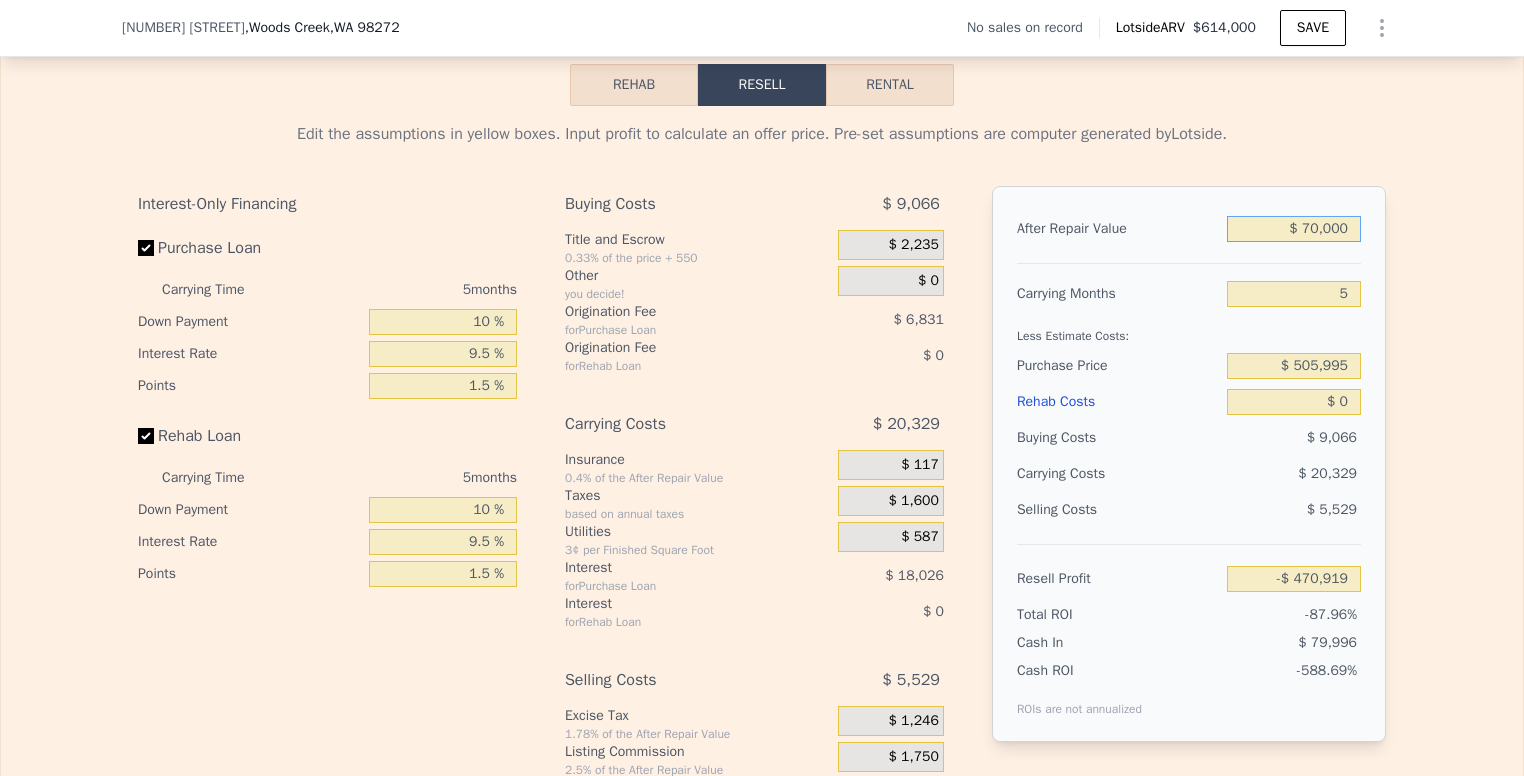 type on "$ 700,000" 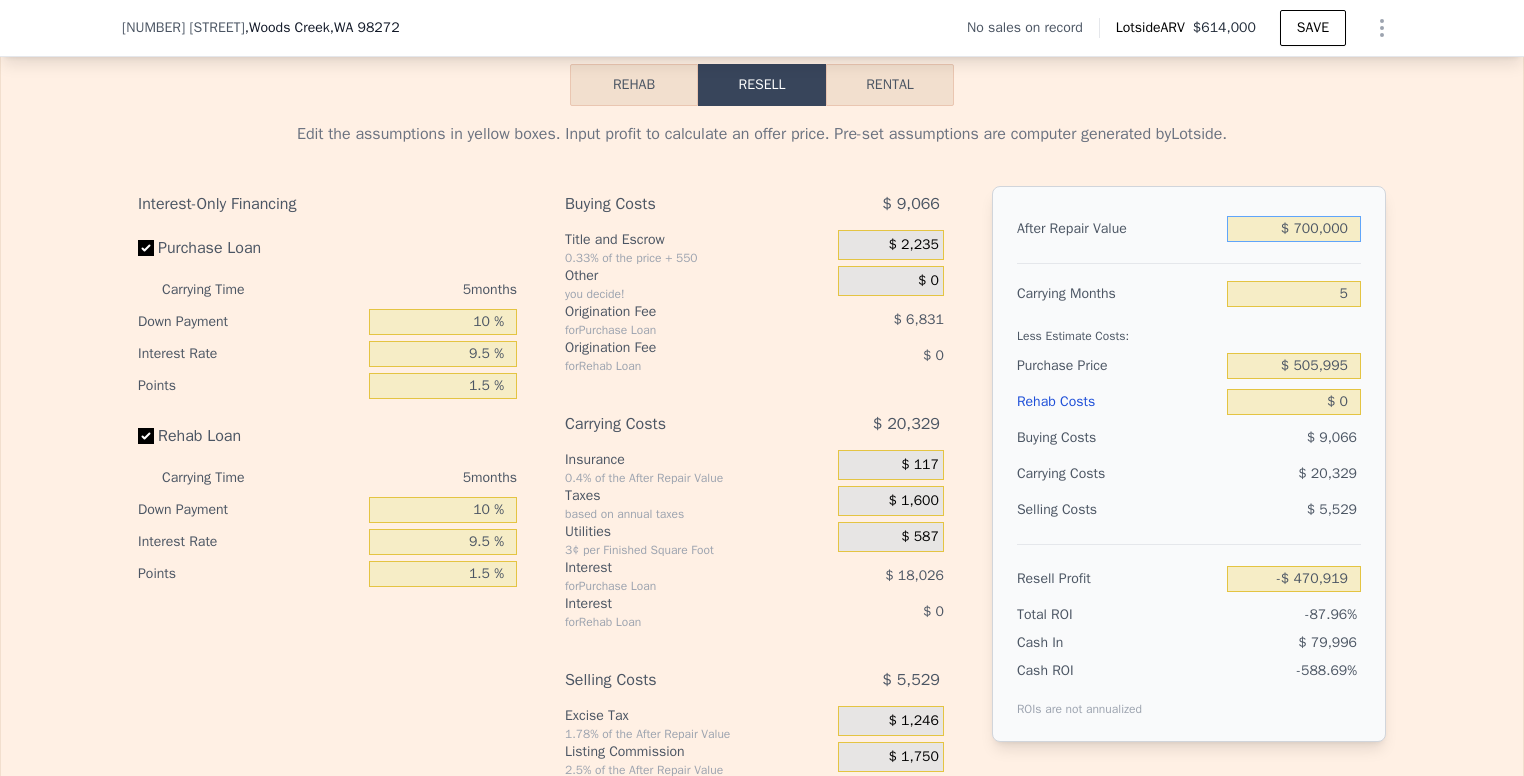 type on "$ 113,219" 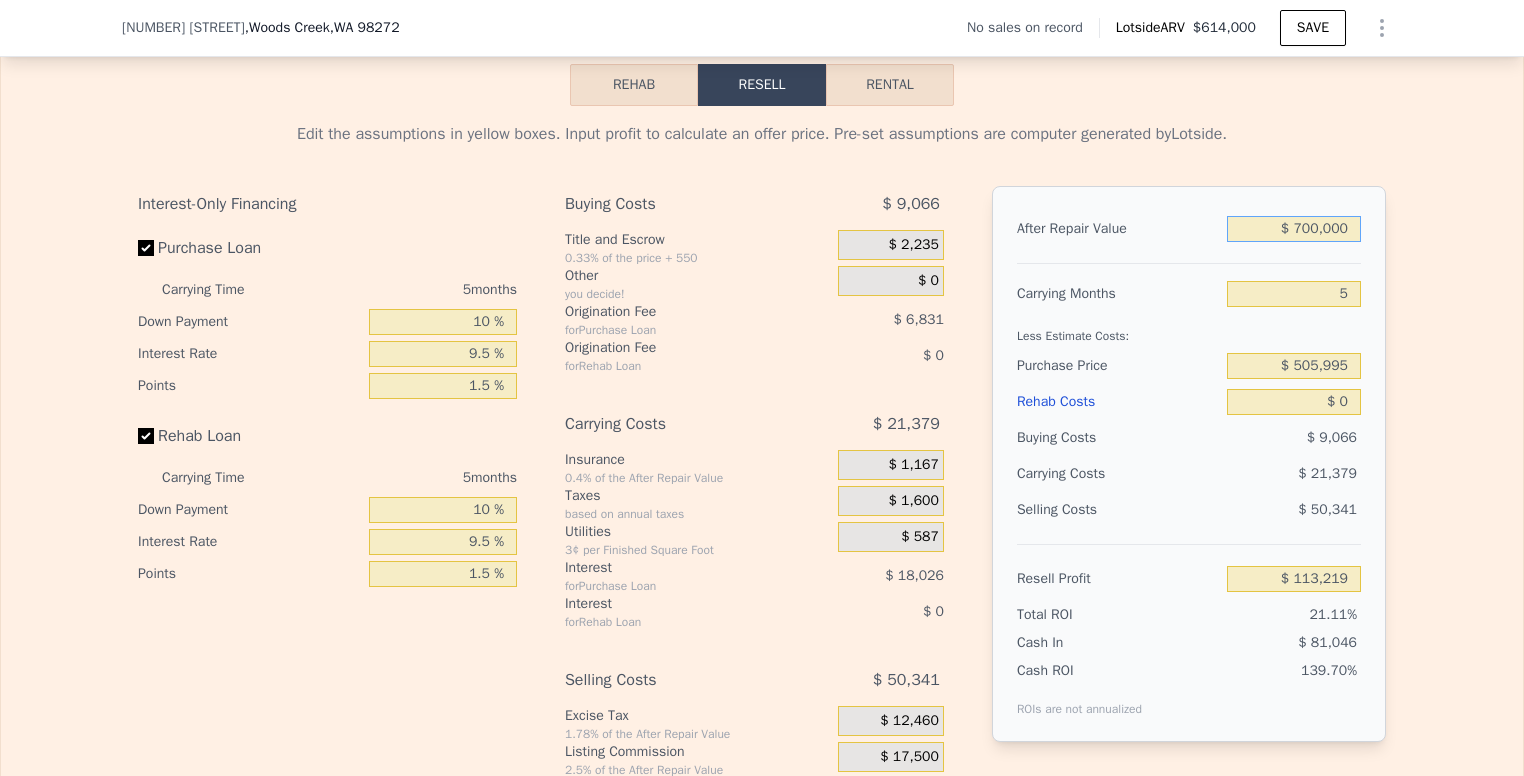 type on "$ 700,000" 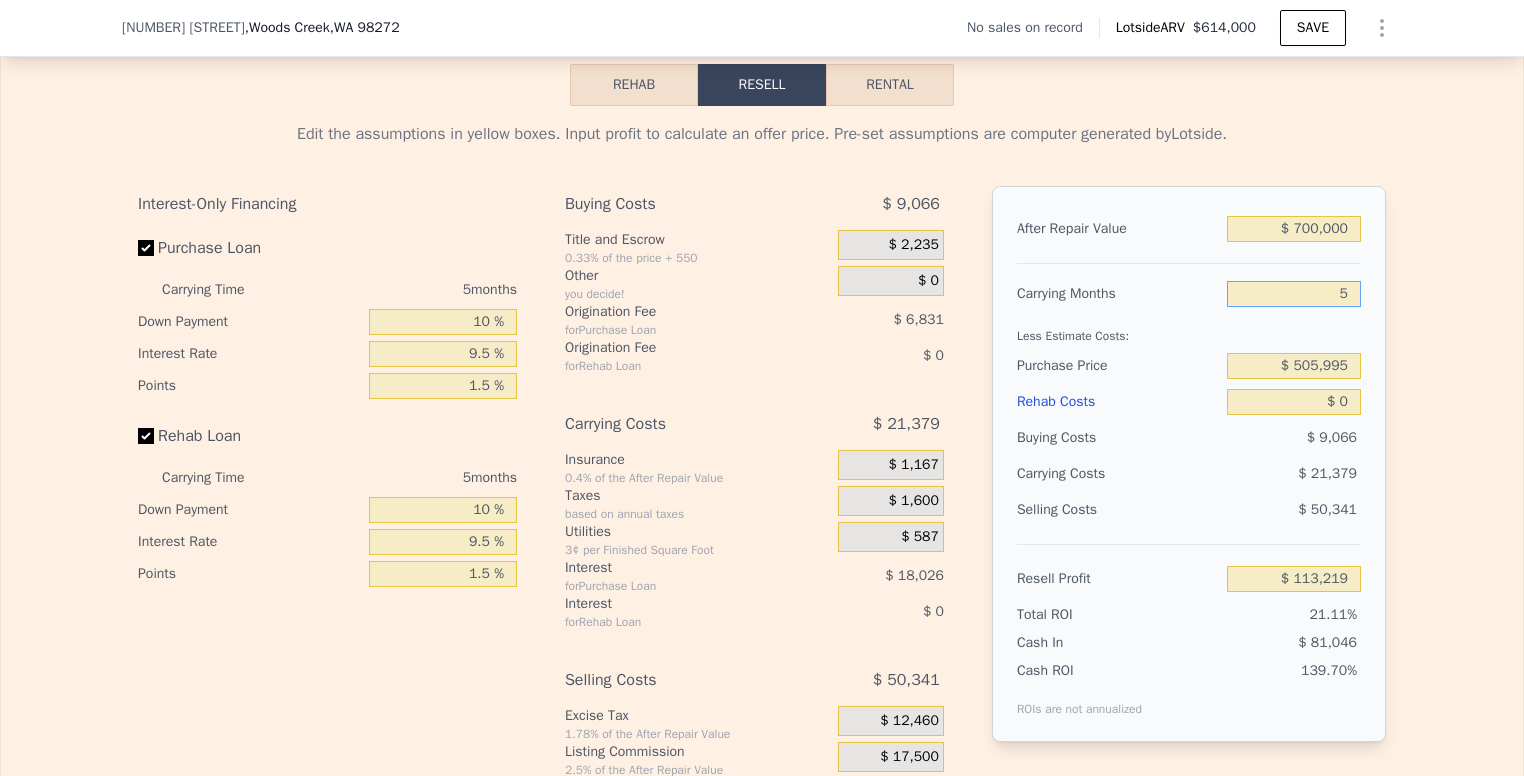 click on "5" at bounding box center [1294, 294] 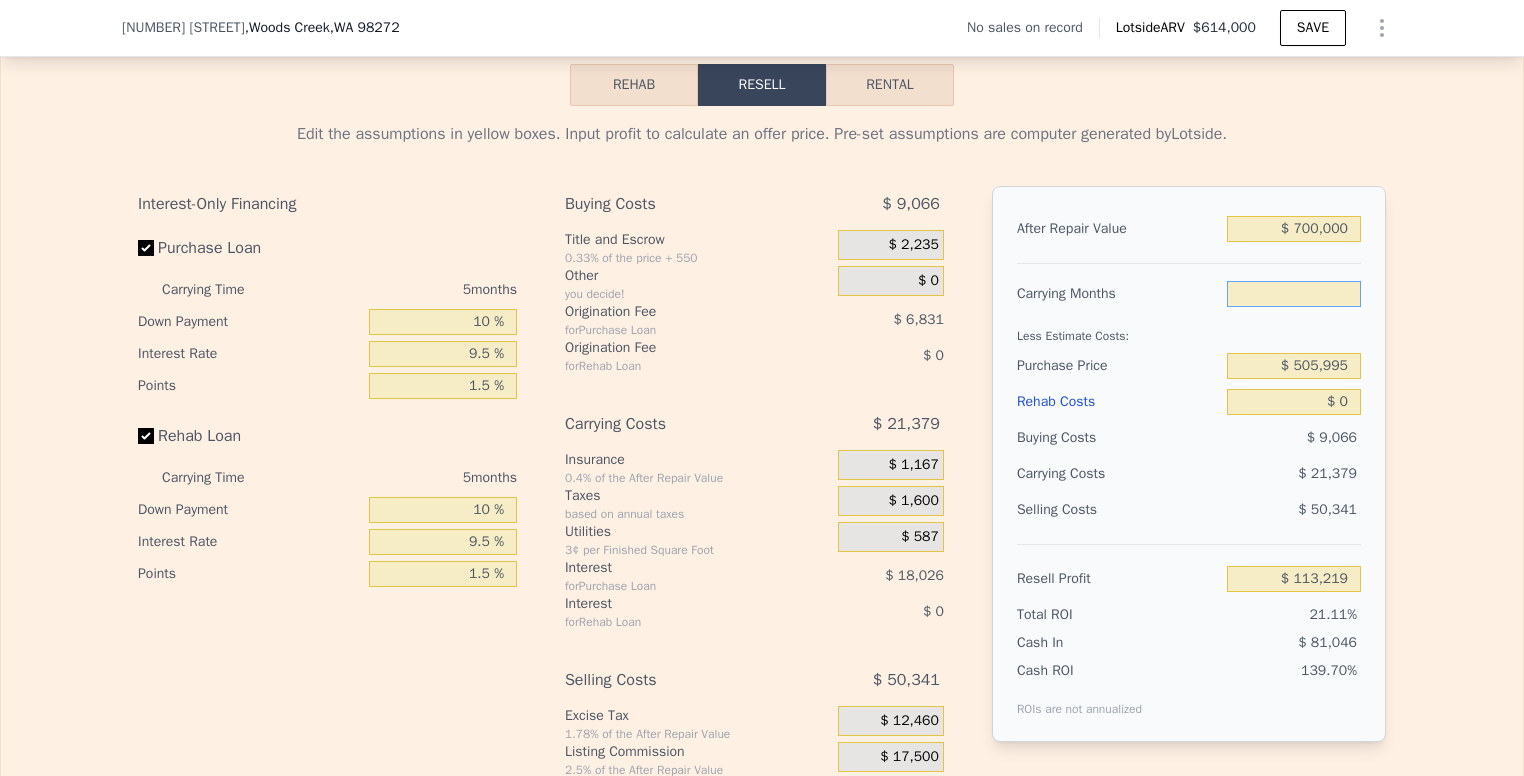 type on "4" 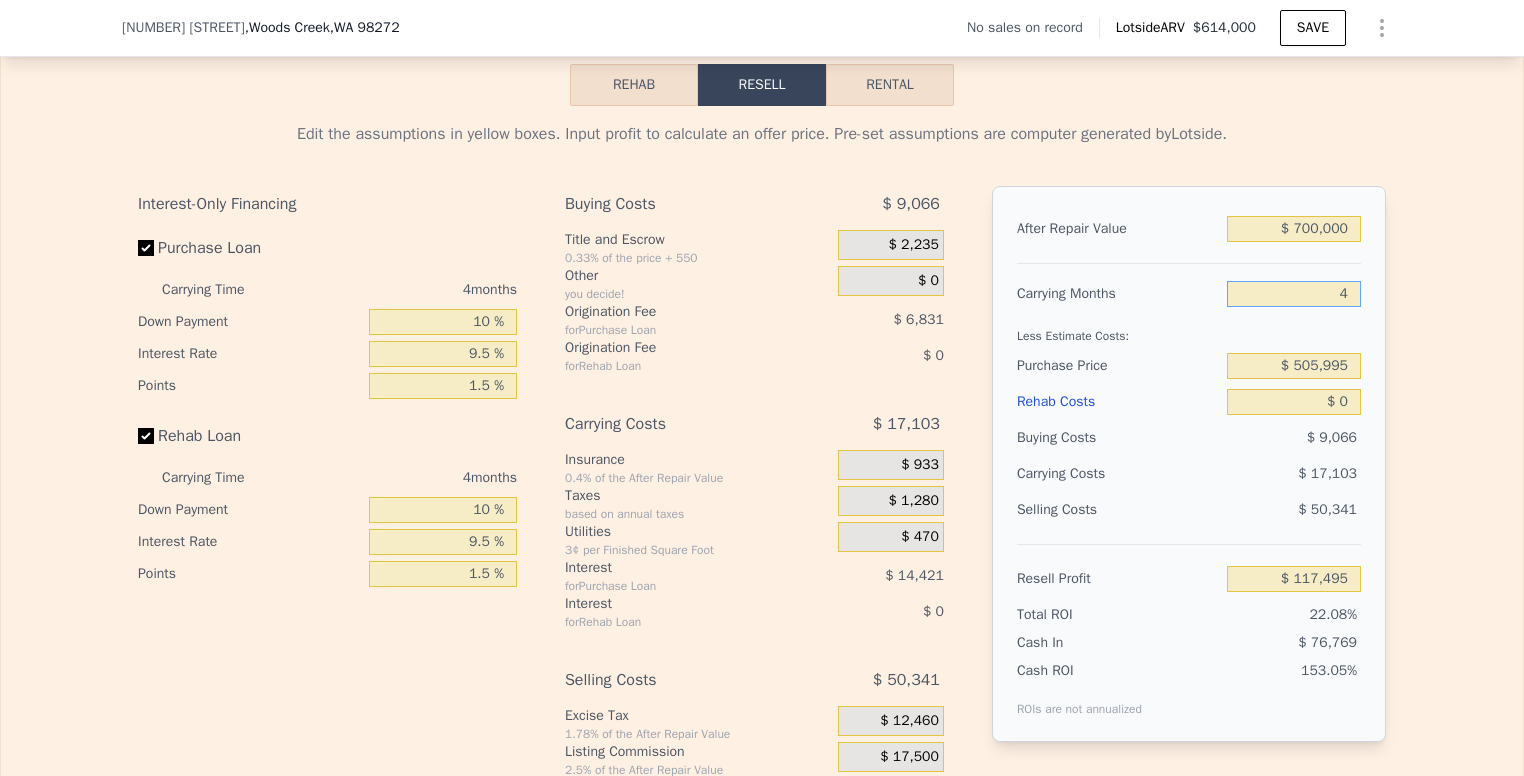 type on "47" 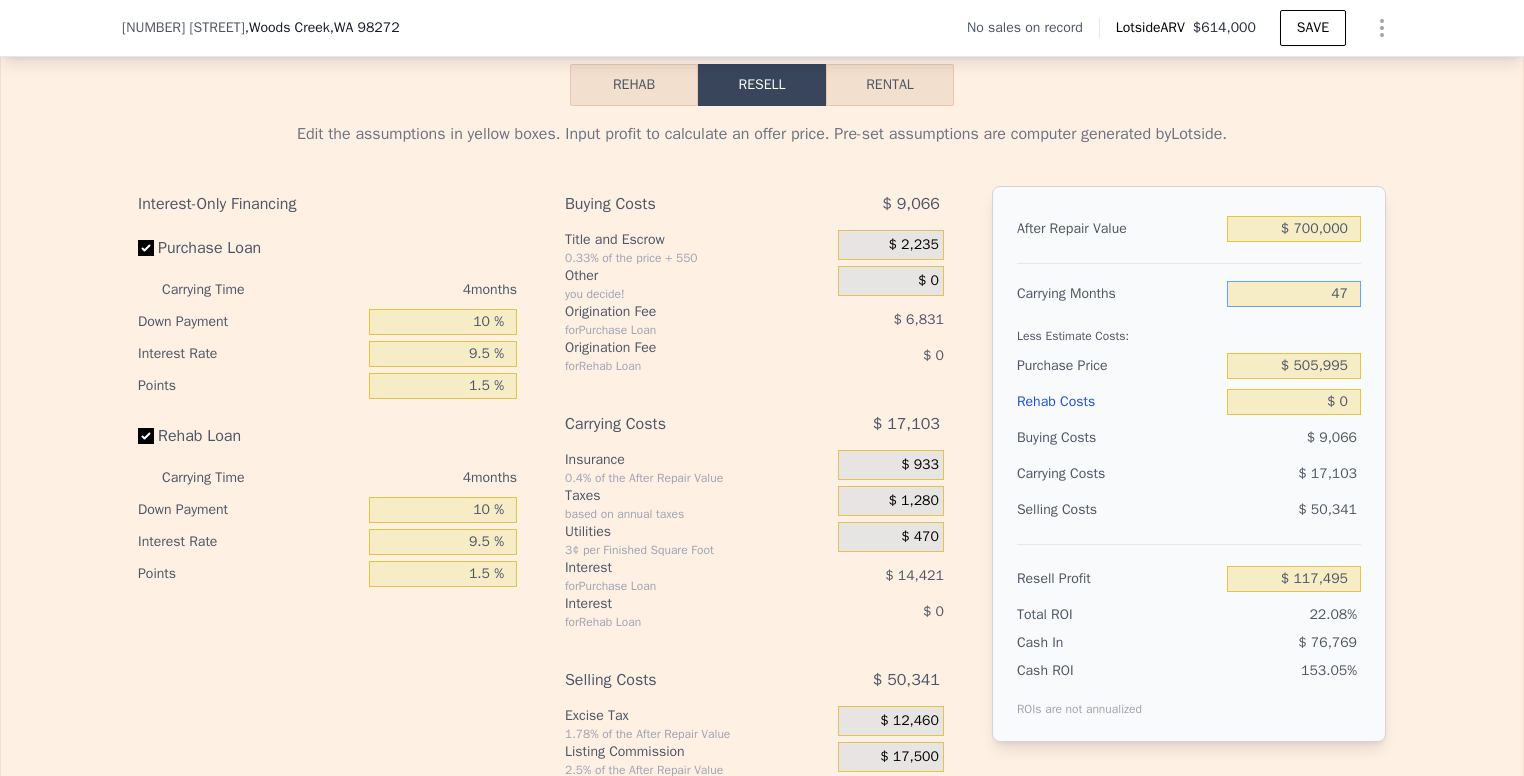 type on "-$ 66,360" 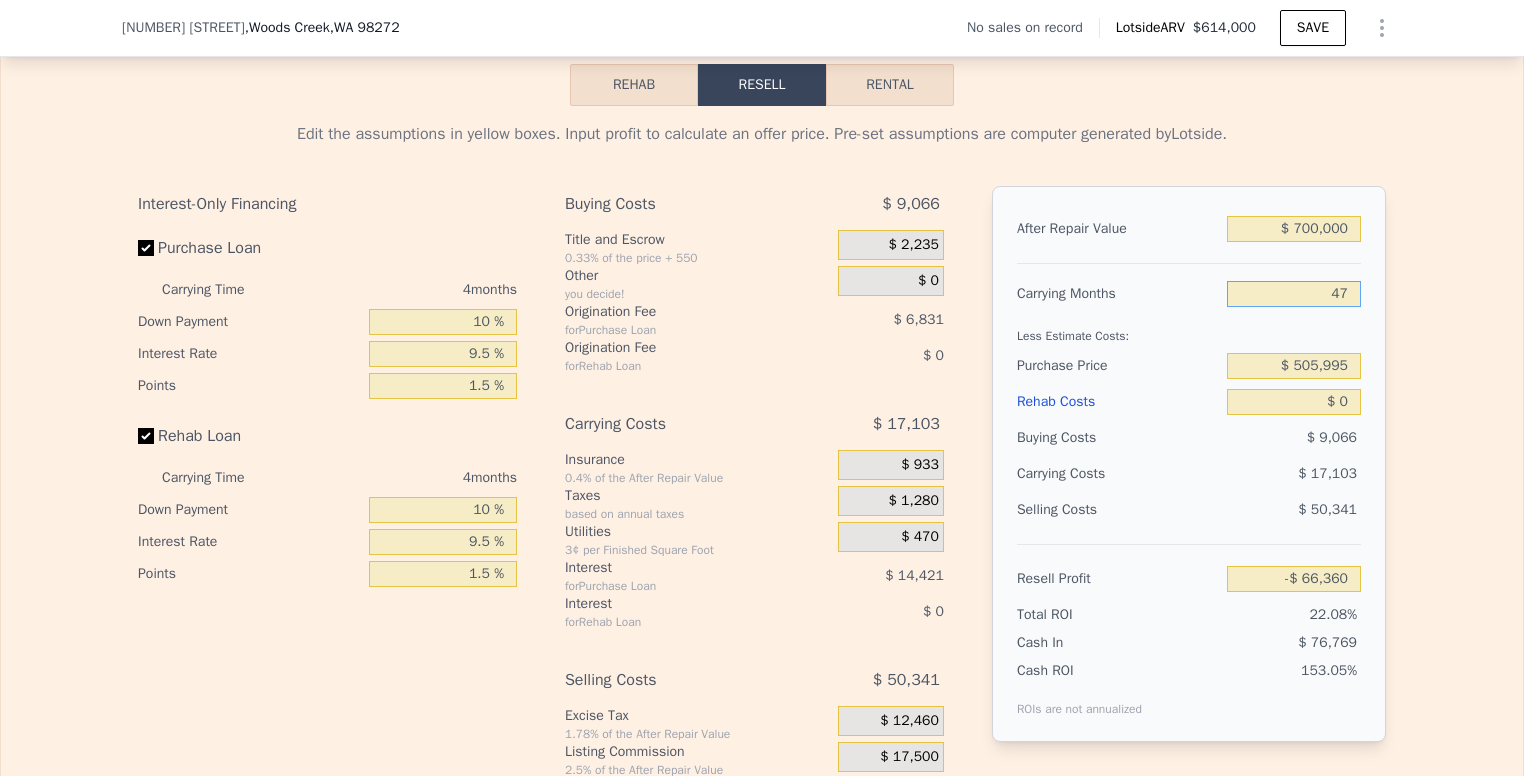 type on "470" 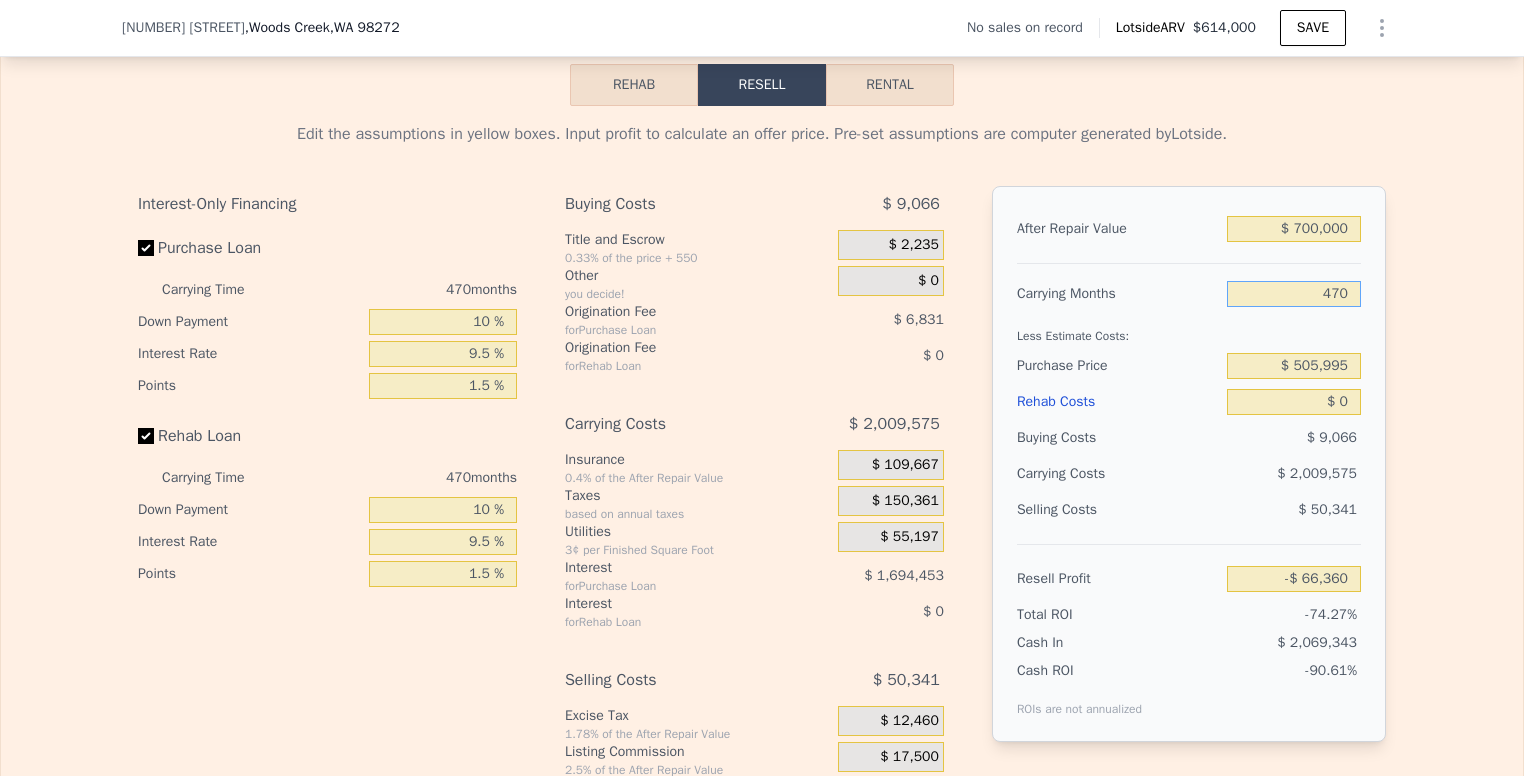 type on "-$ [PRICE]" 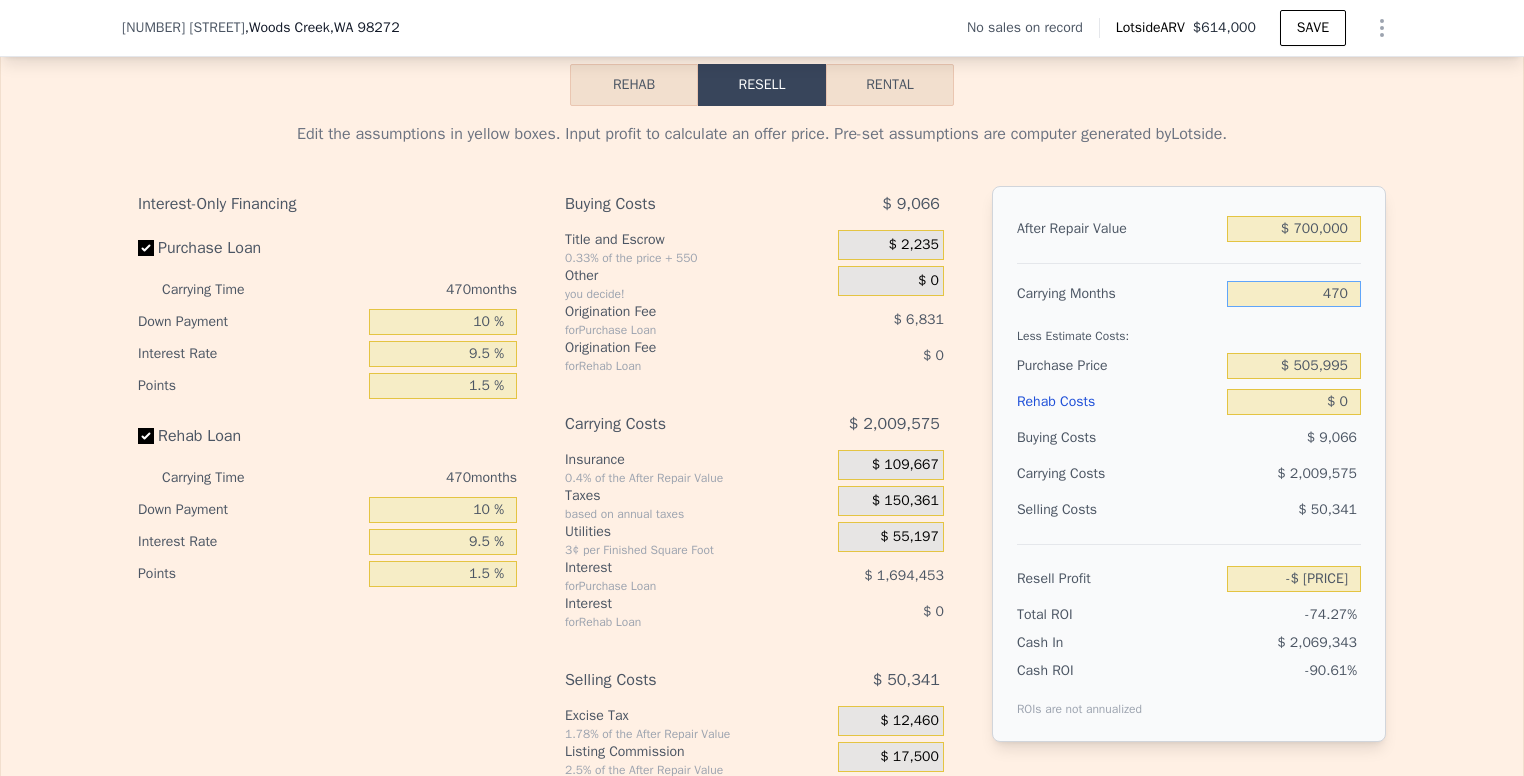 type on "4700" 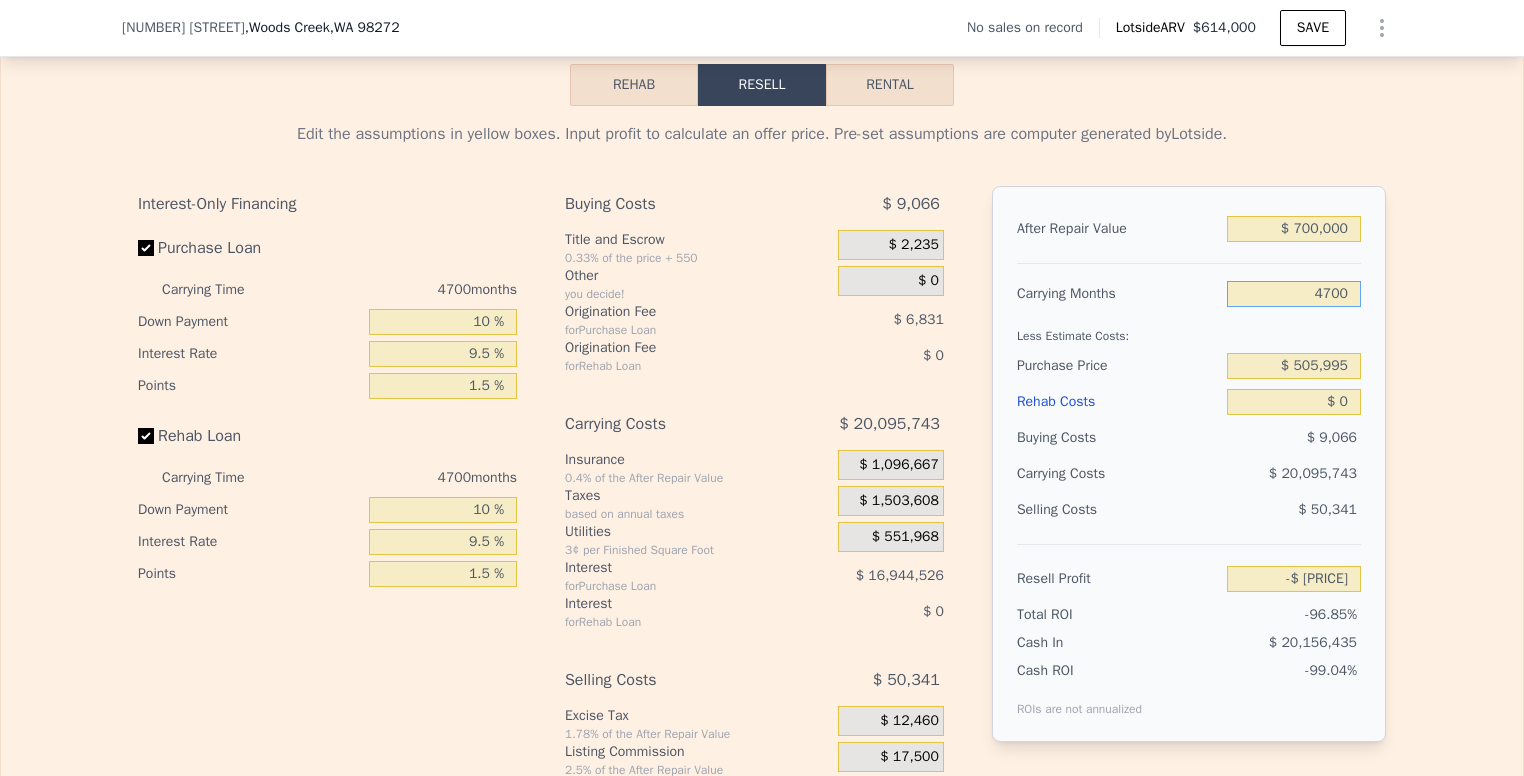 type on "-$ 19,961,145" 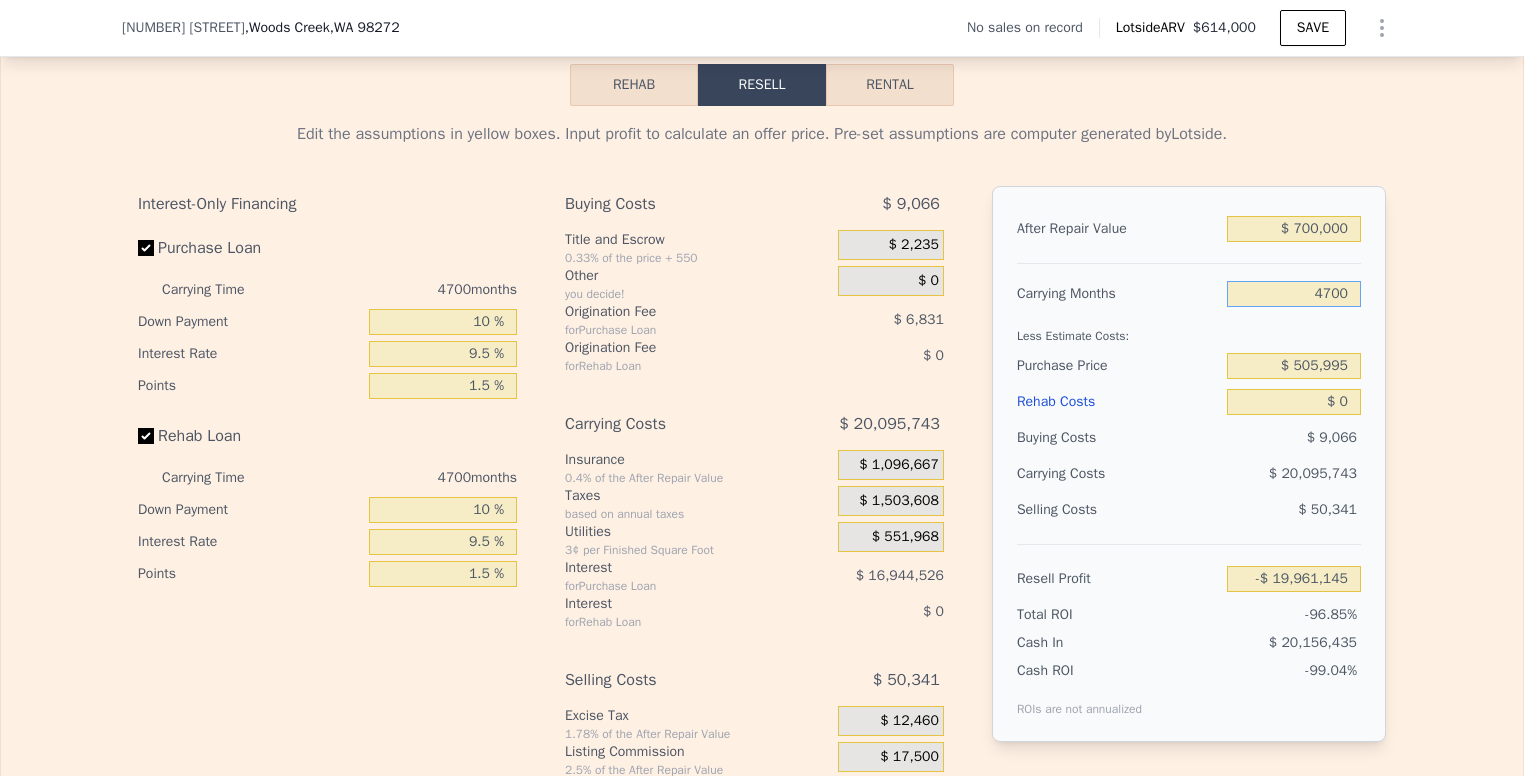 type on "47000" 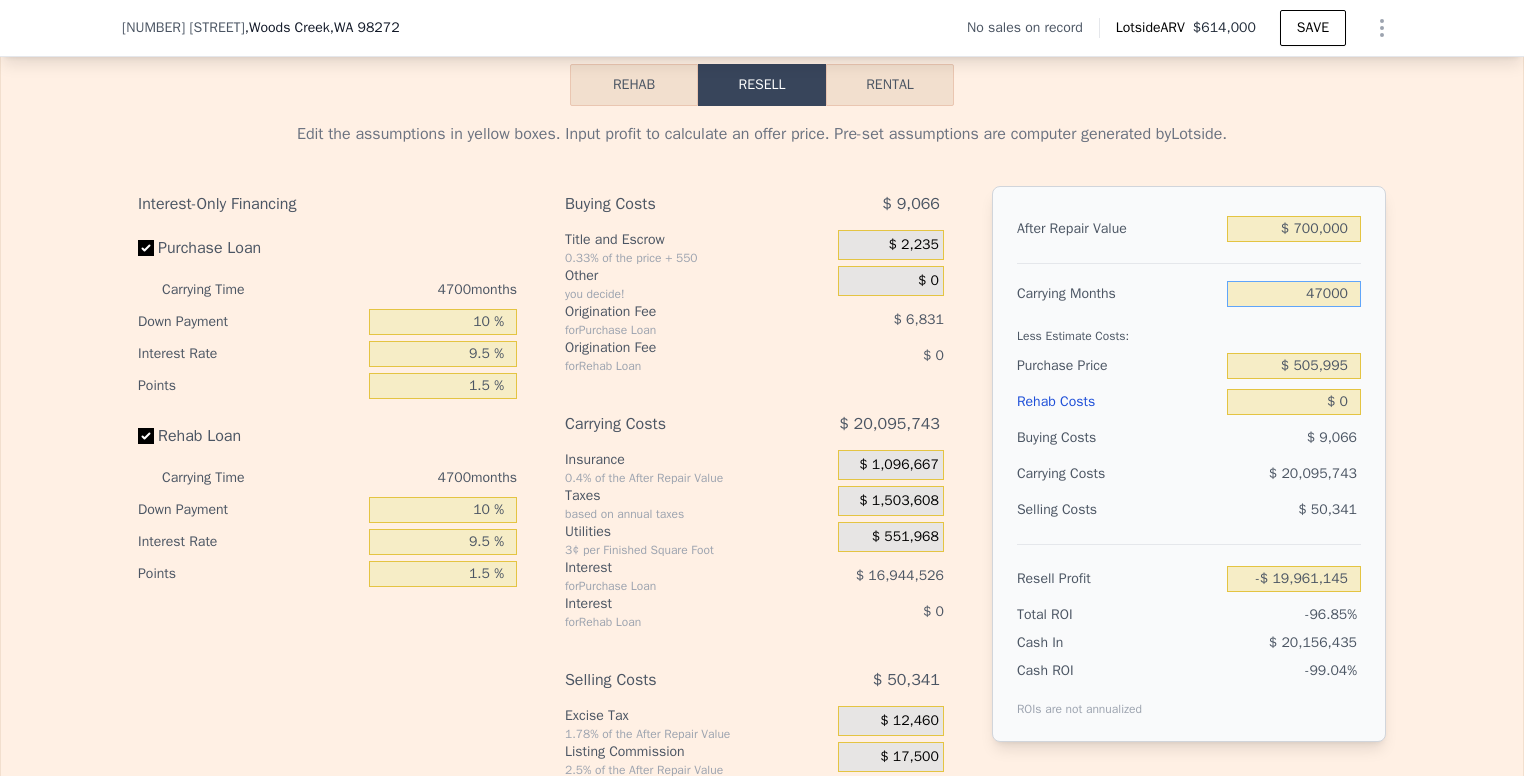 type on "-$ 200,822,832" 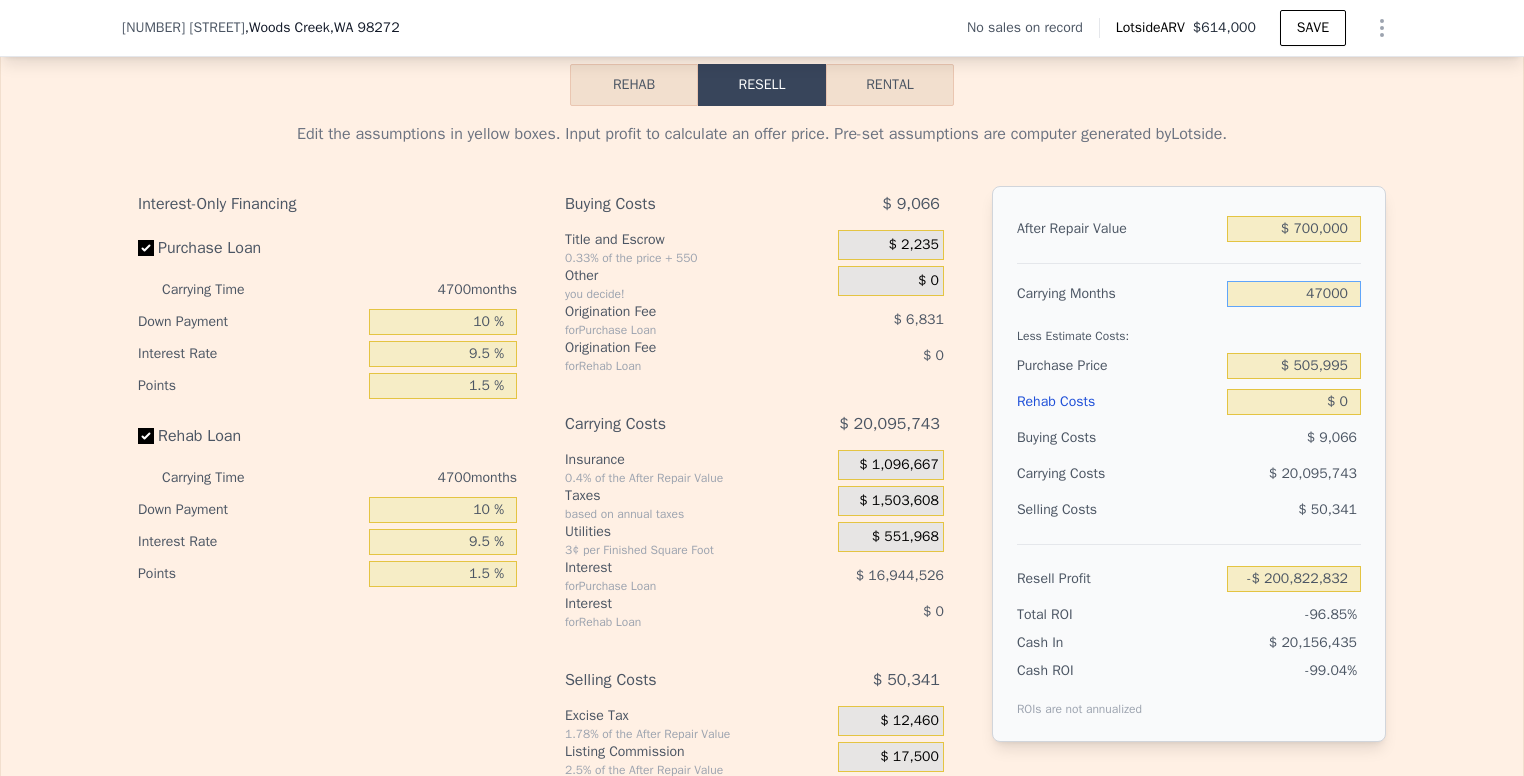 type on "470000" 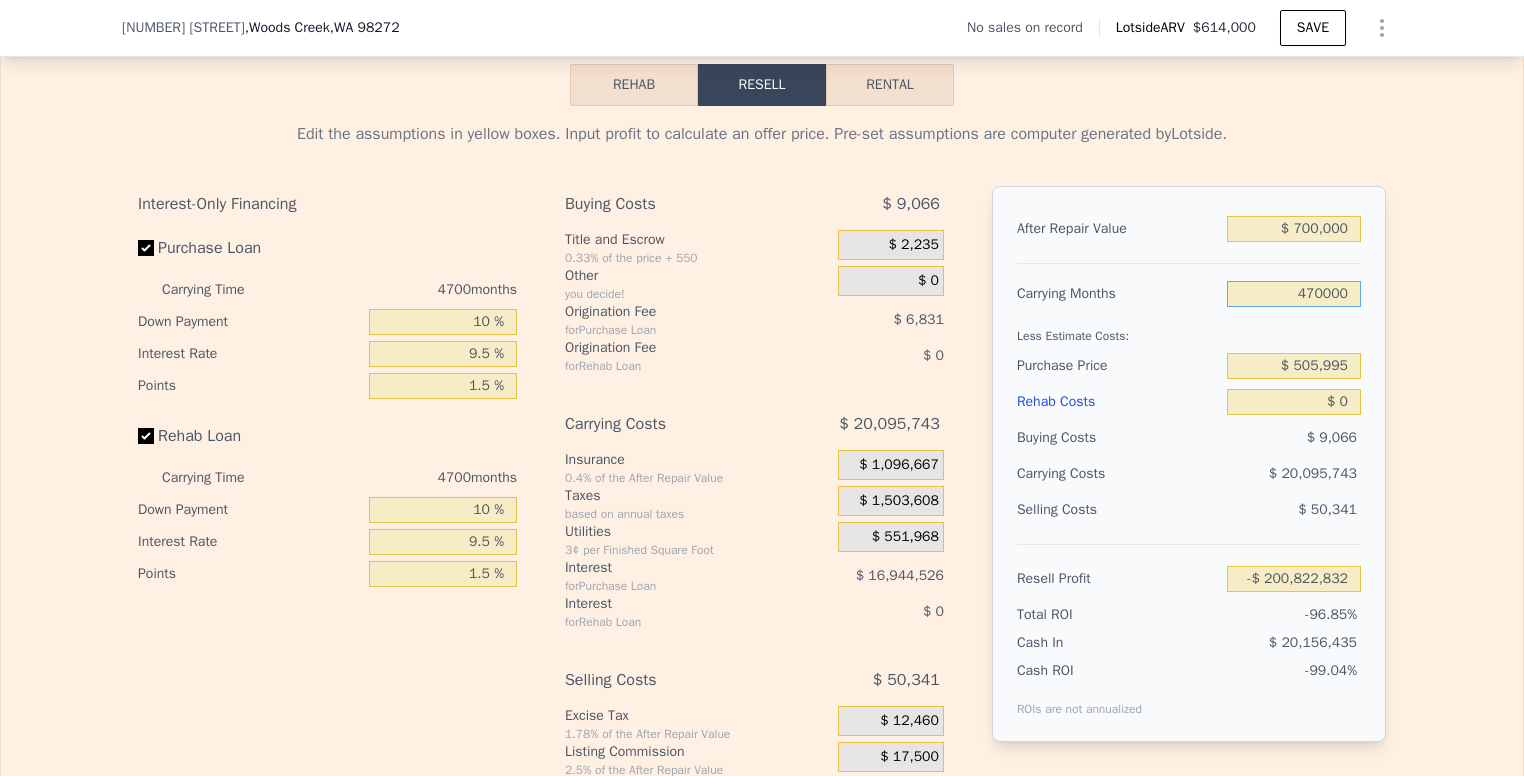 type on "-$ 2,009,439,702" 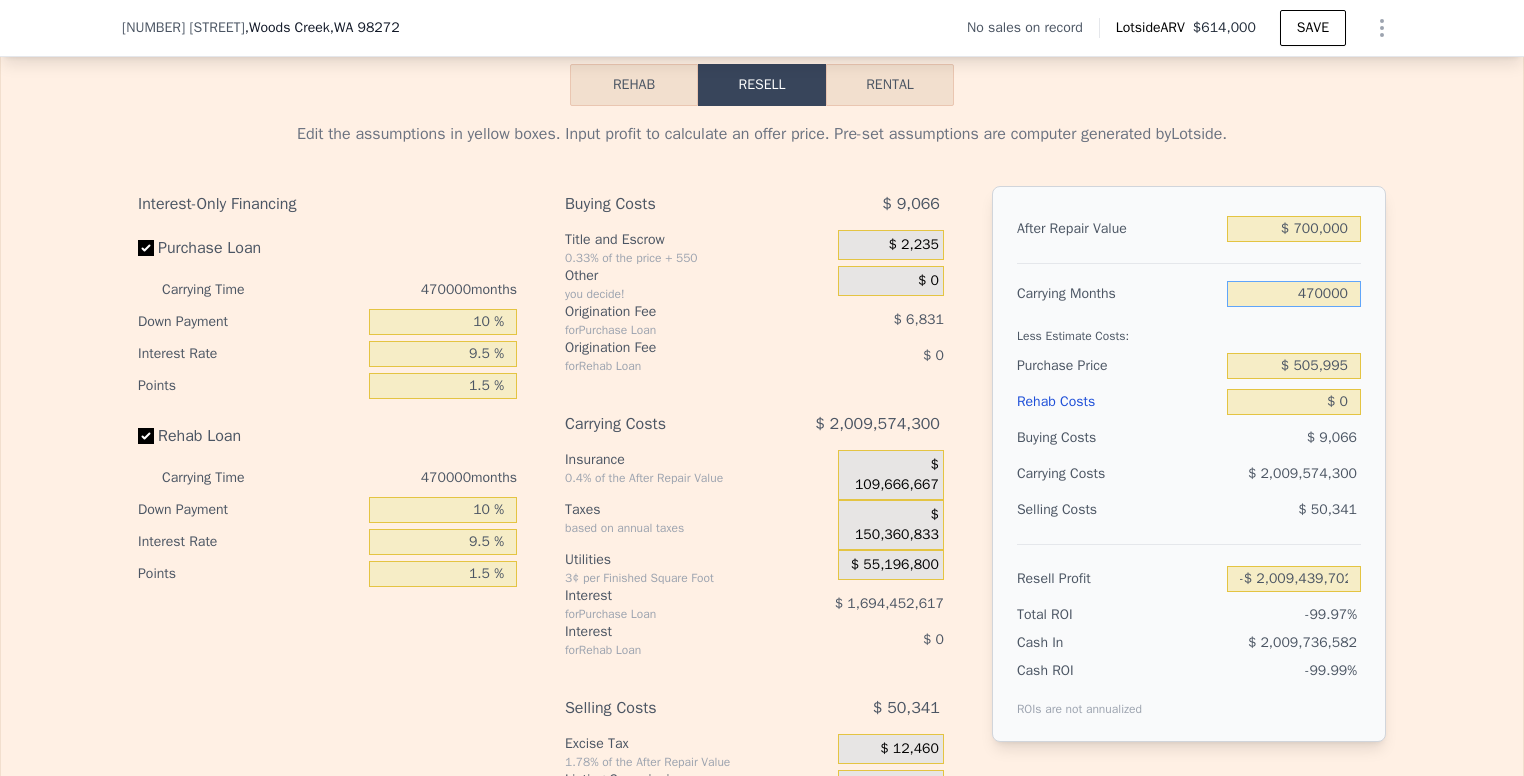 type on "47000" 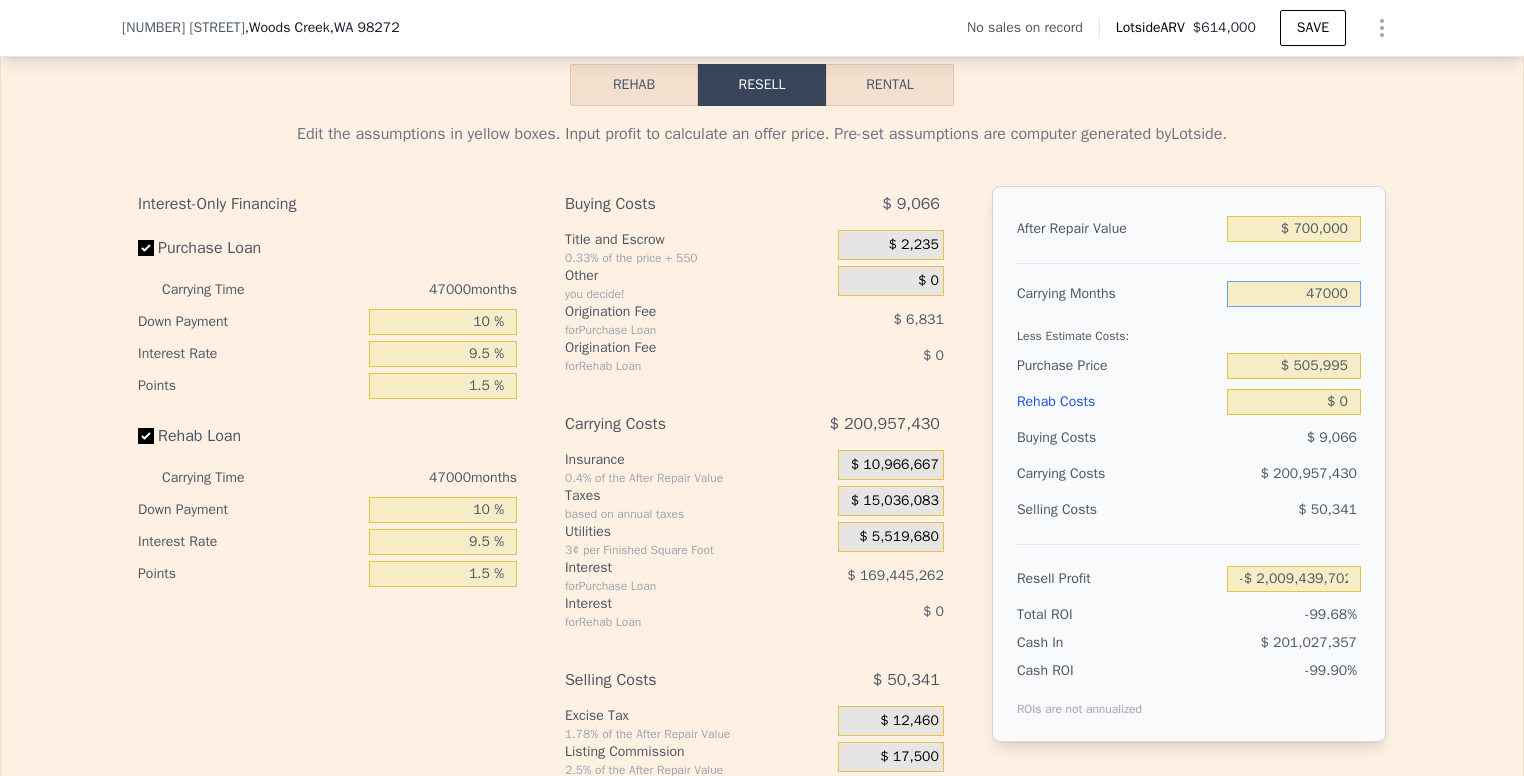 type on "-$ 200,822,832" 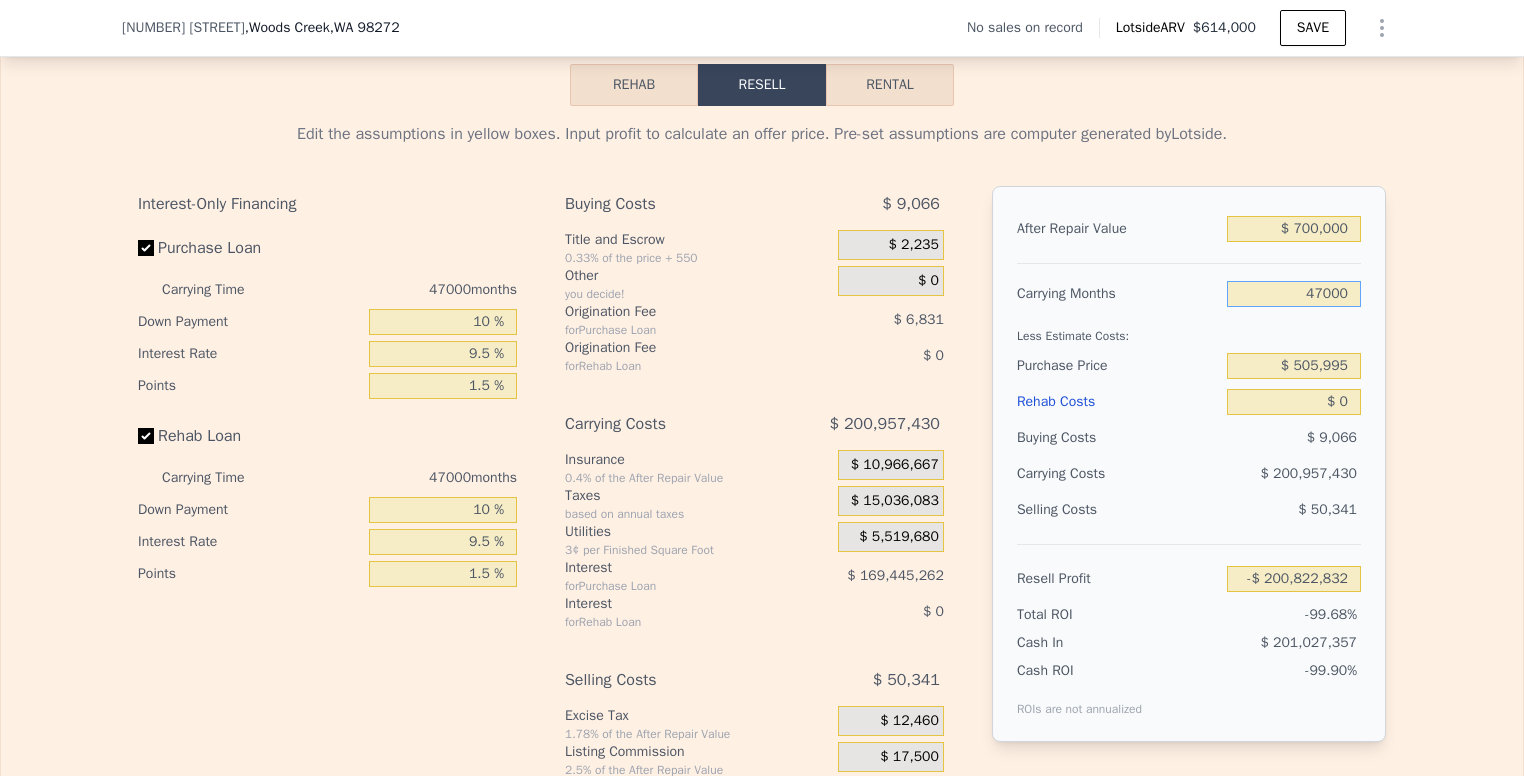 type on "4700" 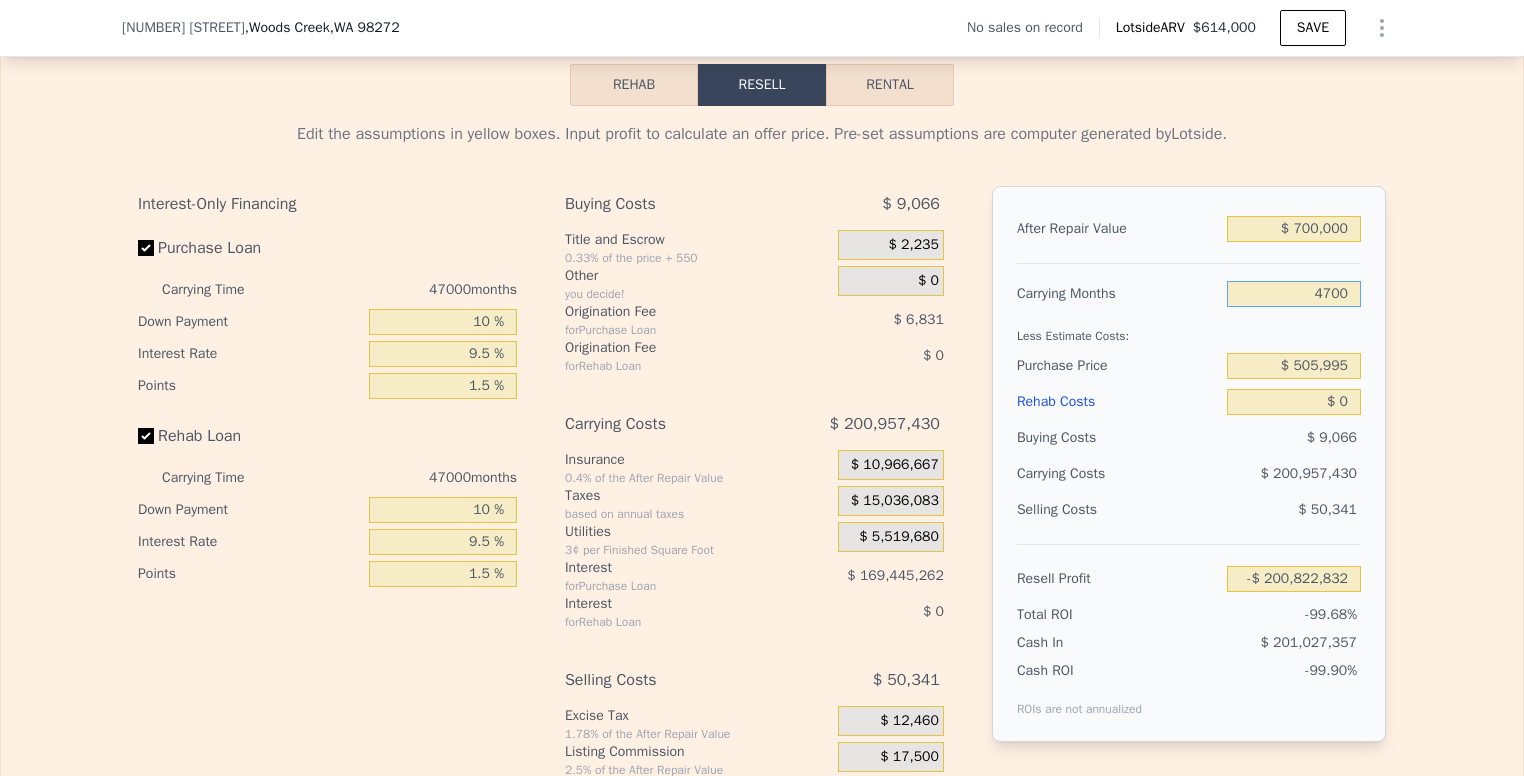 type on "-$ 19,961,145" 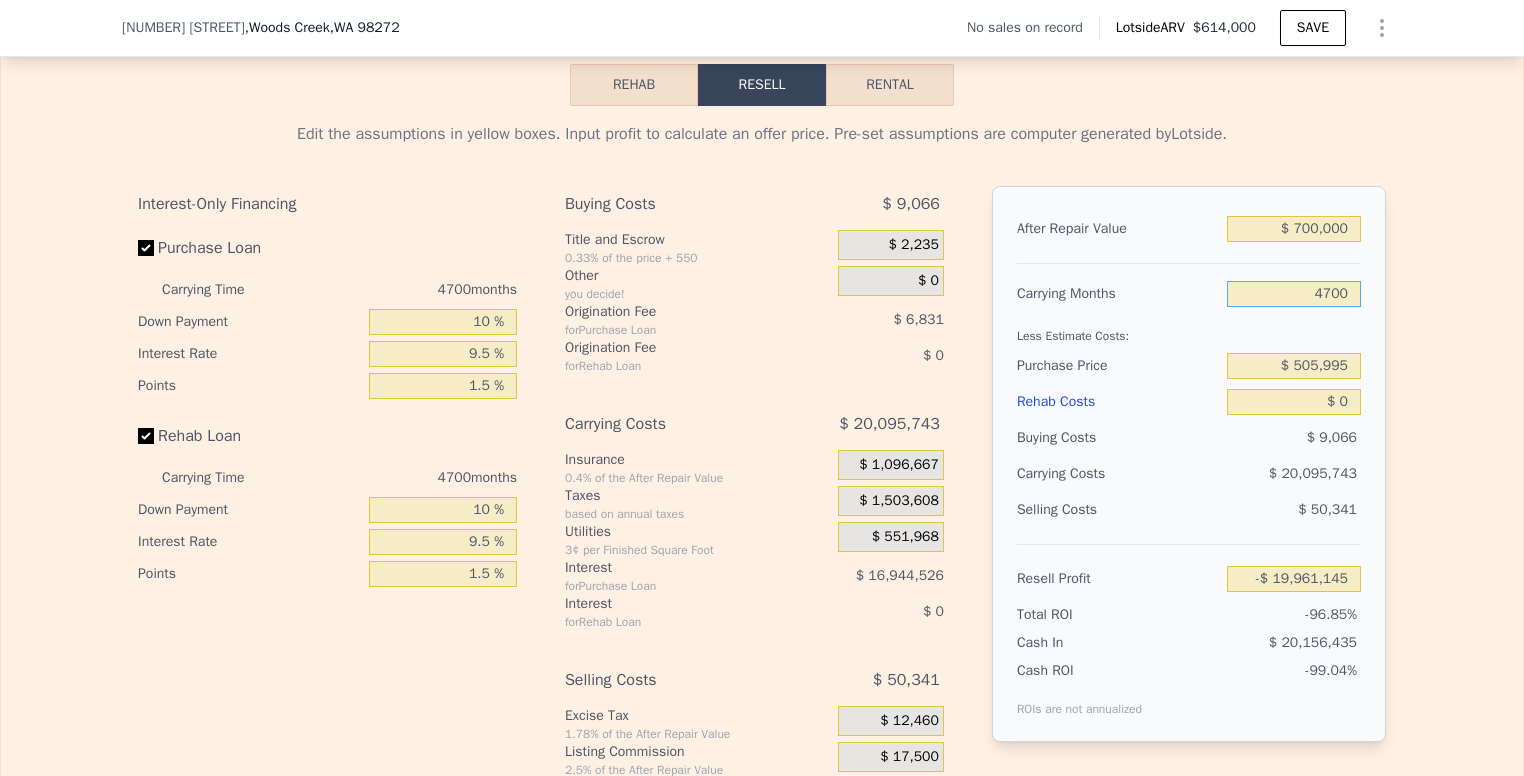 type on "470" 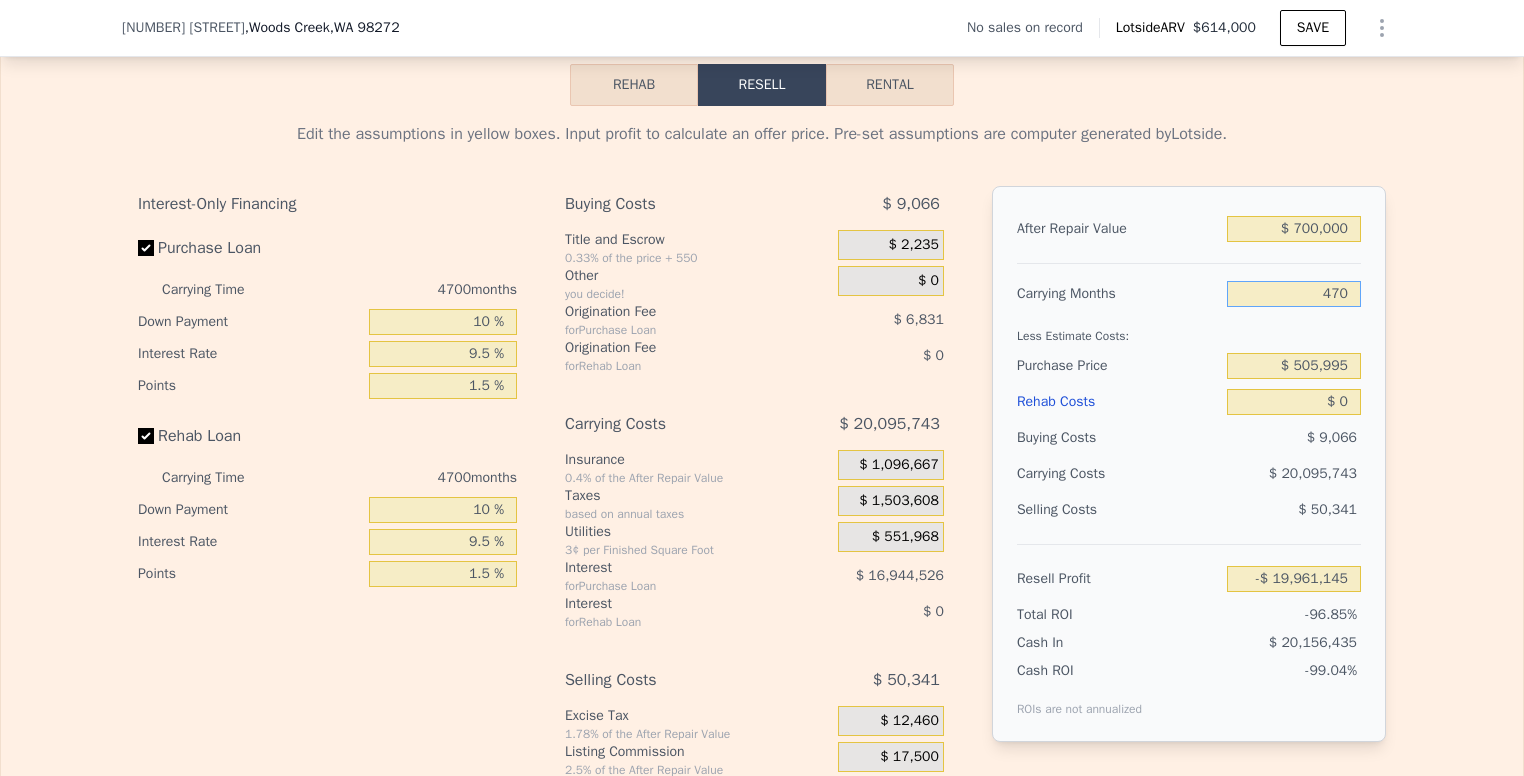 type on "-$ [PRICE]" 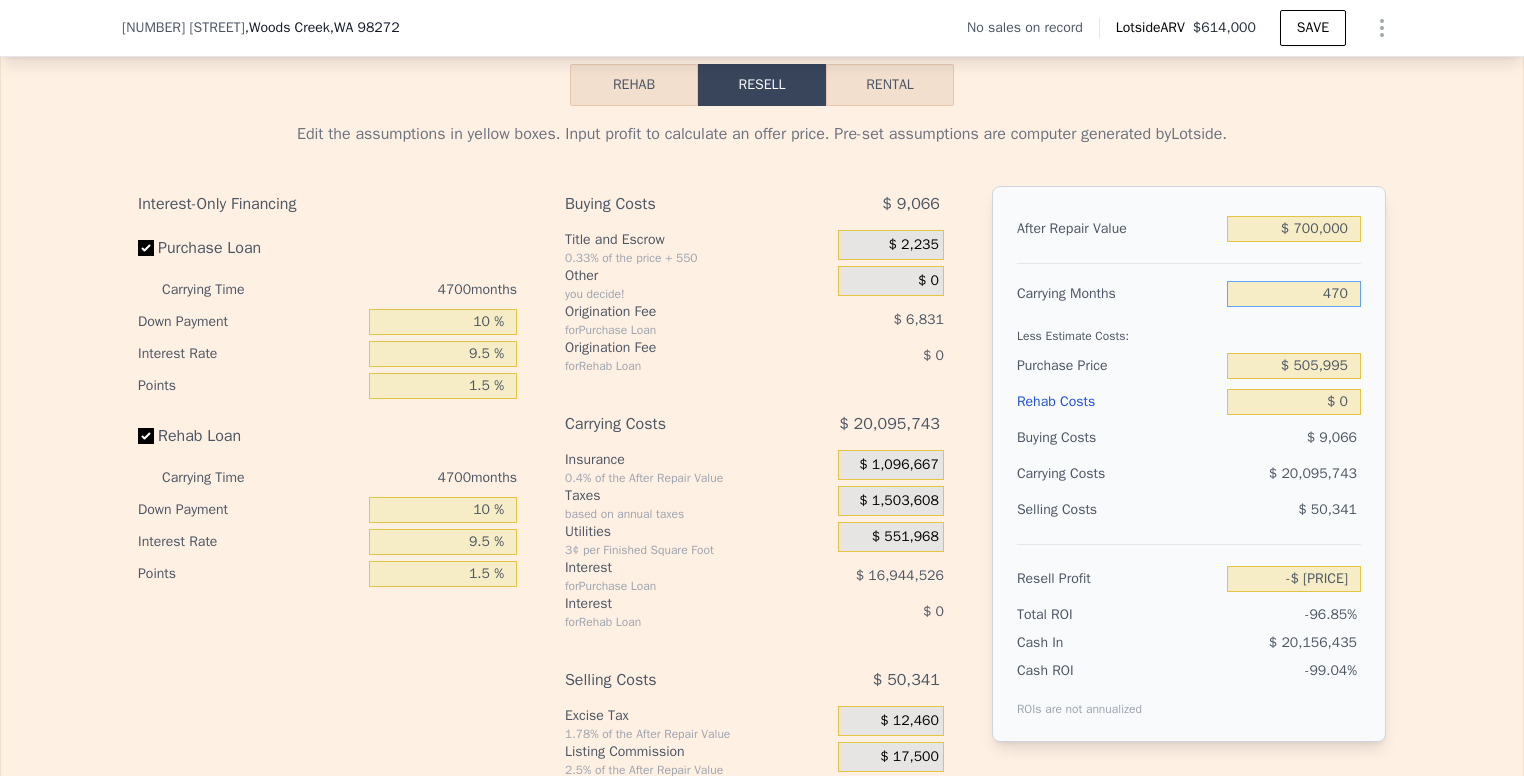 type on "47" 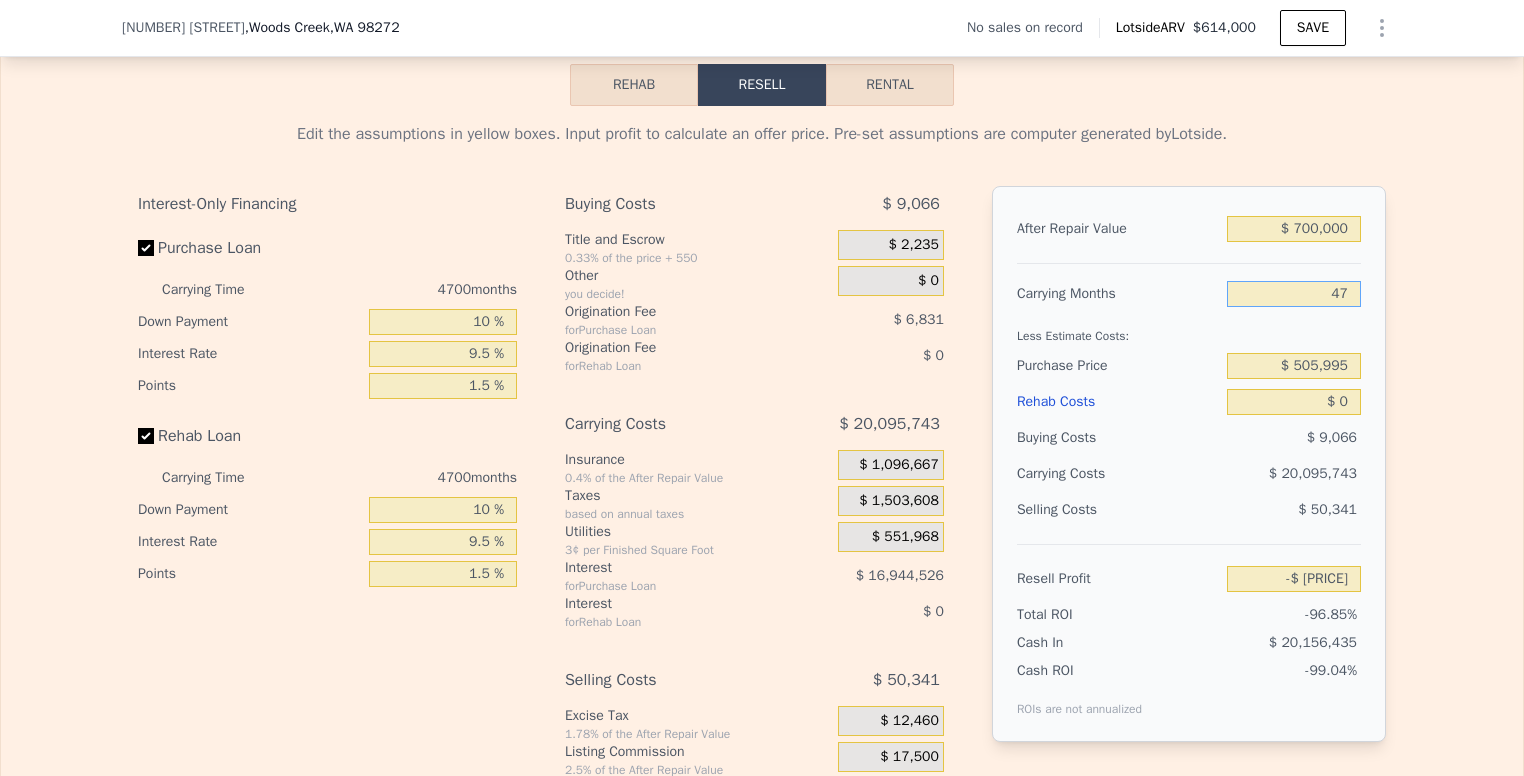 type on "-$ 66,360" 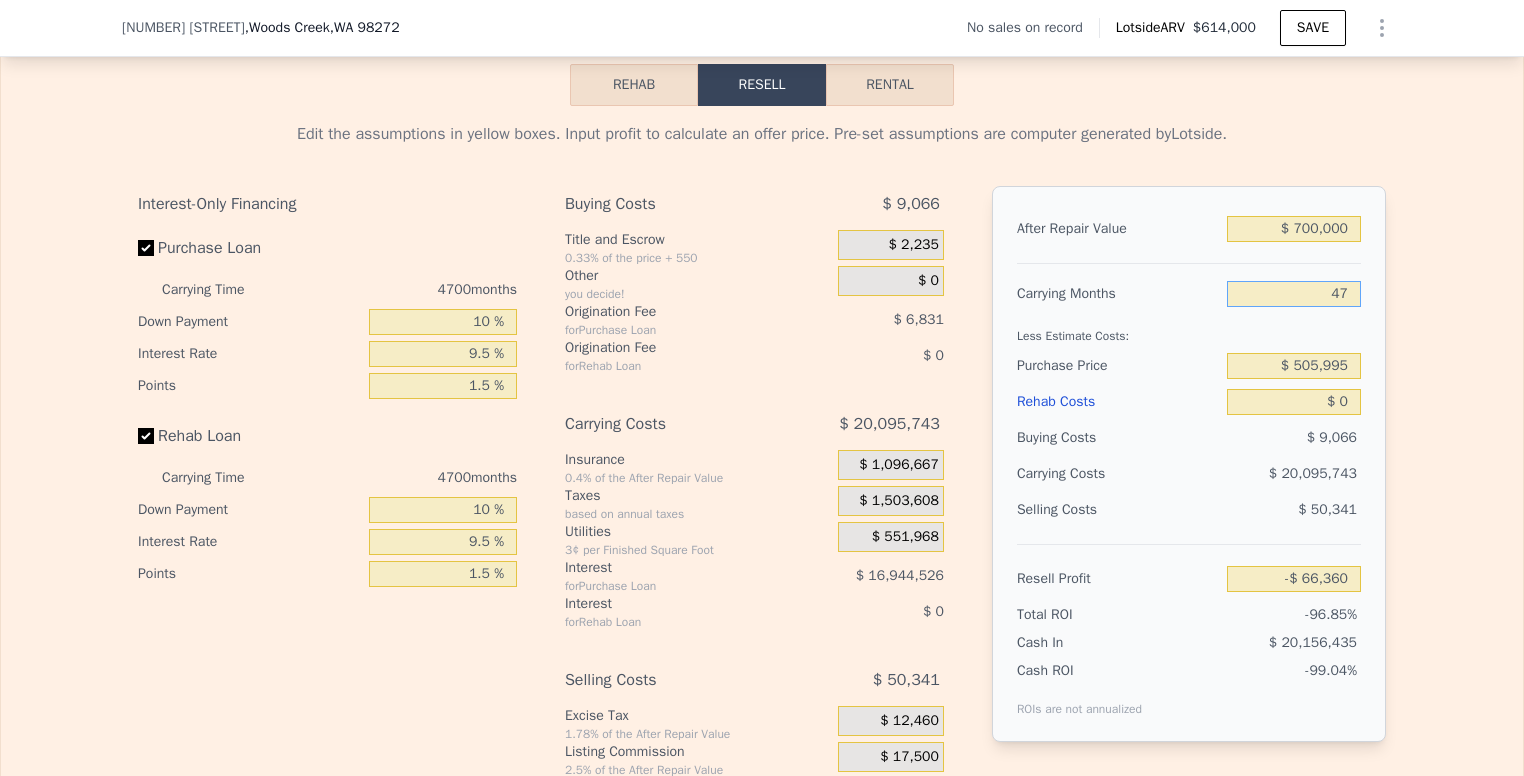 type on "4" 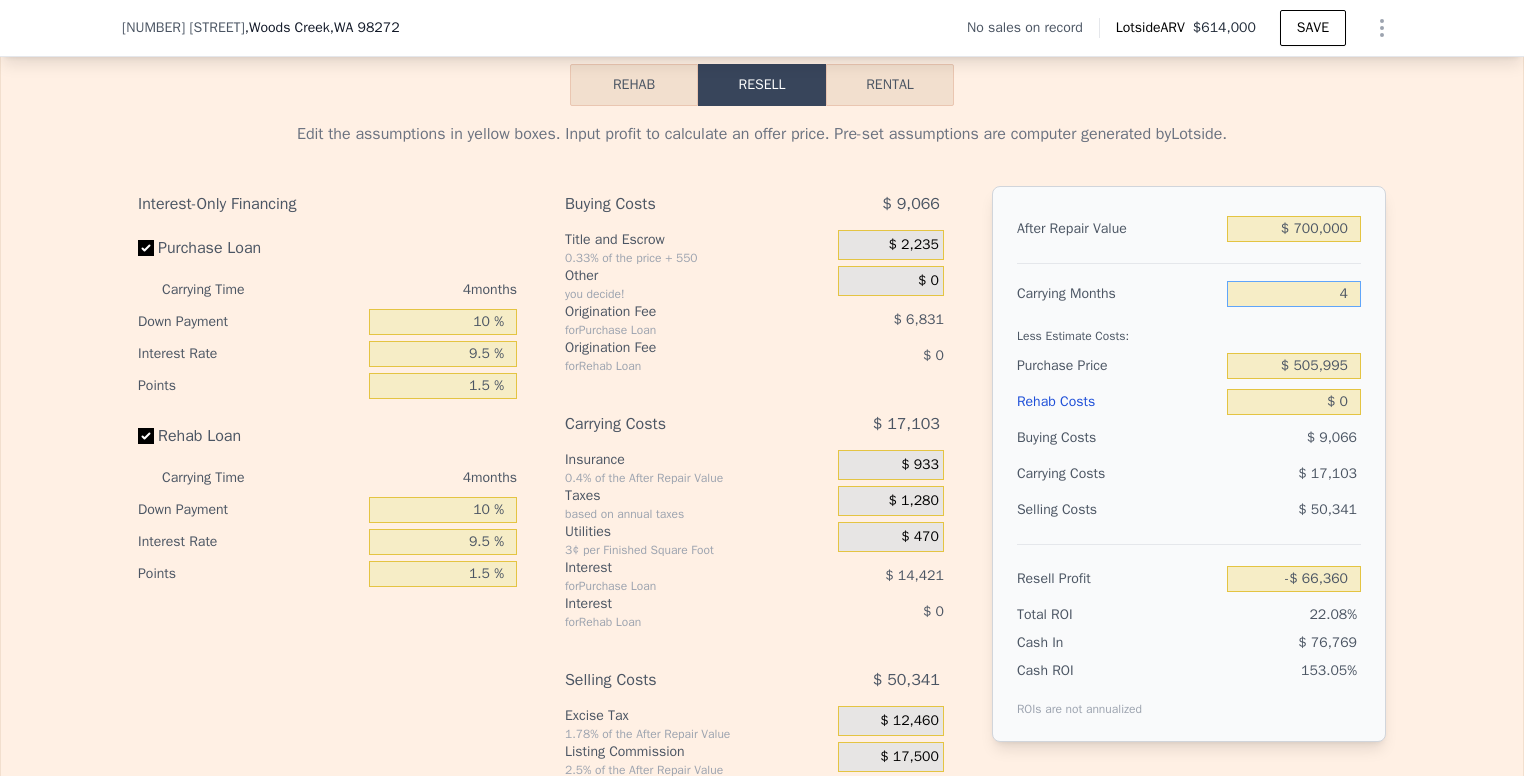 type on "$ 117,495" 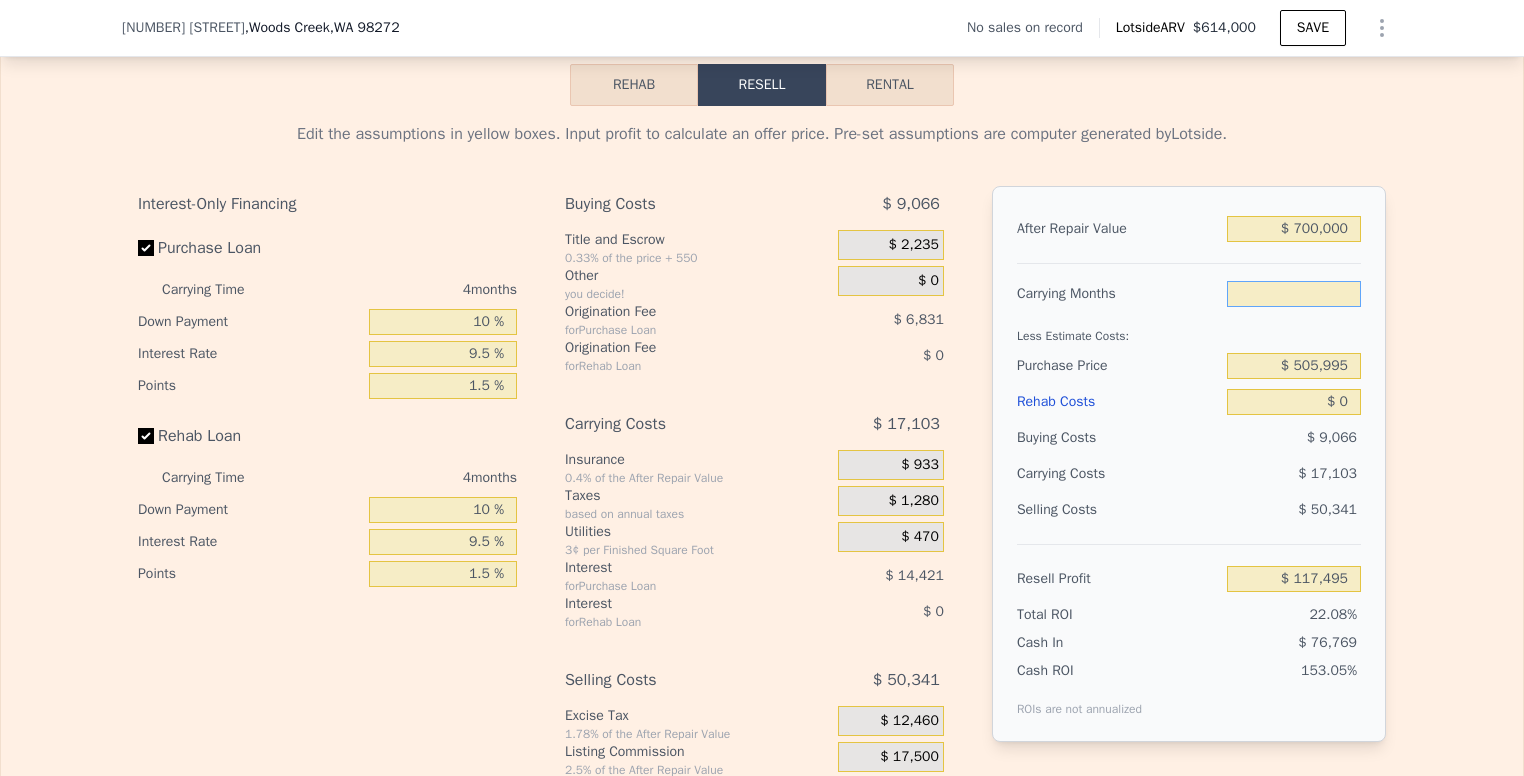 type on "3" 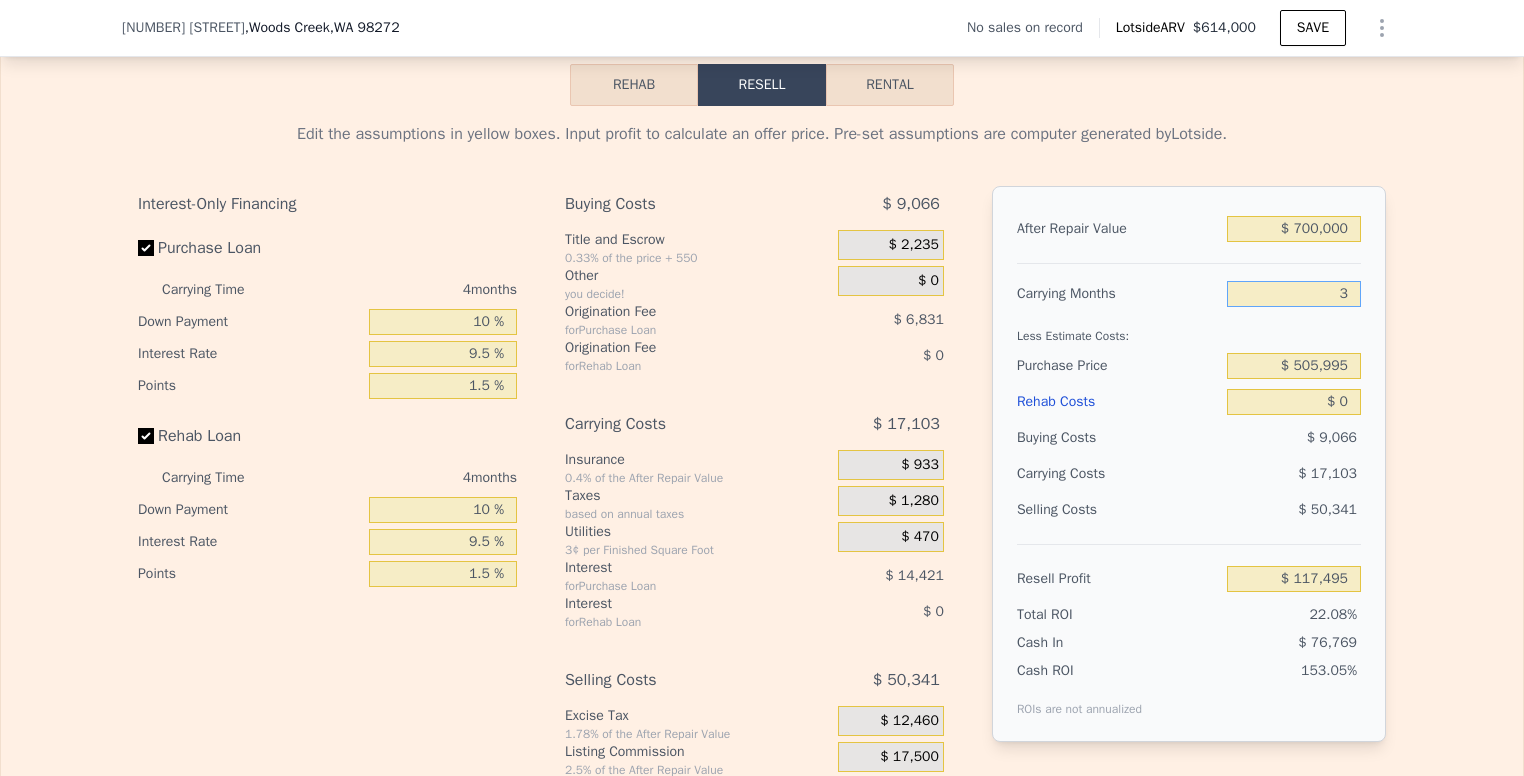 type on "$ 121,771" 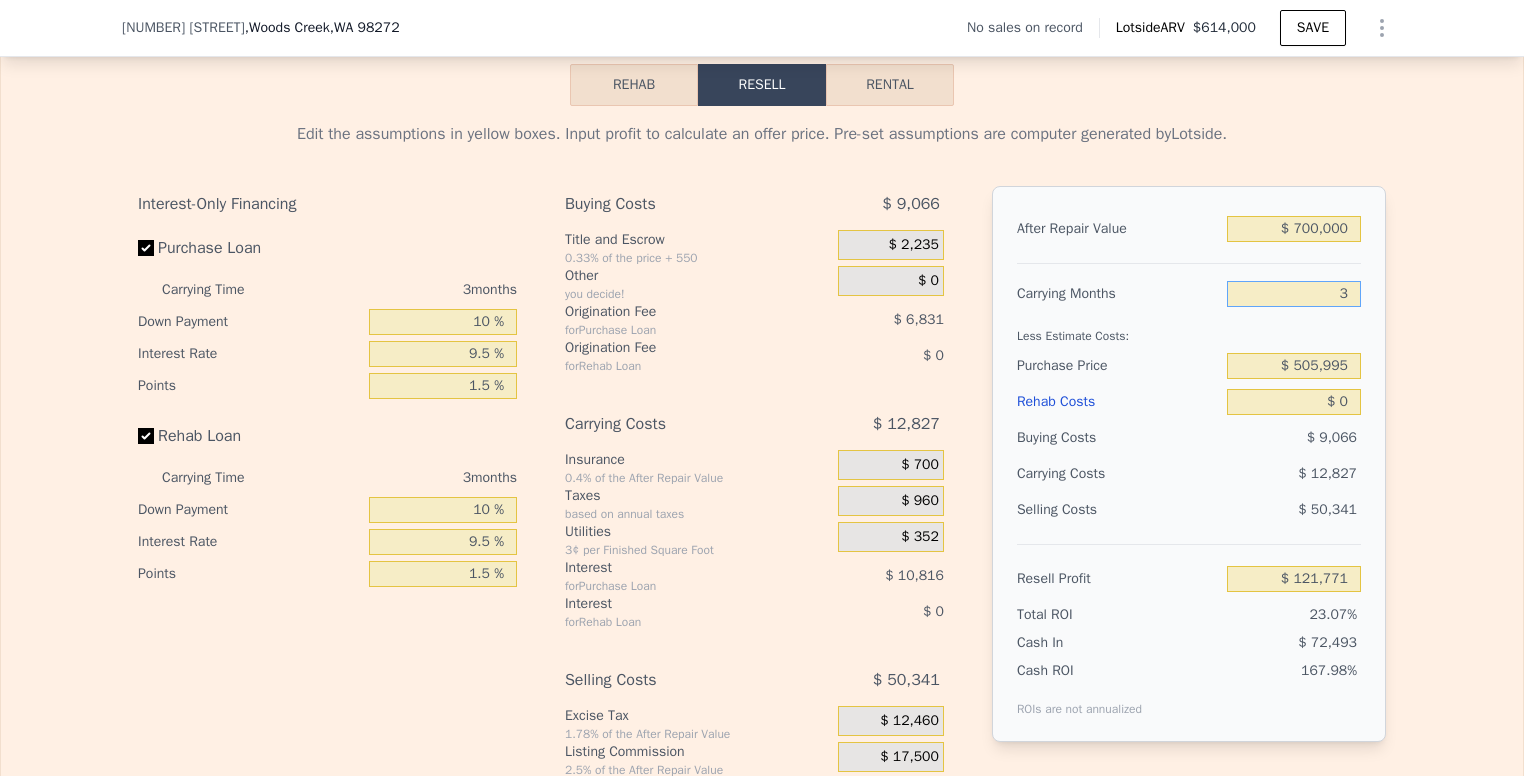 type on "3" 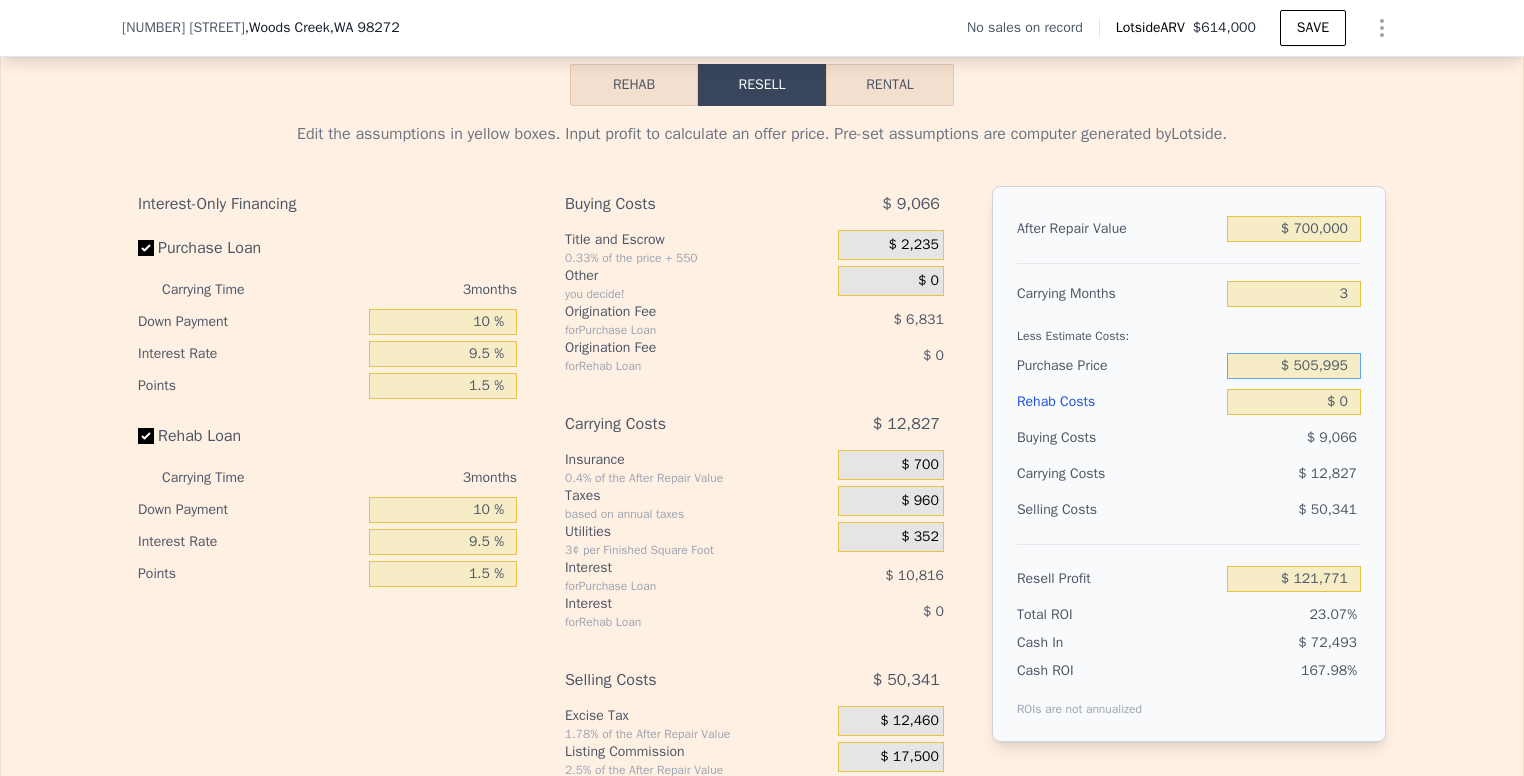 drag, startPoint x: 1286, startPoint y: 380, endPoint x: 1387, endPoint y: 388, distance: 101.31634 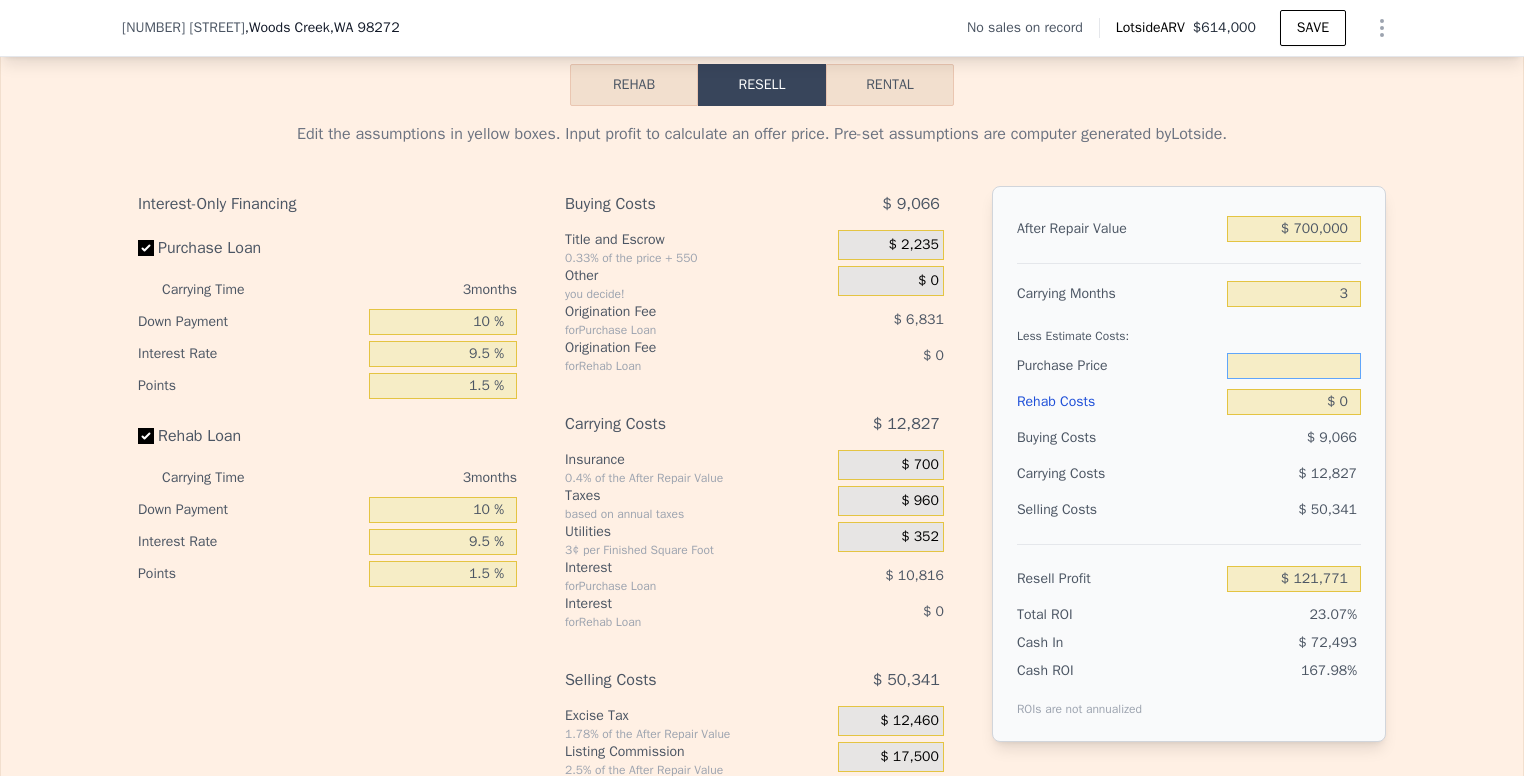 type on "$ 3" 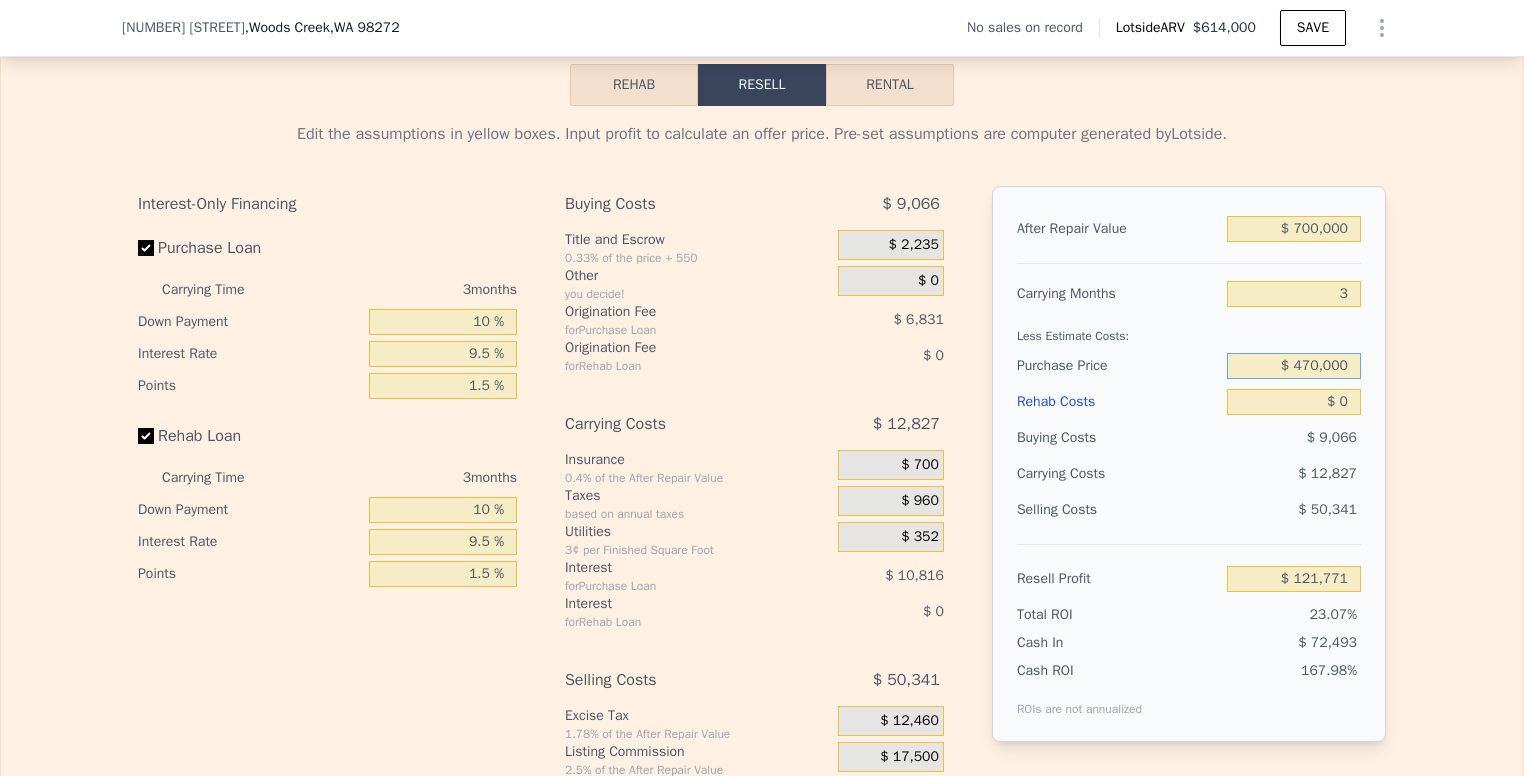 type on "$ 470,000" 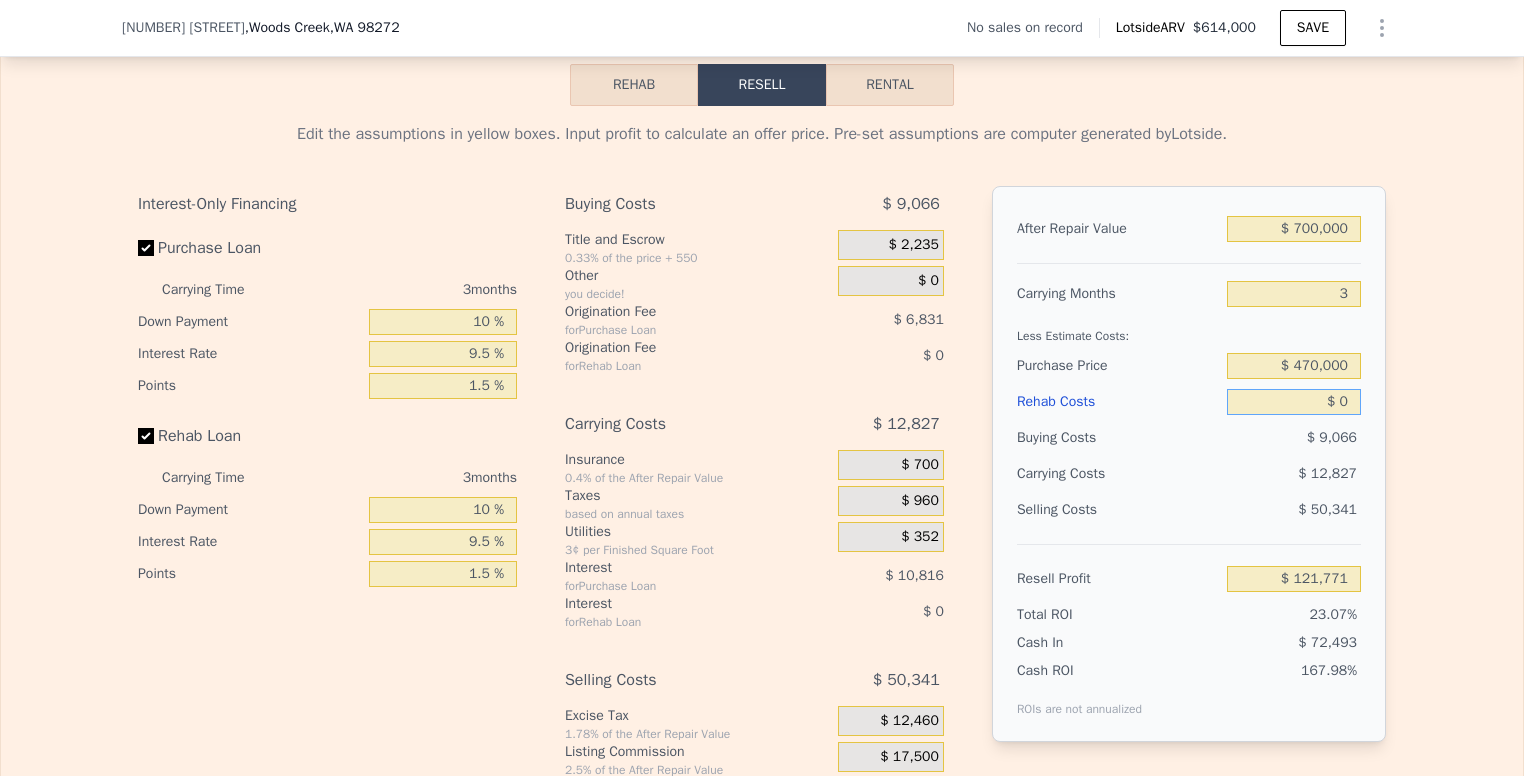 click on "$ 0" at bounding box center [1294, 402] 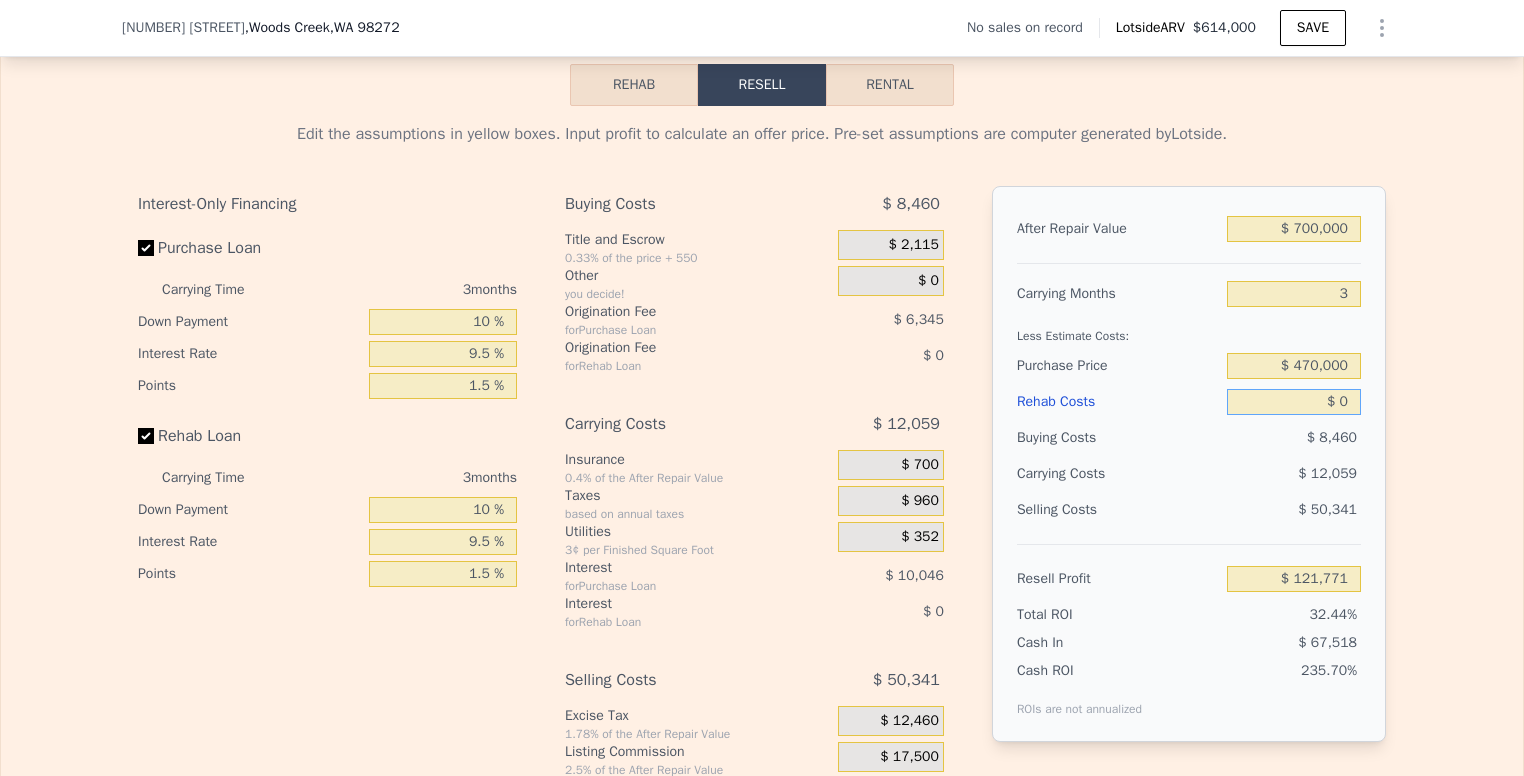 type on "$ 159,140" 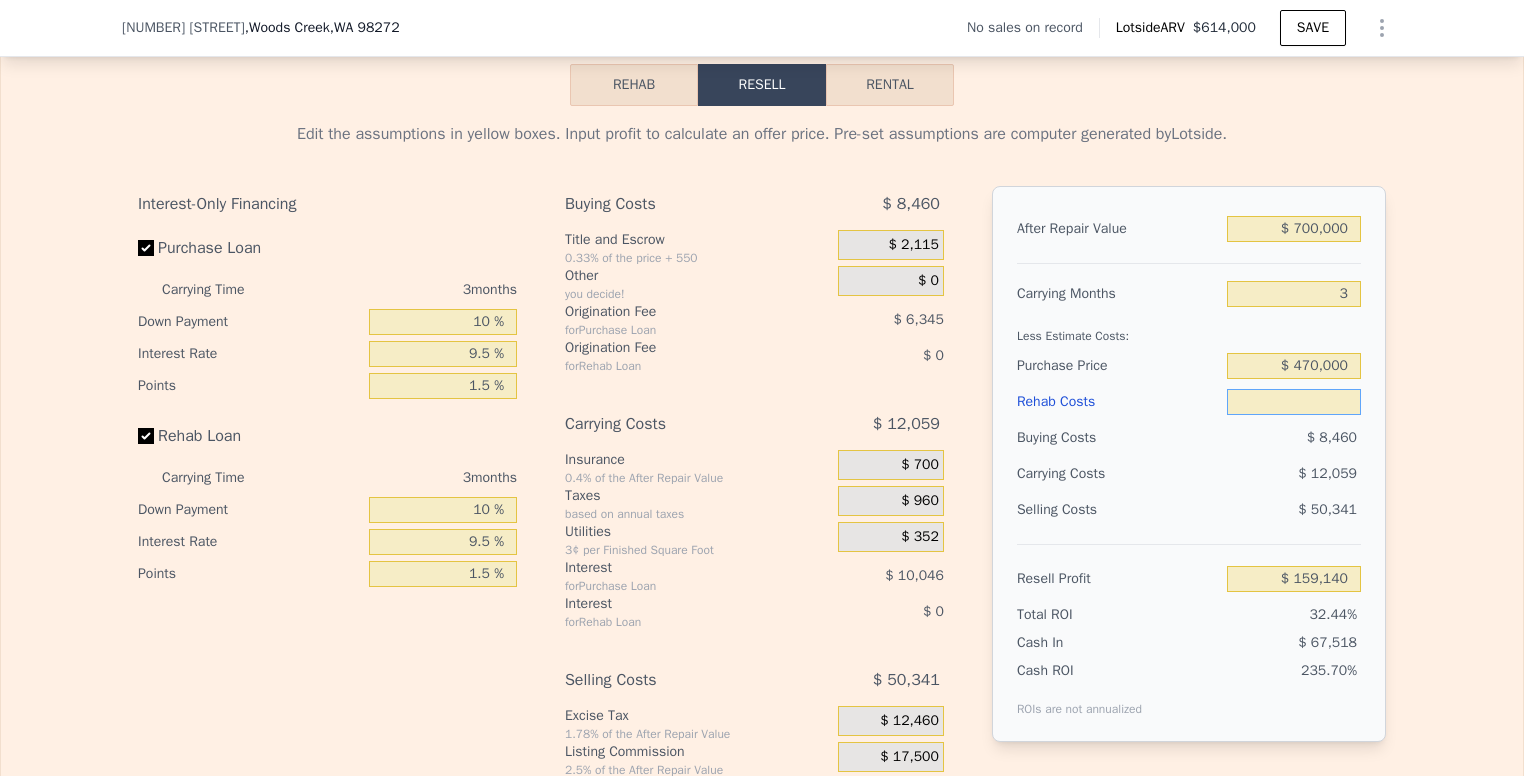 type on "$ 1" 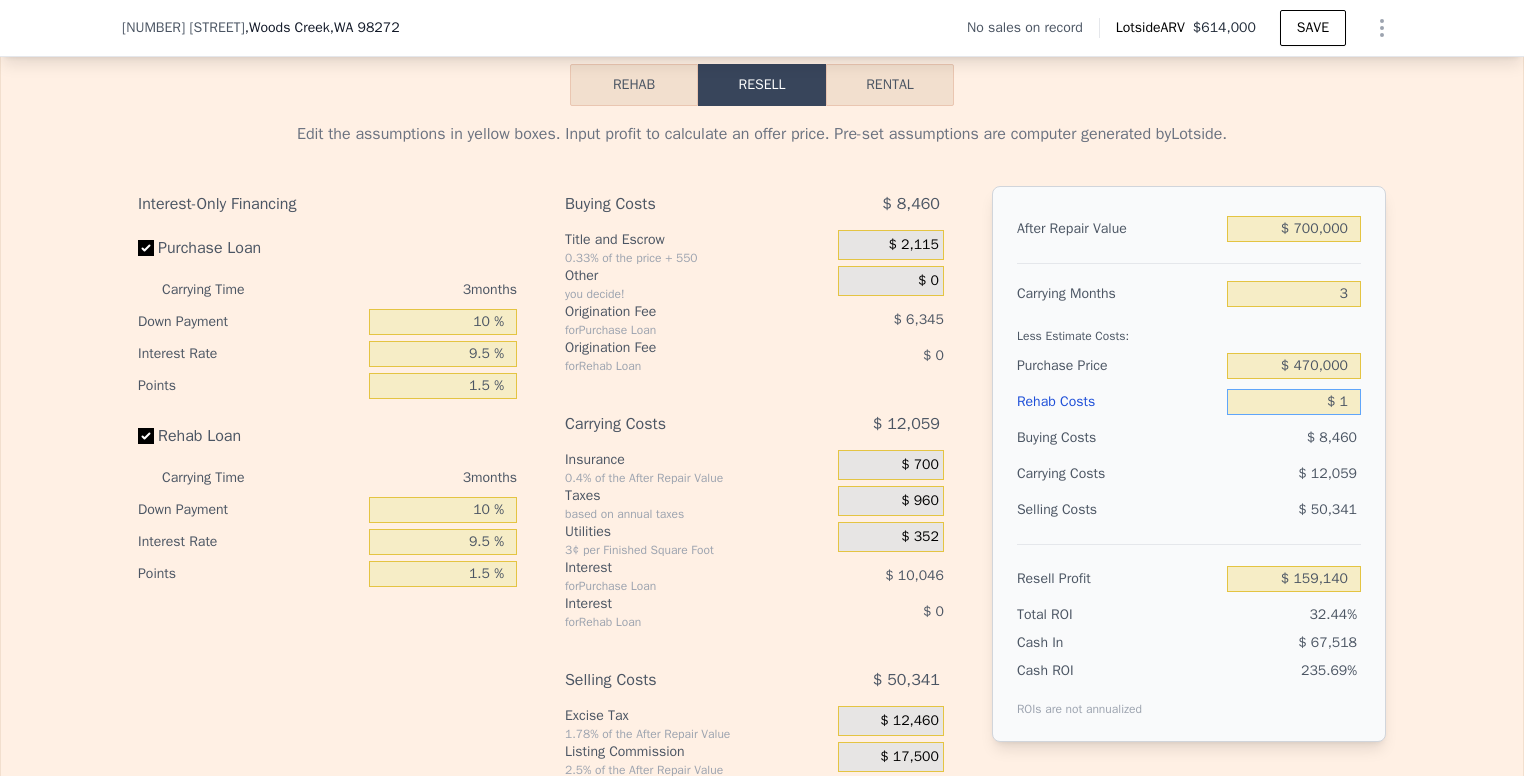 type on "$ 159,139" 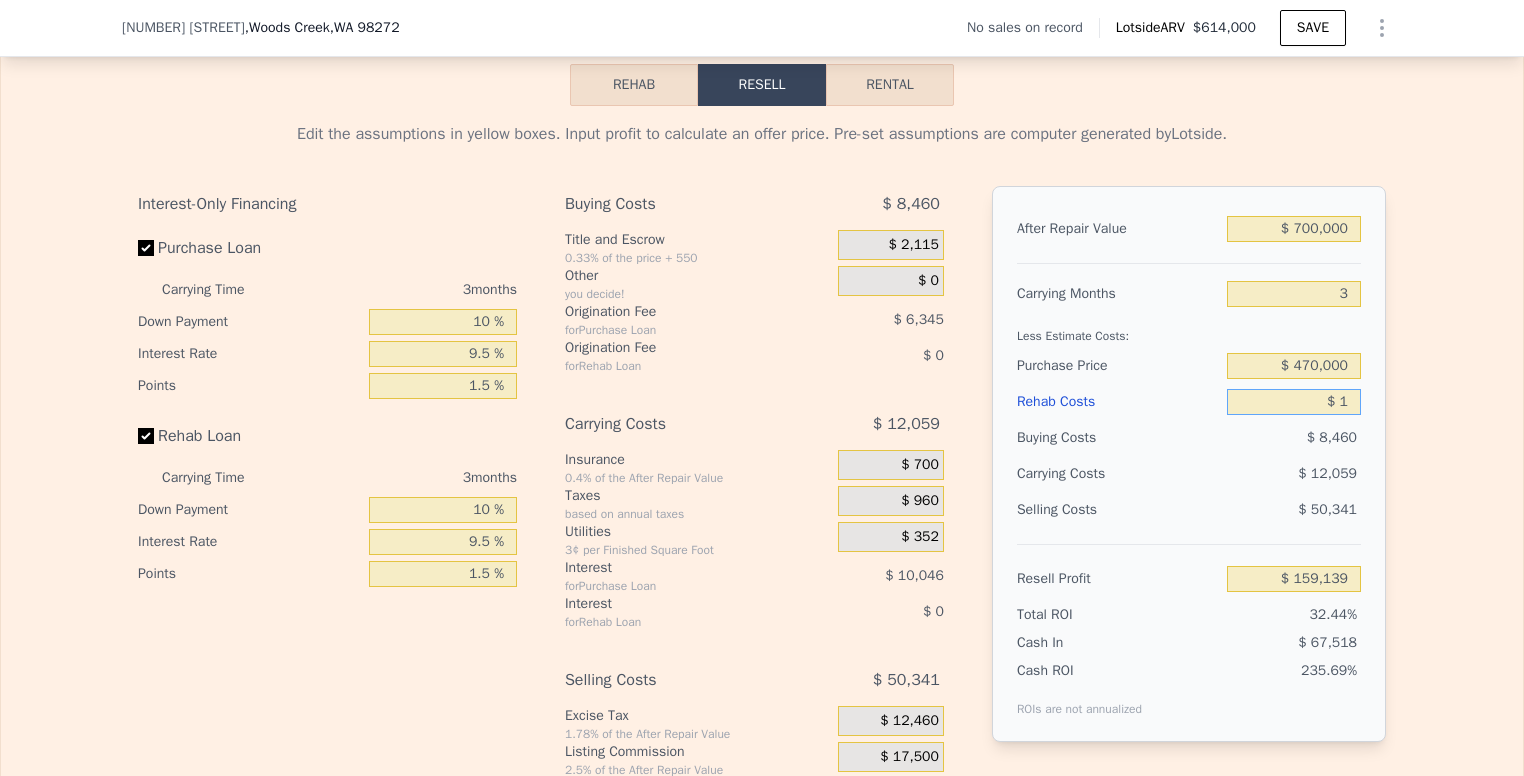 type on "$ 10" 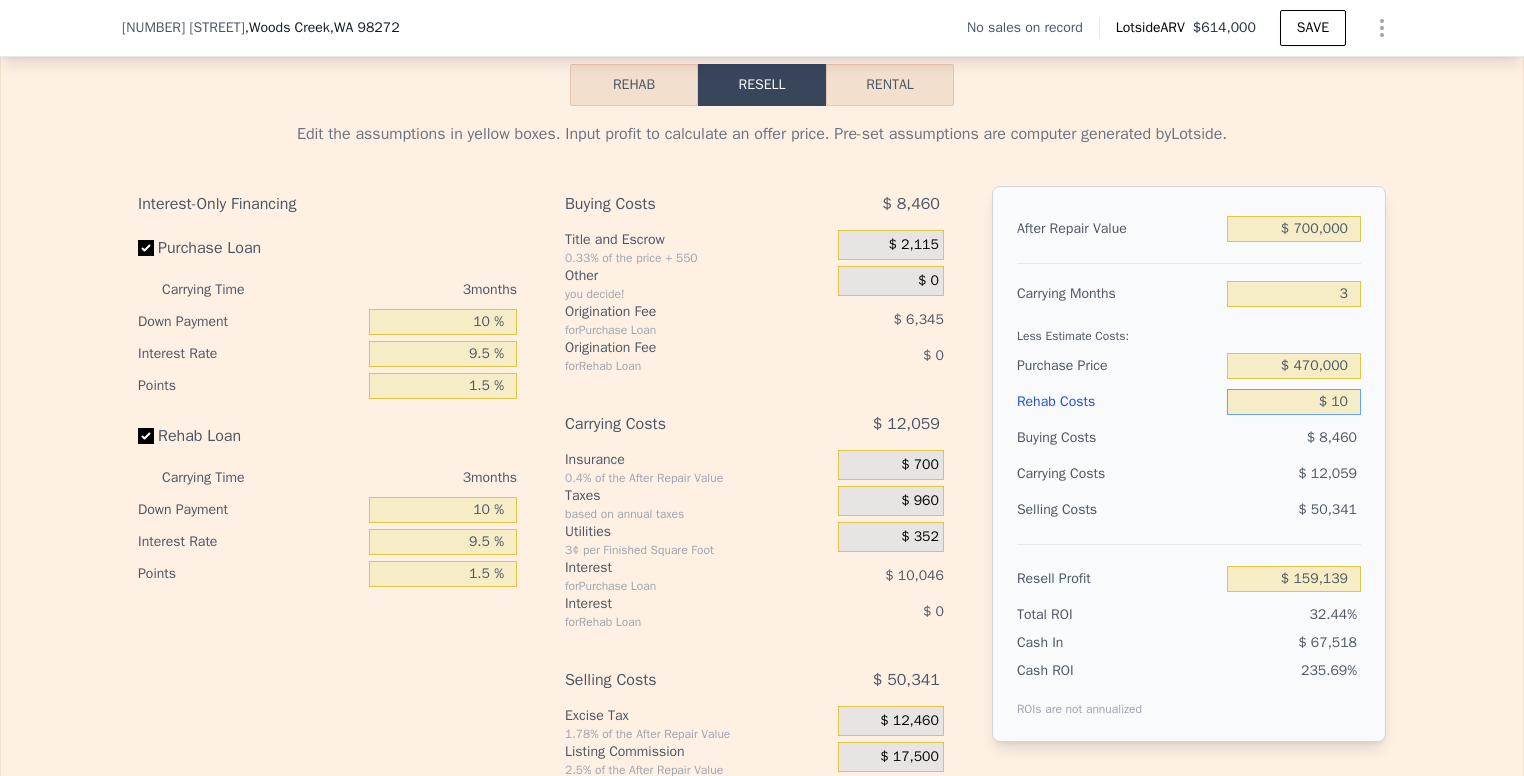 type on "$ 159,130" 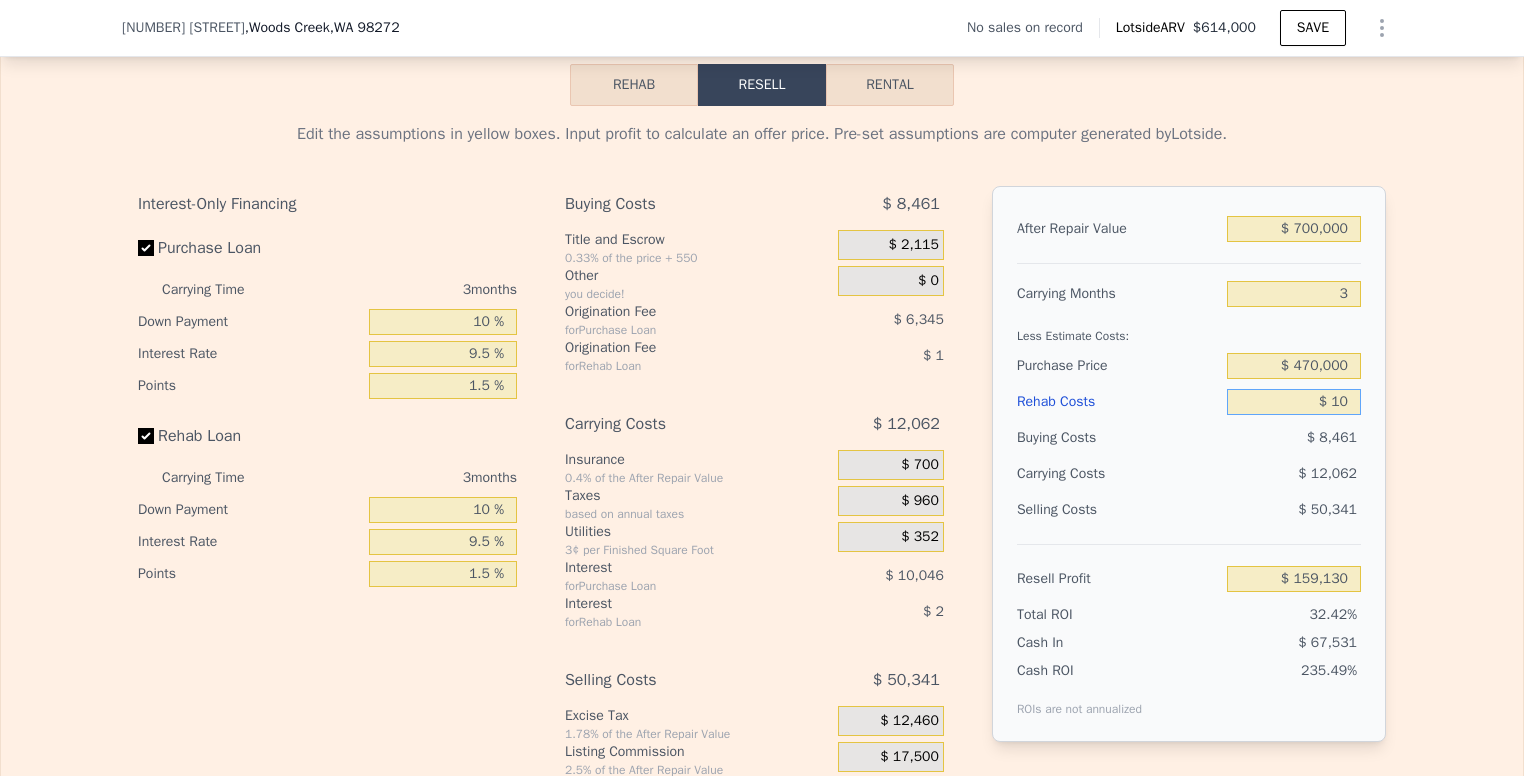 type on "$ 100" 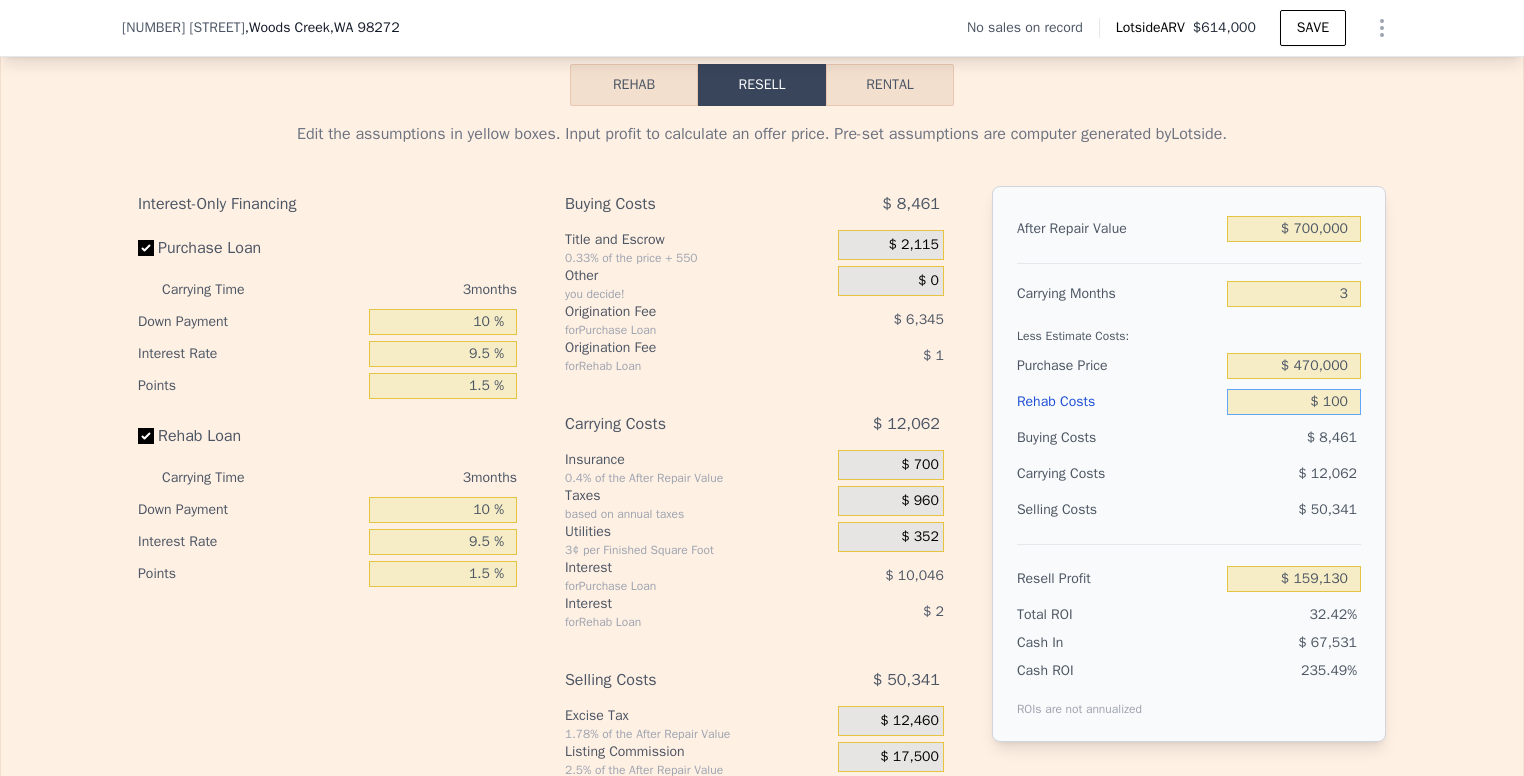 type on "$ 159,036" 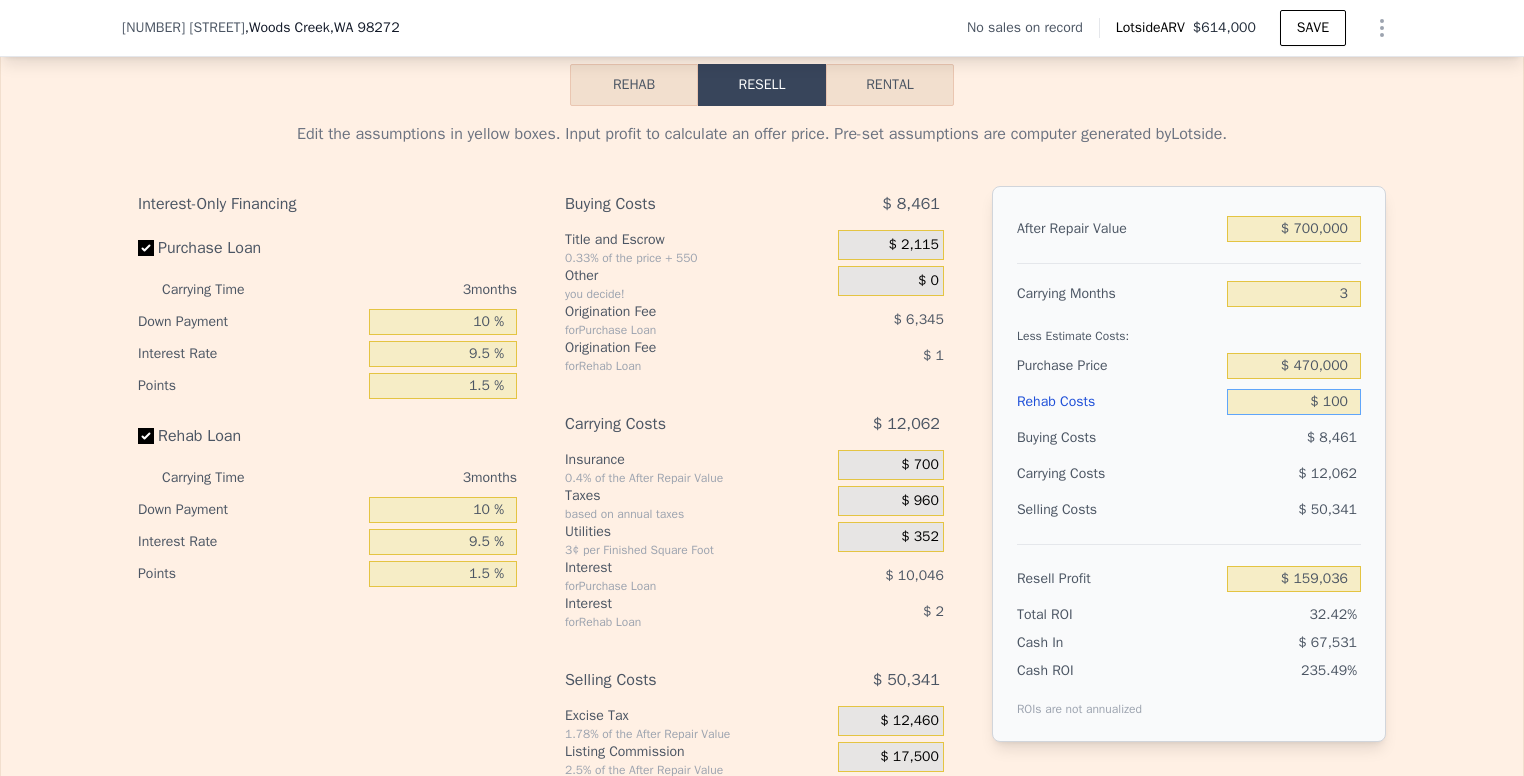 type on "$ 1,000" 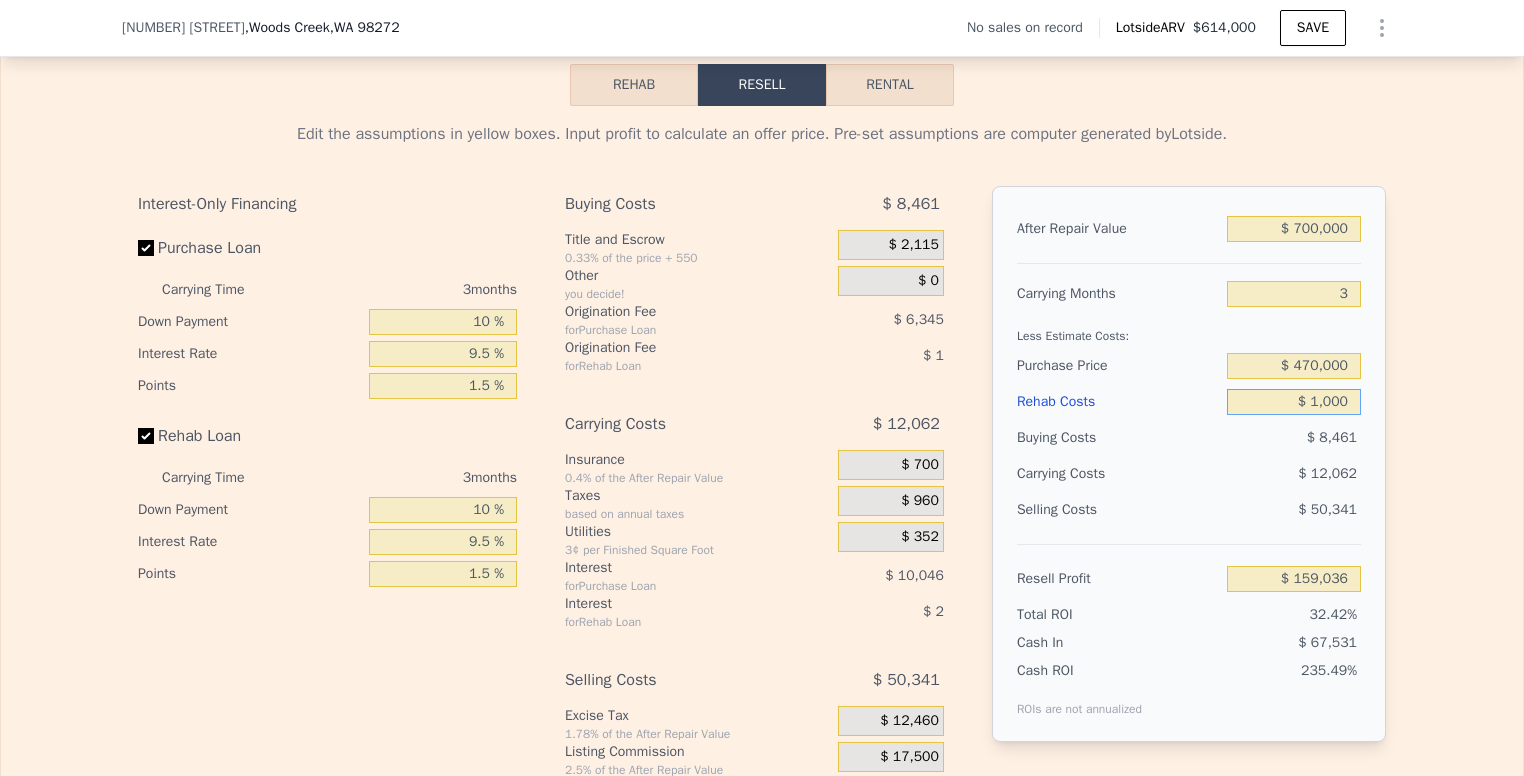type on "$ 158,105" 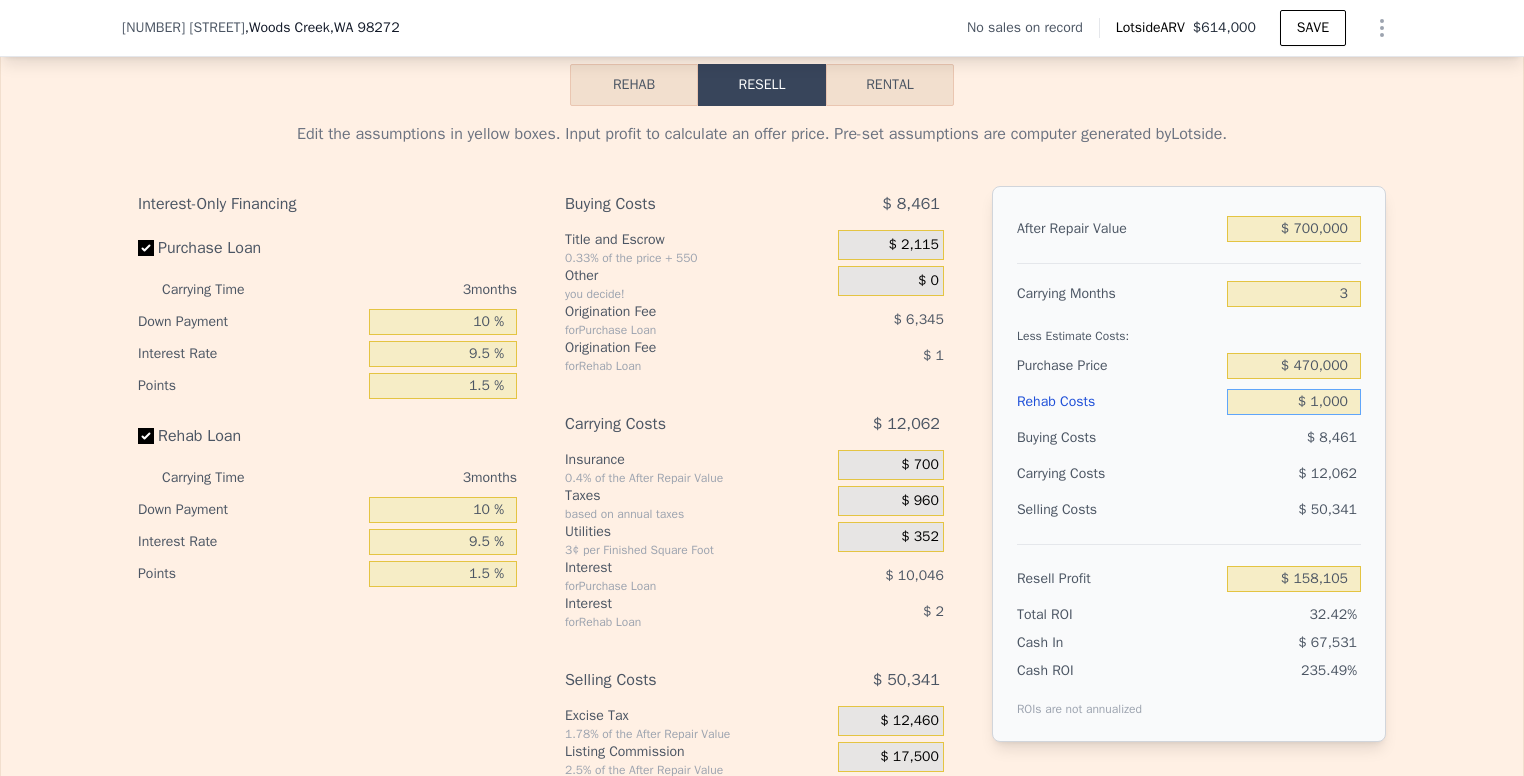 type on "$ 10,000" 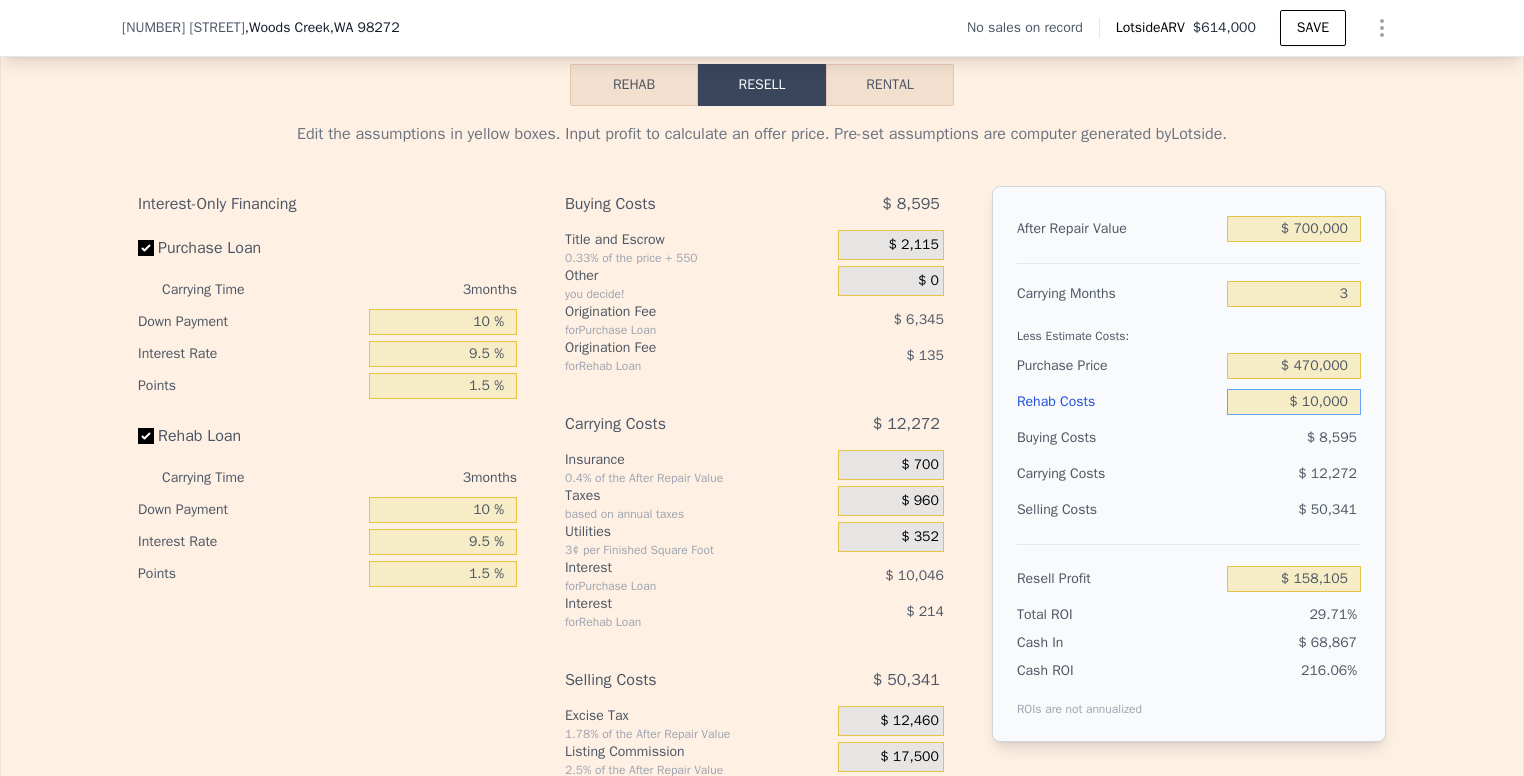 type on "$ 148,792" 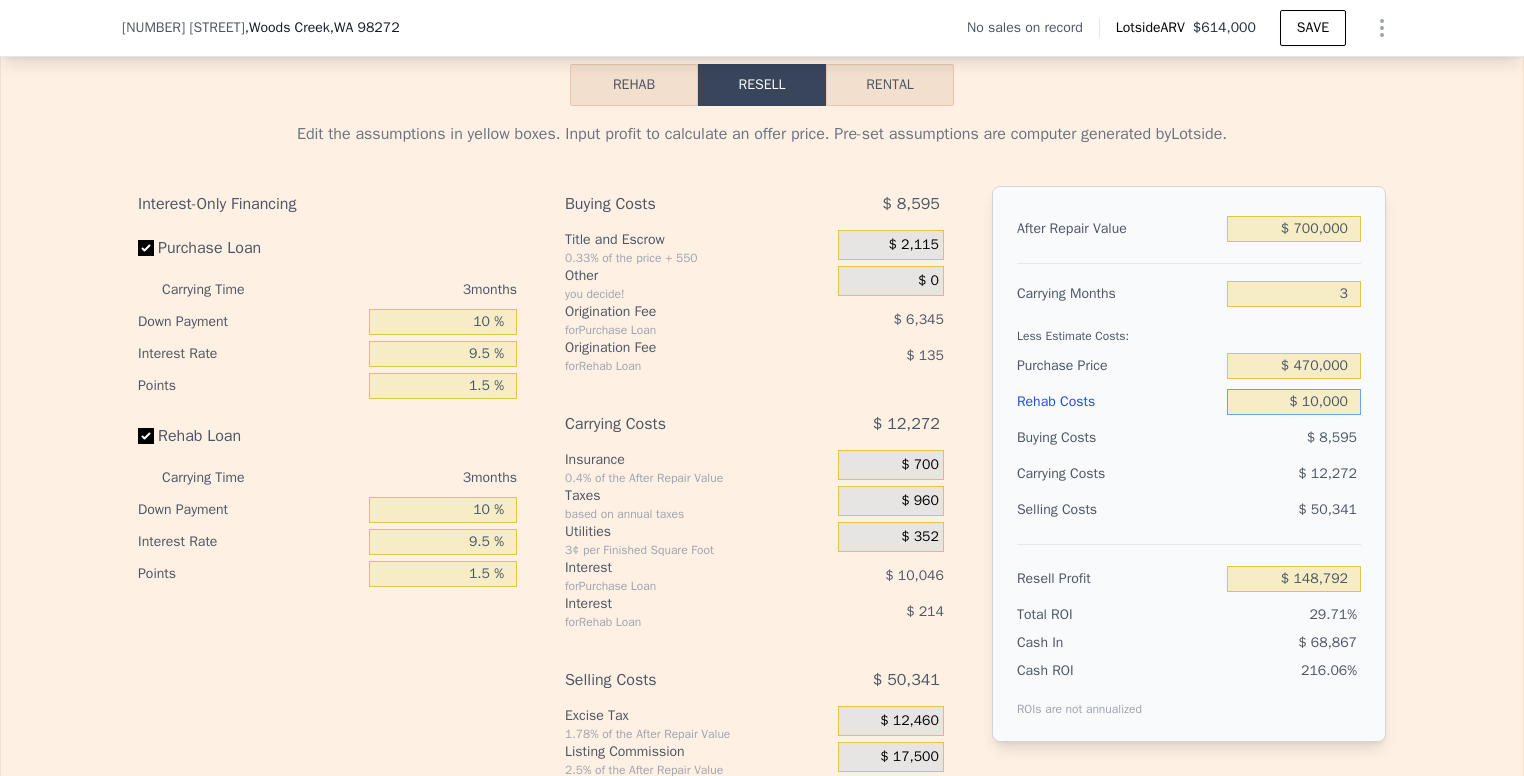 type on "$ 100,000" 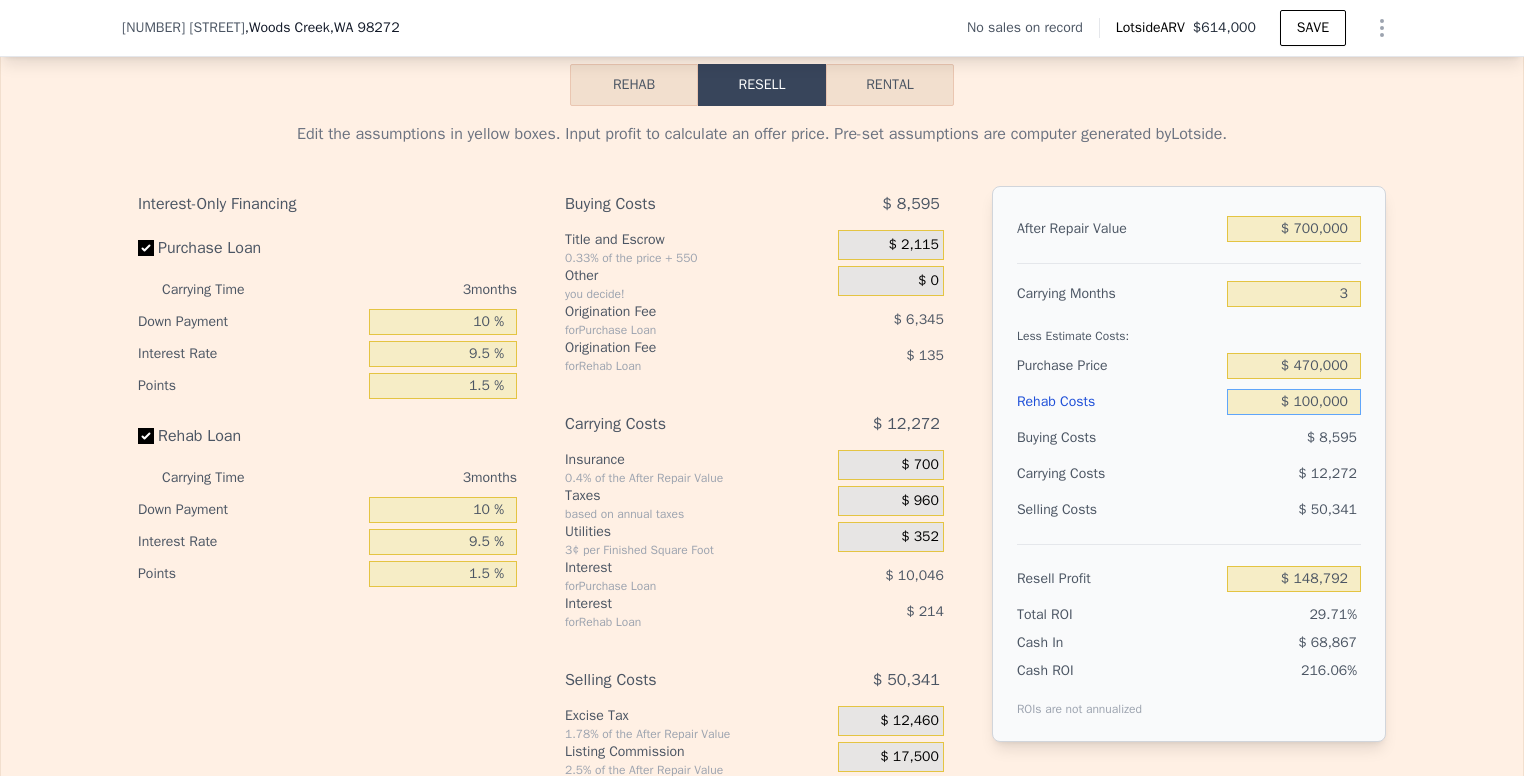 type on "$ 55,651" 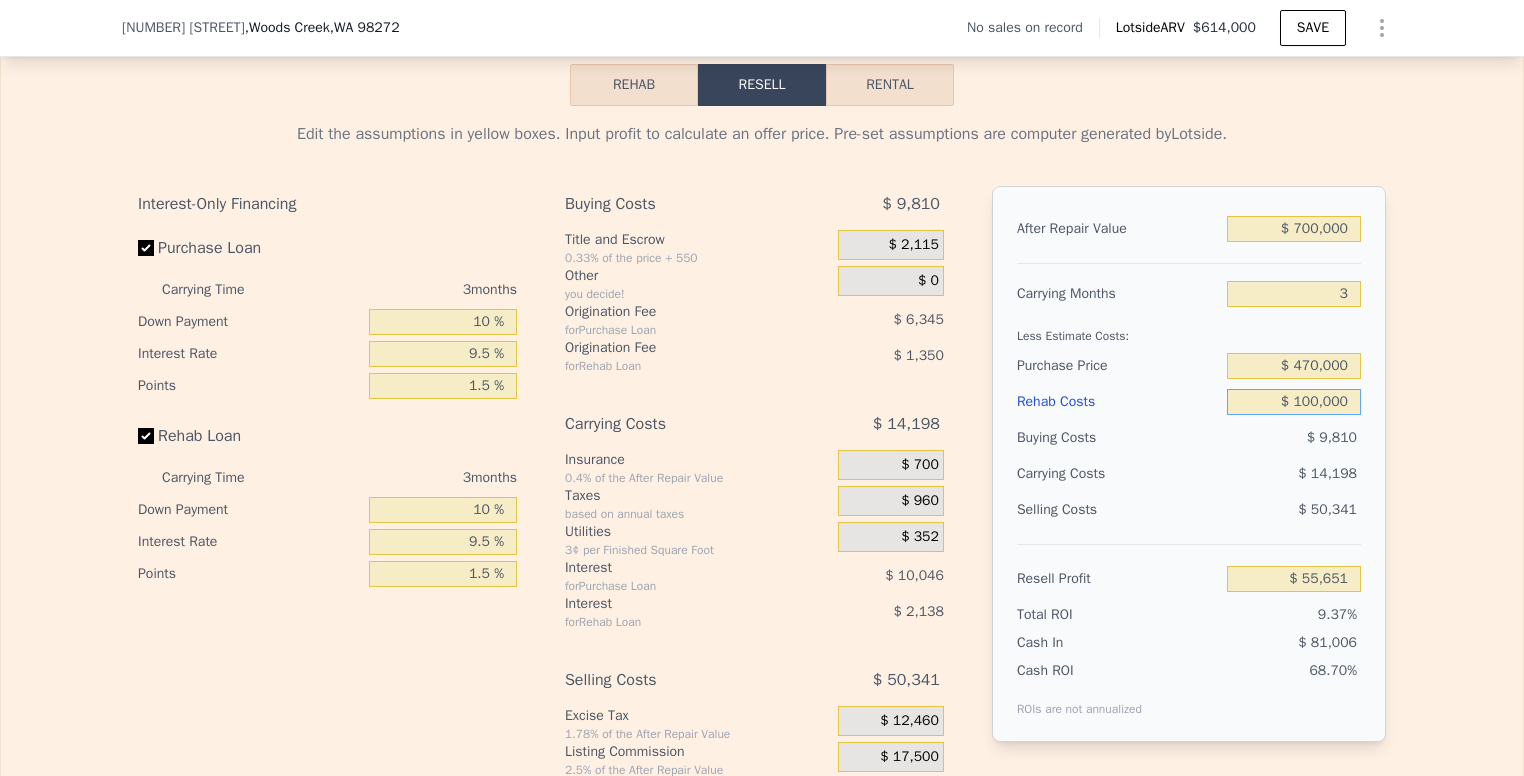 type on "$ 100,000" 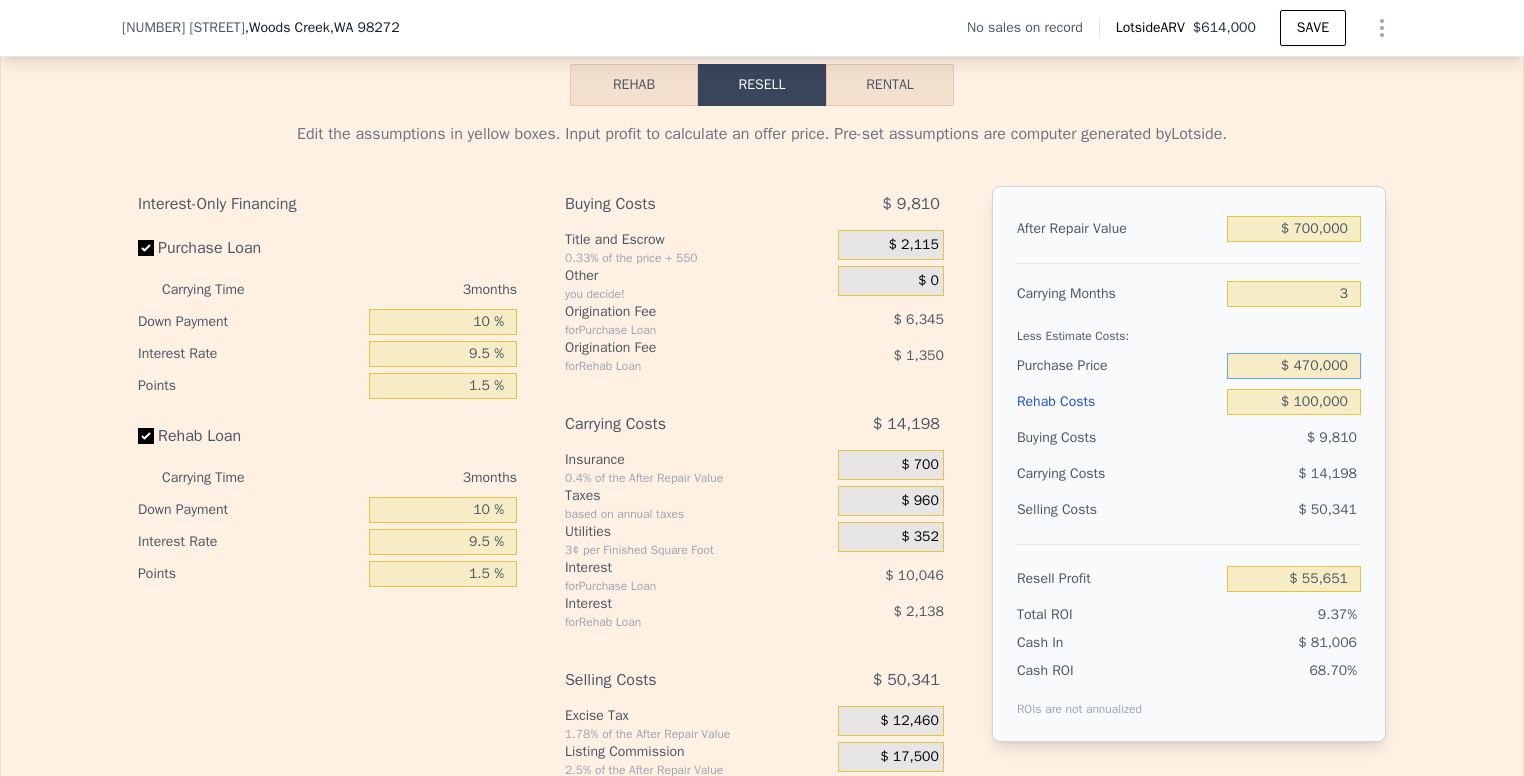 click on "$ 470,000" at bounding box center (1294, 366) 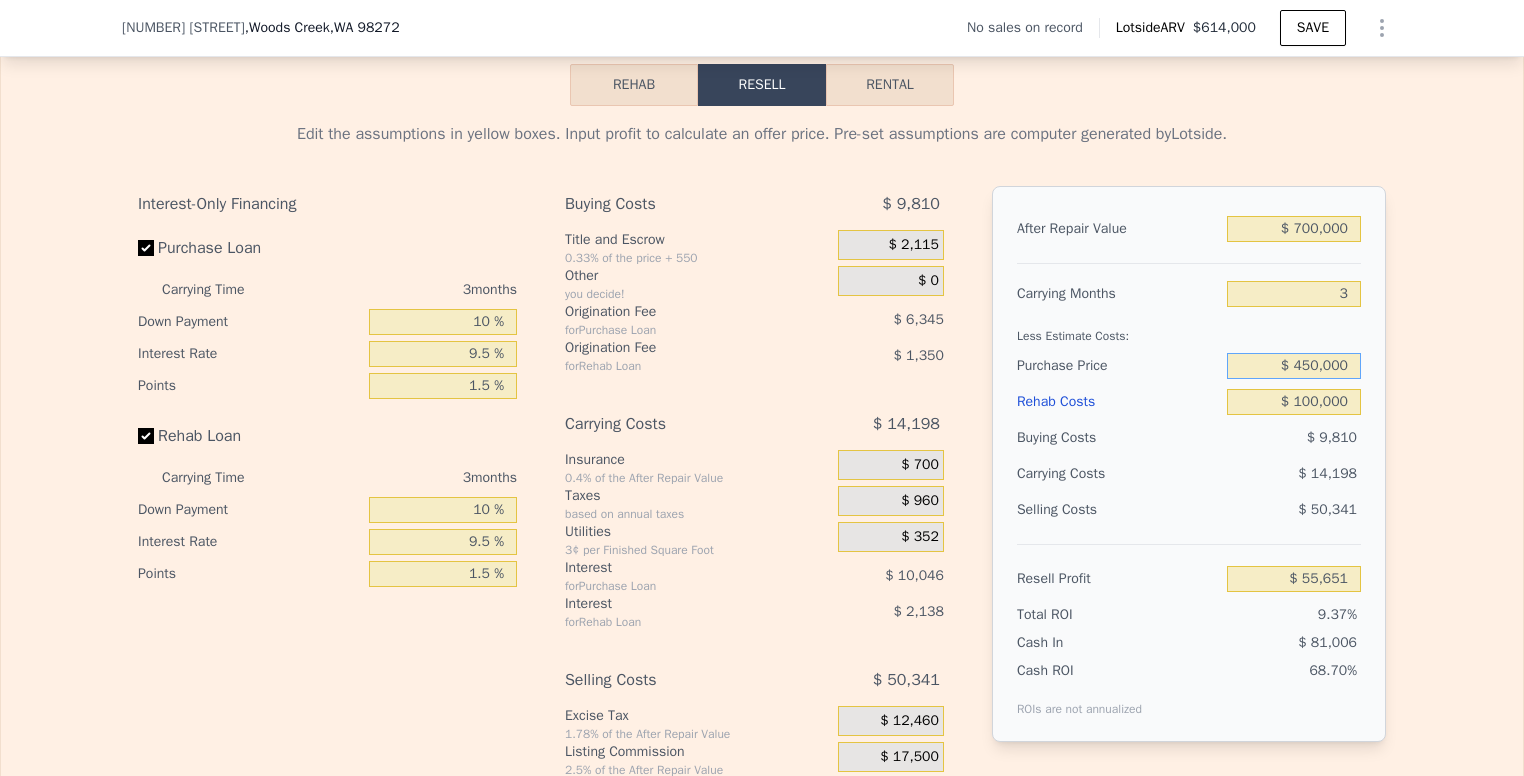 type on "$ 450,000" 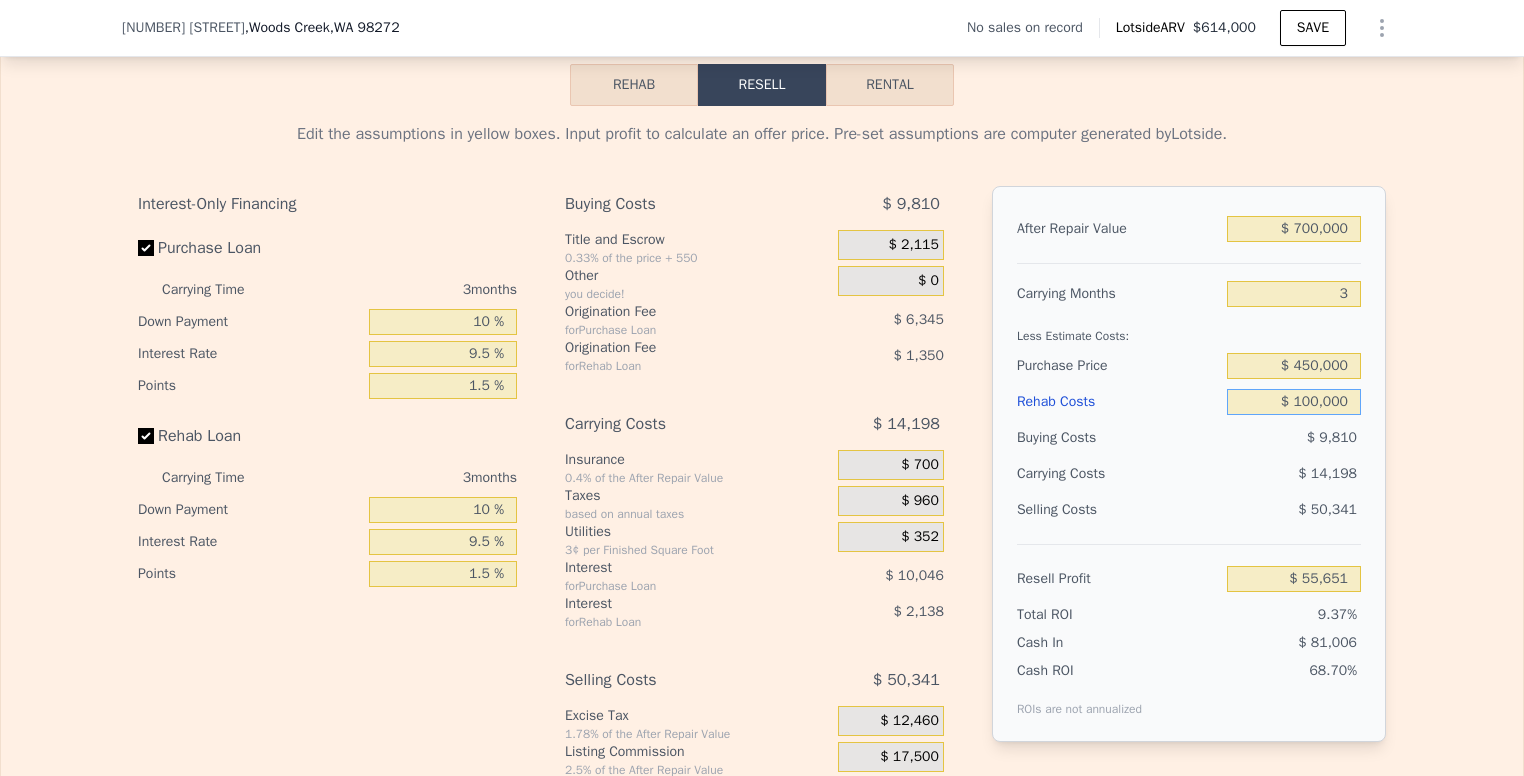 click on "$ 100,000" at bounding box center (1294, 402) 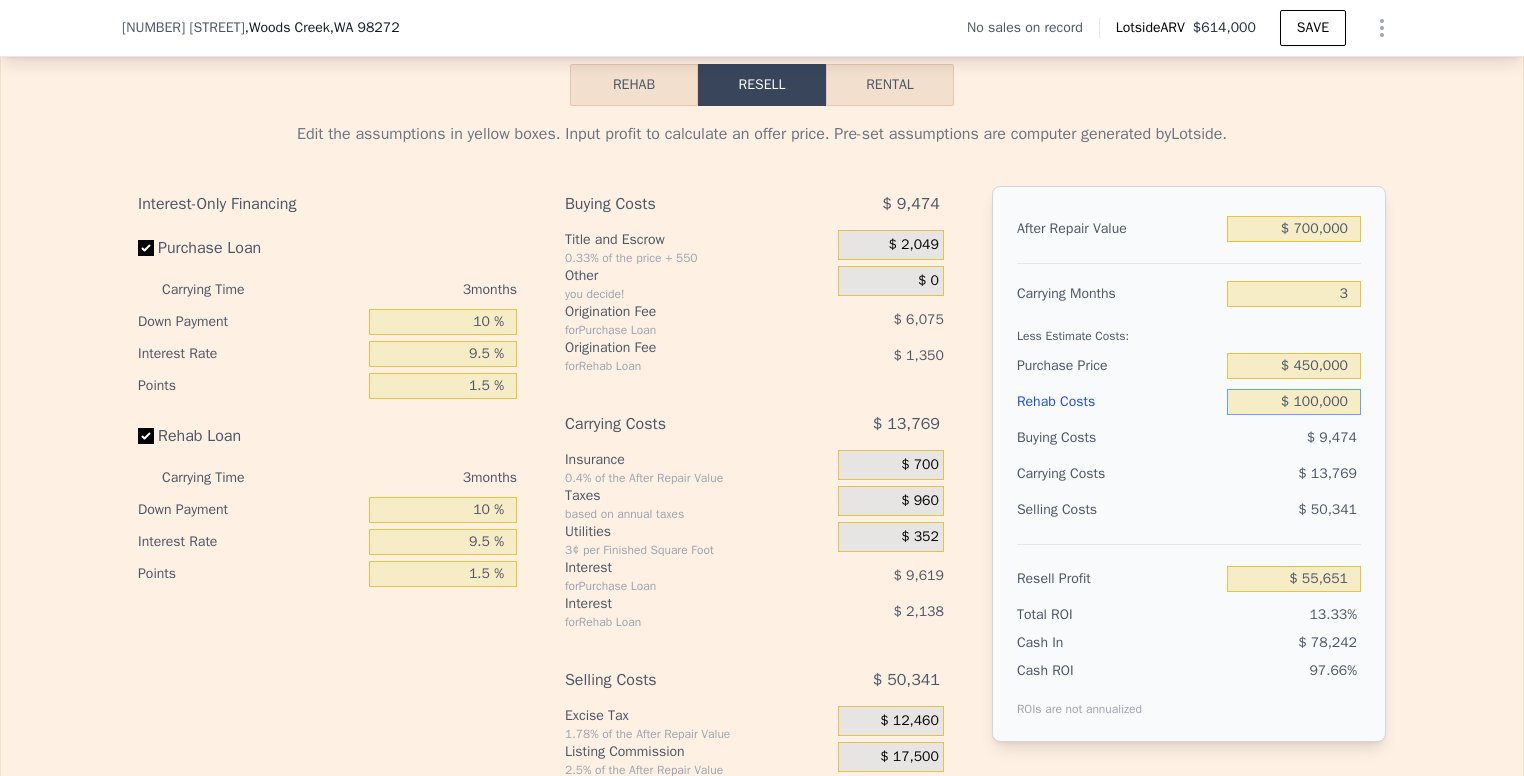 type on "$ 76,416" 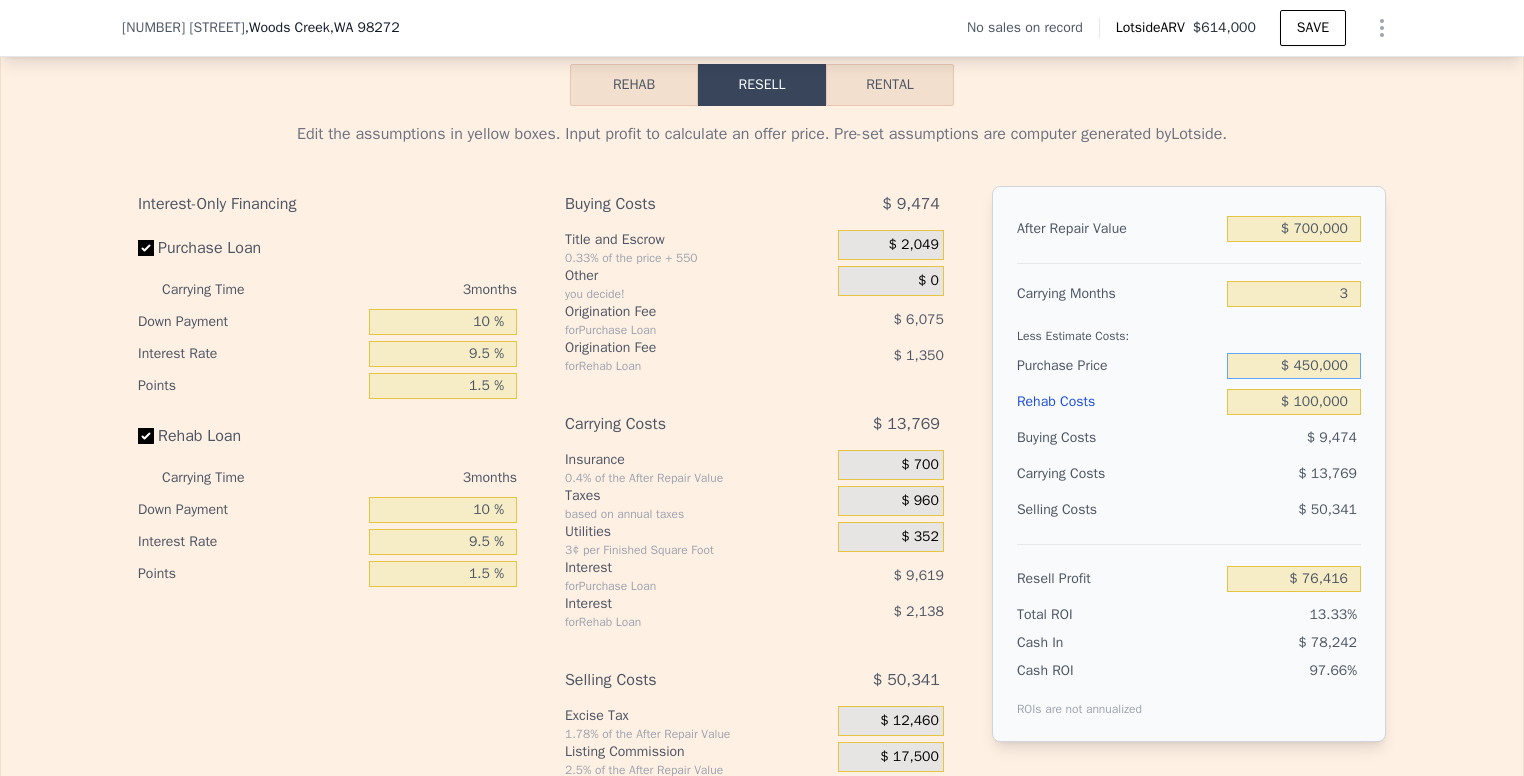 click on "$ 450,000" at bounding box center [1294, 366] 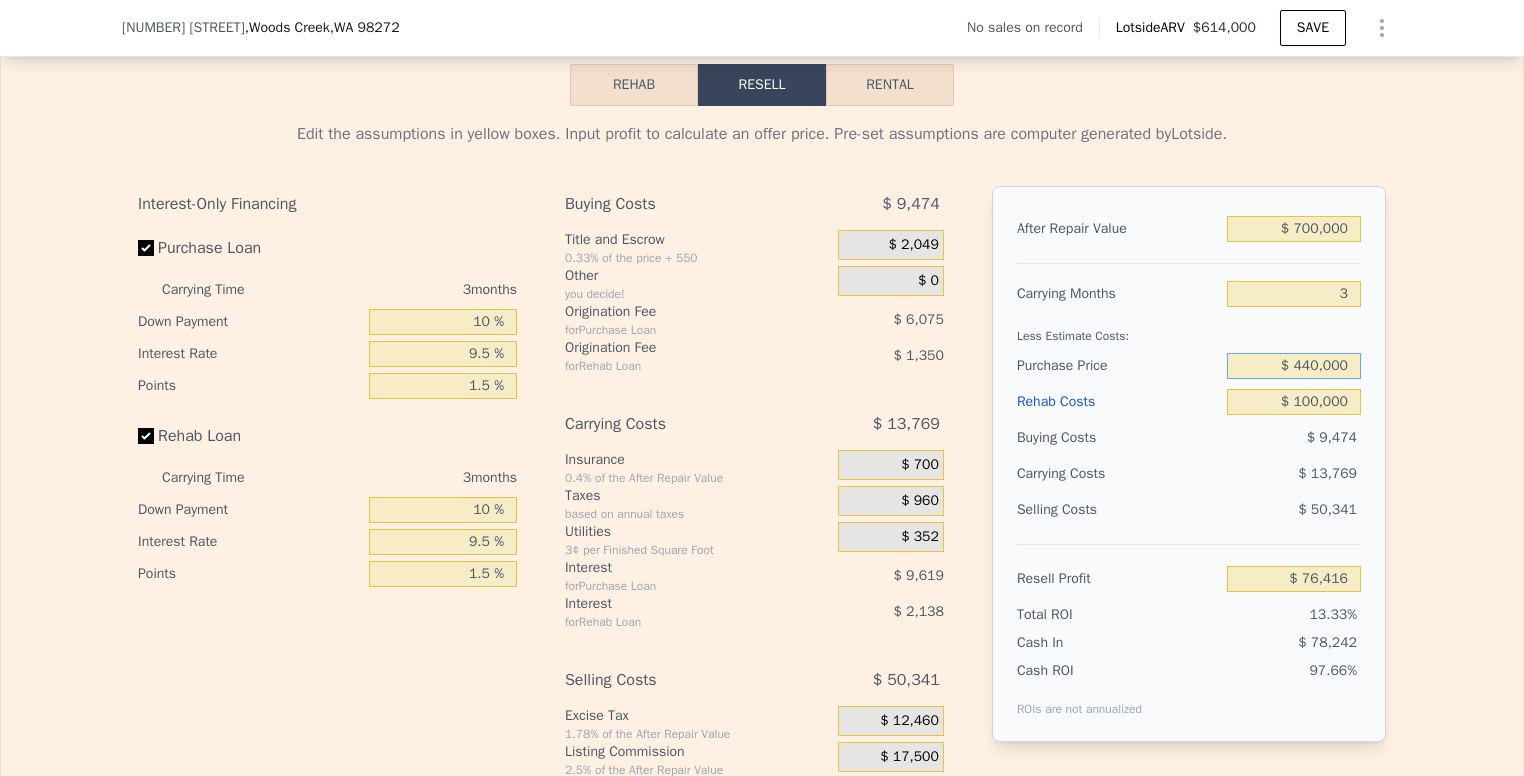 type on "$ 440,000" 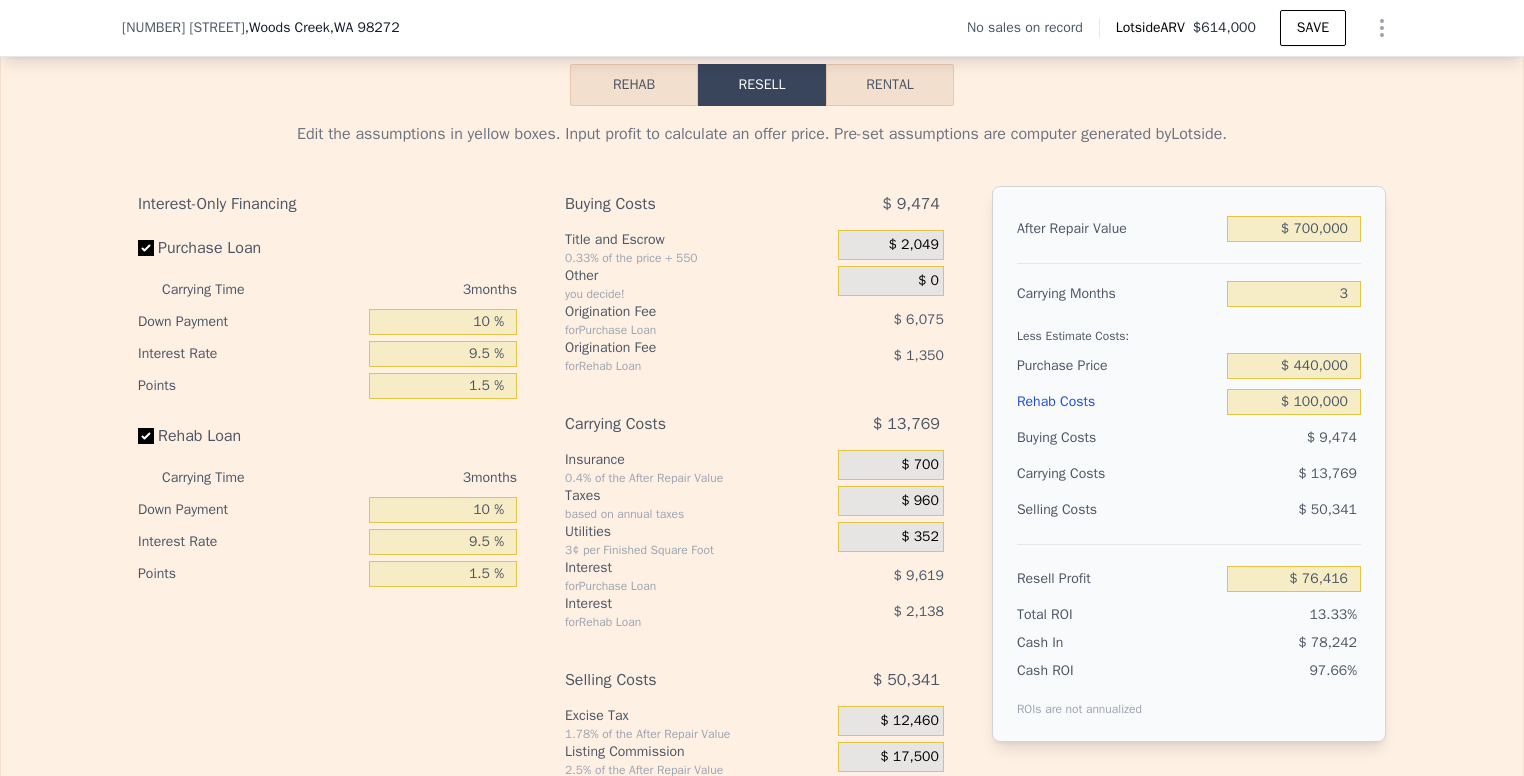 click on "Edit the assumptions in yellow boxes. Input profit to calculate an offer price. Pre-set assumptions are computer generated by  Lotside . Interest-Only Financing Purchase Loan Carrying Time 3  months Down Payment 10 % Interest Rate 9.5 % Points 1.5 % Rehab Loan Carrying Time 3  months Down Payment 10 % Interest Rate 9.5 % Points 1.5 % Buying Costs $ [PRICE] Title and Escrow 0.33% of the price + 550 $ [PRICE] Other you decide! $ 0 Origination Fee for  Purchase Loan $ [PRICE] Origination Fee for  Rehab Loan $ [PRICE] Carrying Costs $ [PRICE] Insurance 0.4% of the After Repair Value $ [PRICE] Taxes based on annual taxes $ [PRICE] Utilities 3¢ per Finished Square Foot $ [PRICE] Interest for  Purchase Loan $ [PRICE] Interest for  Rehab Loan $ [PRICE] Selling Costs $ [PRICE] Excise Tax 1.78% of the After Repair Value $ [PRICE] Listing Commission 2.5% of the After Repair Value $ [PRICE] Selling Commission 2.5% of the After Repair Value $ [PRICE] Title and Escrow 0.33% of the After Repair Value $ [PRICE] After Repair Value $ [PRICE] 3 $ [PRICE]" at bounding box center [762, 478] 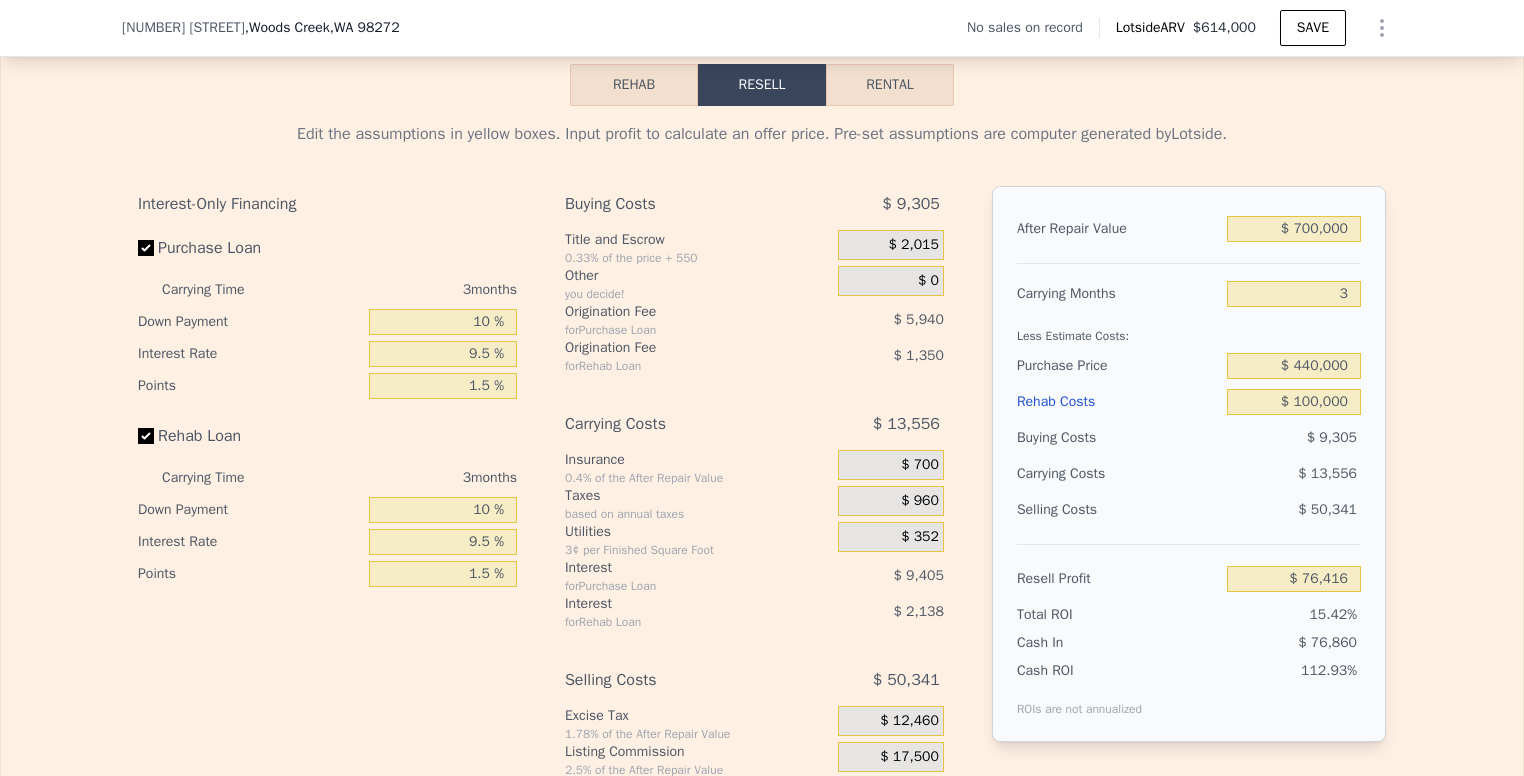 type on "$ 86,798" 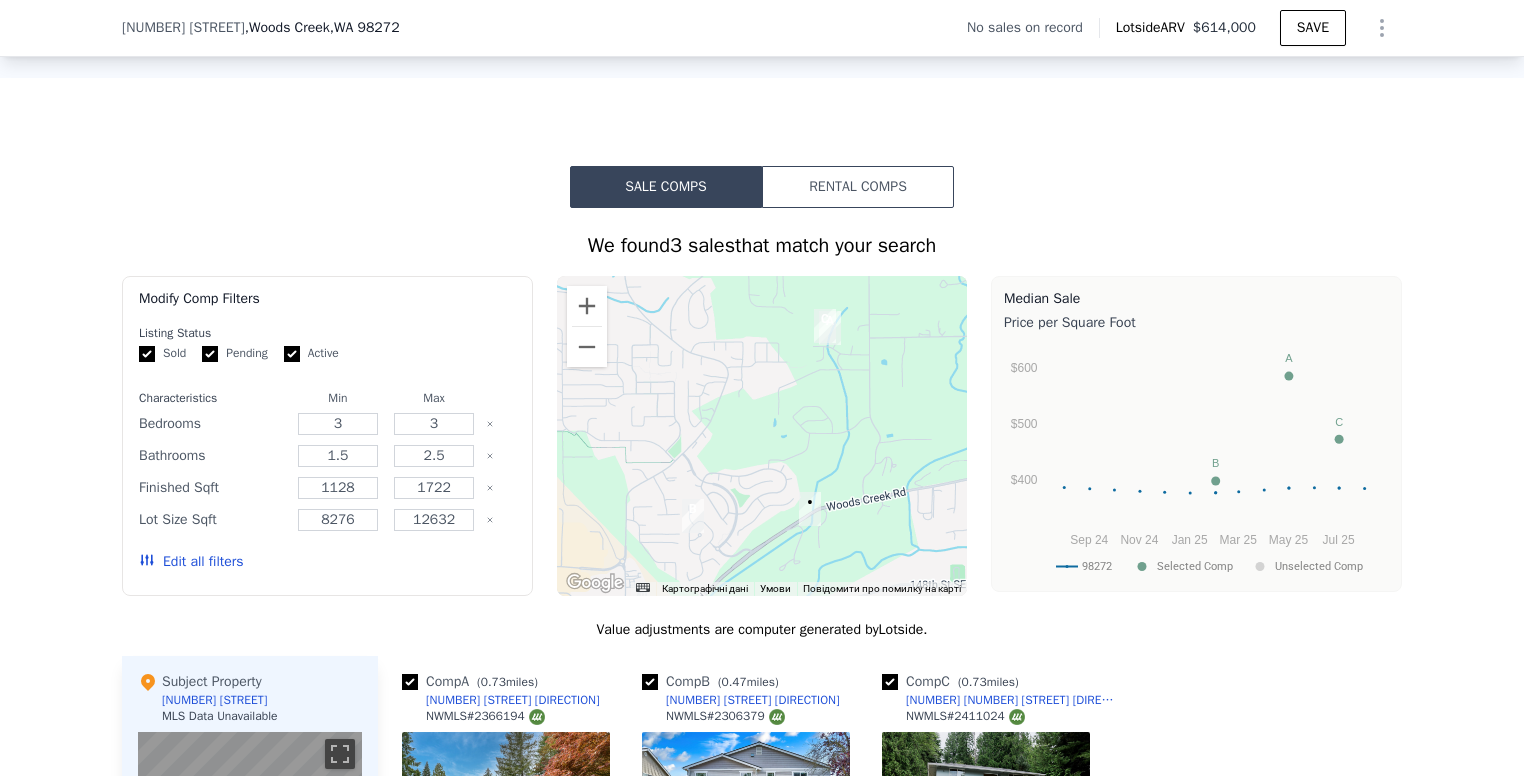 scroll, scrollTop: 572, scrollLeft: 0, axis: vertical 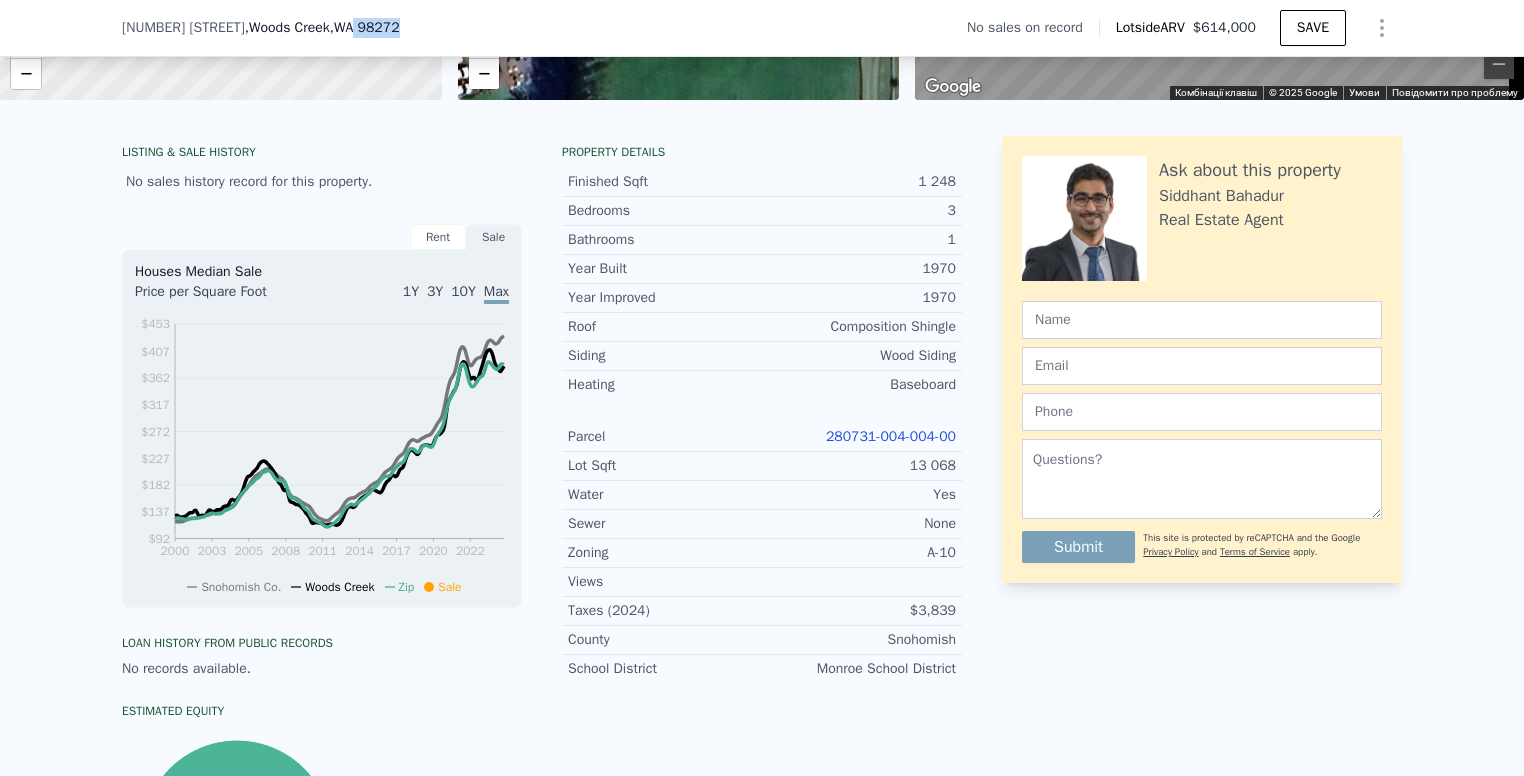 drag, startPoint x: 399, startPoint y: 28, endPoint x: 444, endPoint y: 23, distance: 45.276924 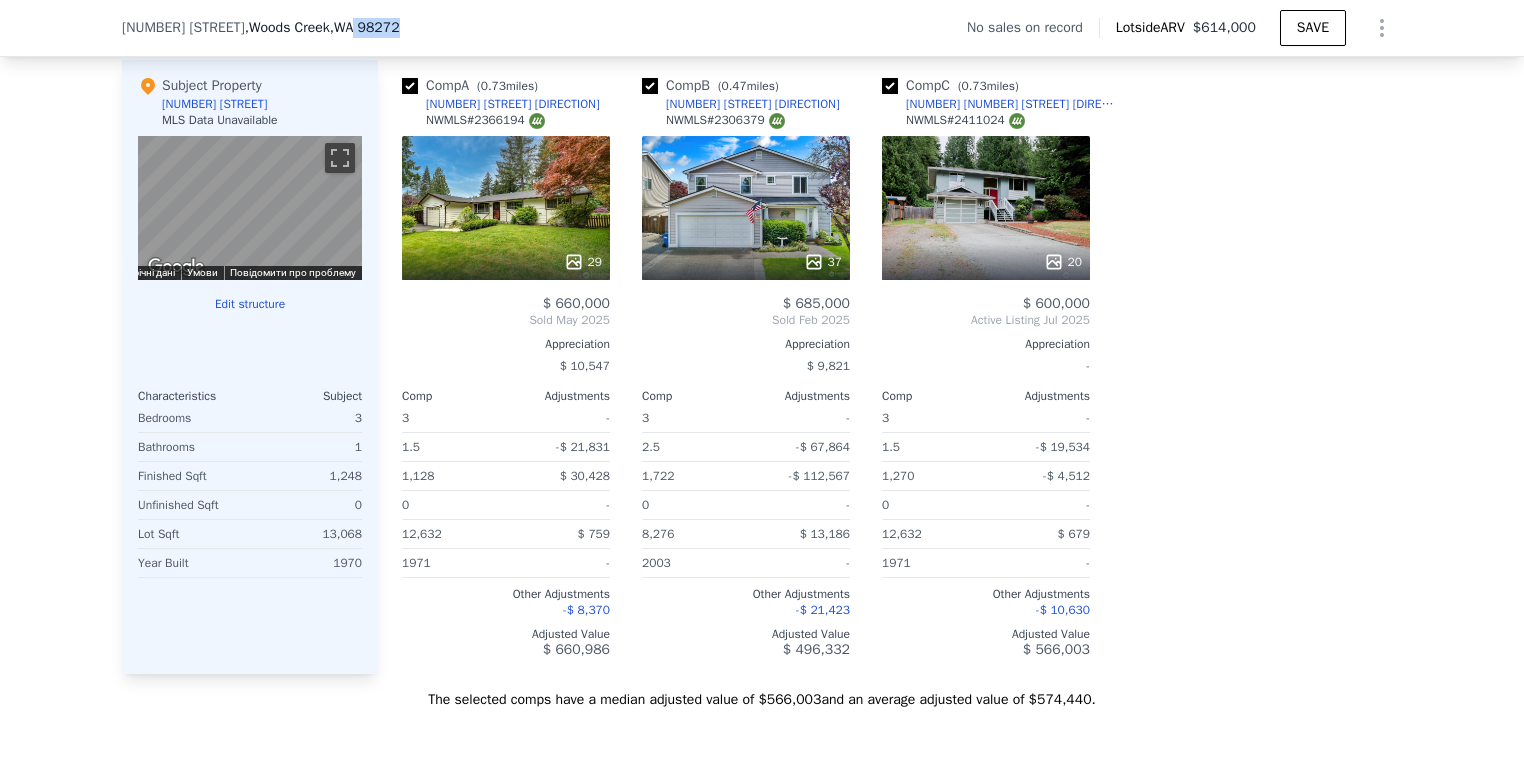 scroll, scrollTop: 2011, scrollLeft: 0, axis: vertical 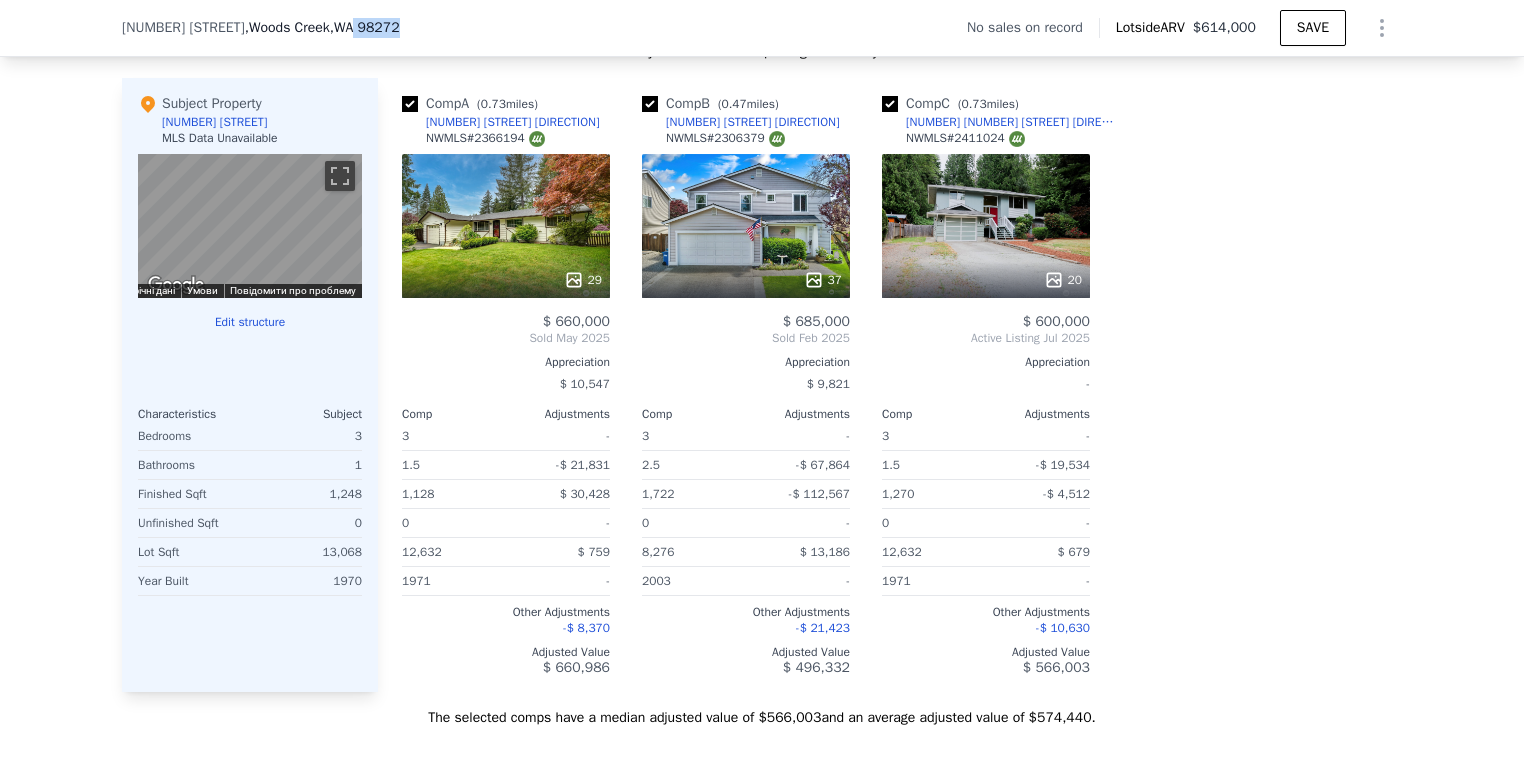 click on "[NUMBER] [STREET] [DIRECTION]" at bounding box center [513, 122] 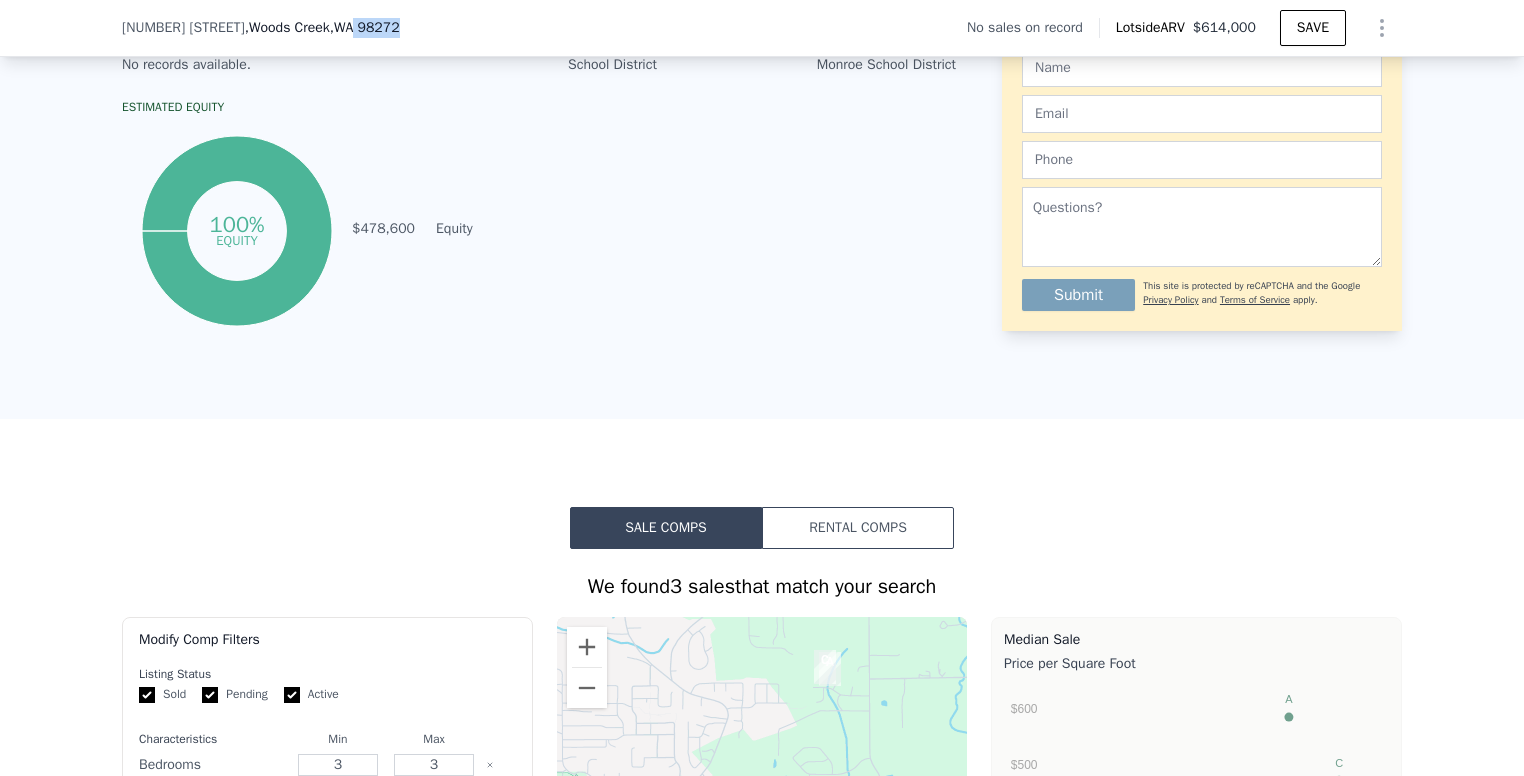 scroll, scrollTop: 515, scrollLeft: 0, axis: vertical 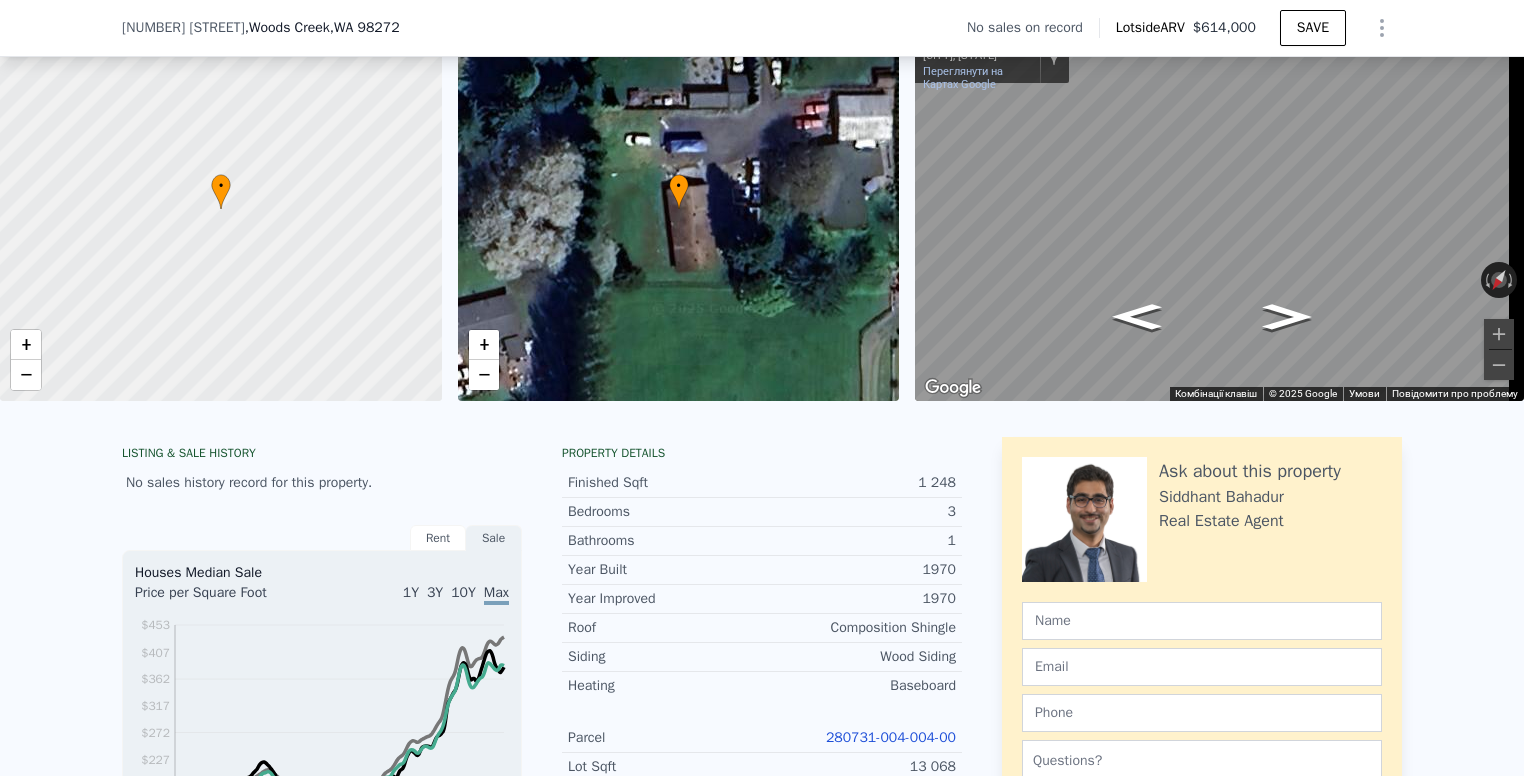 type on "$ 614,000" 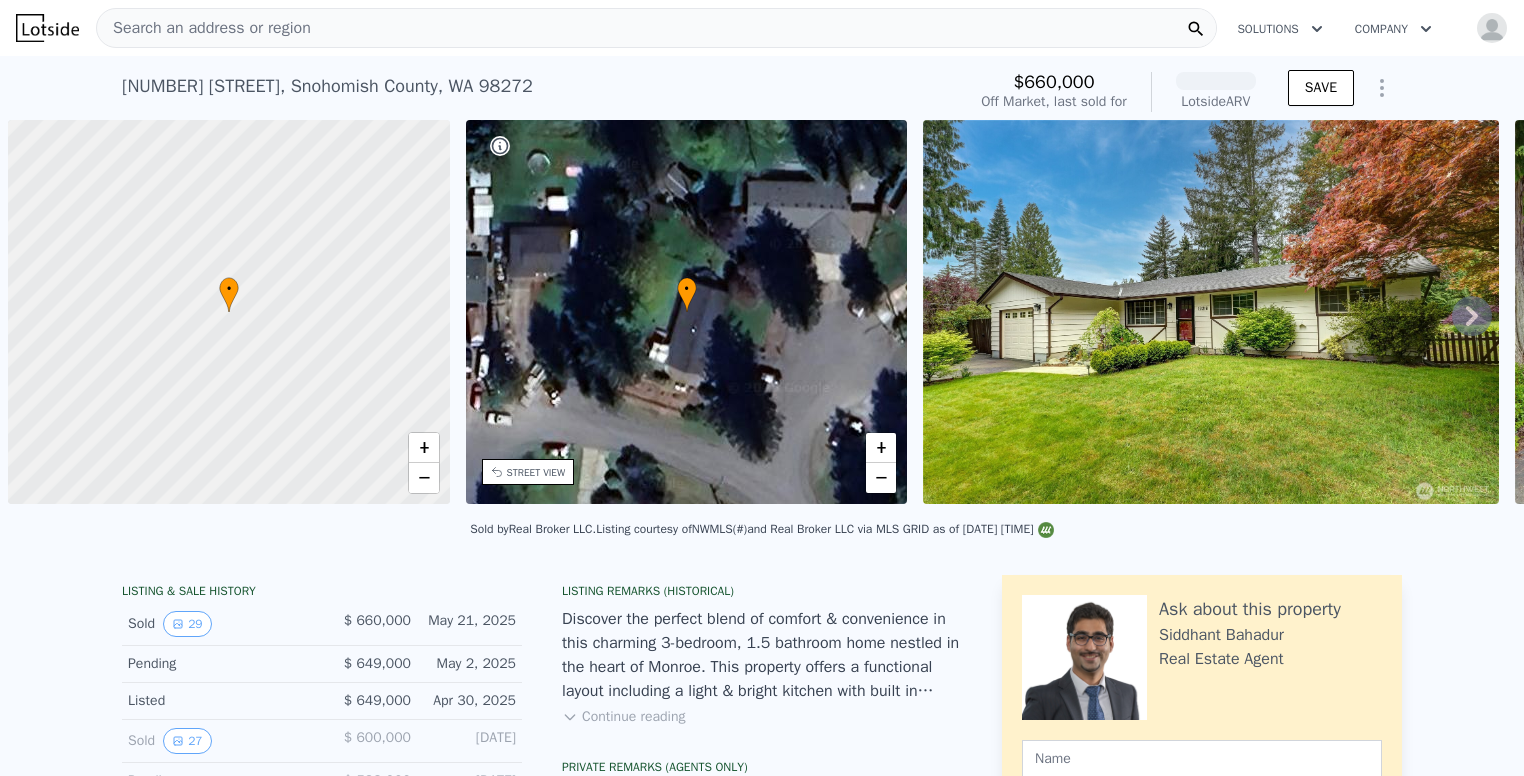 scroll, scrollTop: 0, scrollLeft: 0, axis: both 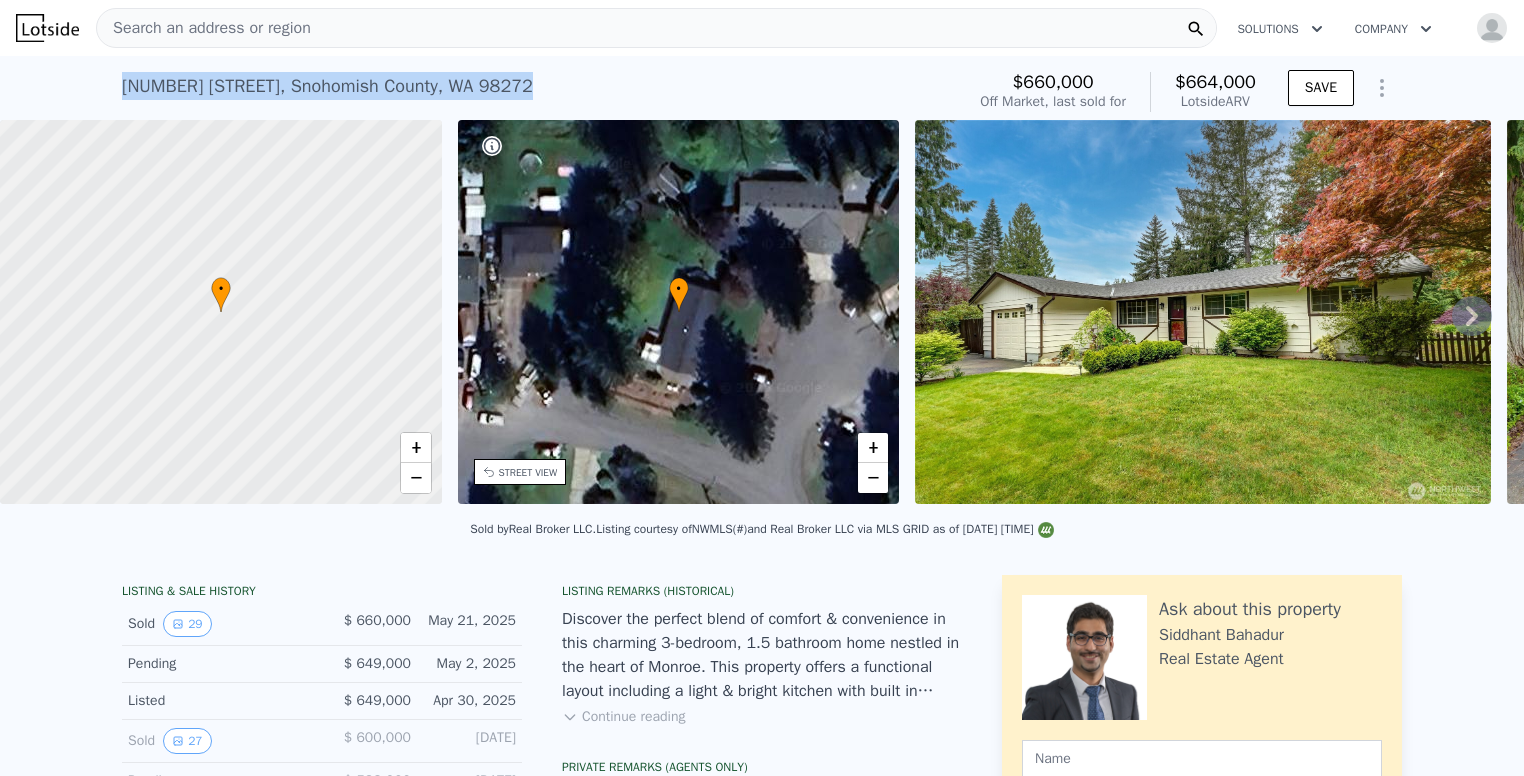 drag, startPoint x: 559, startPoint y: 90, endPoint x: 151, endPoint y: 63, distance: 408.8924 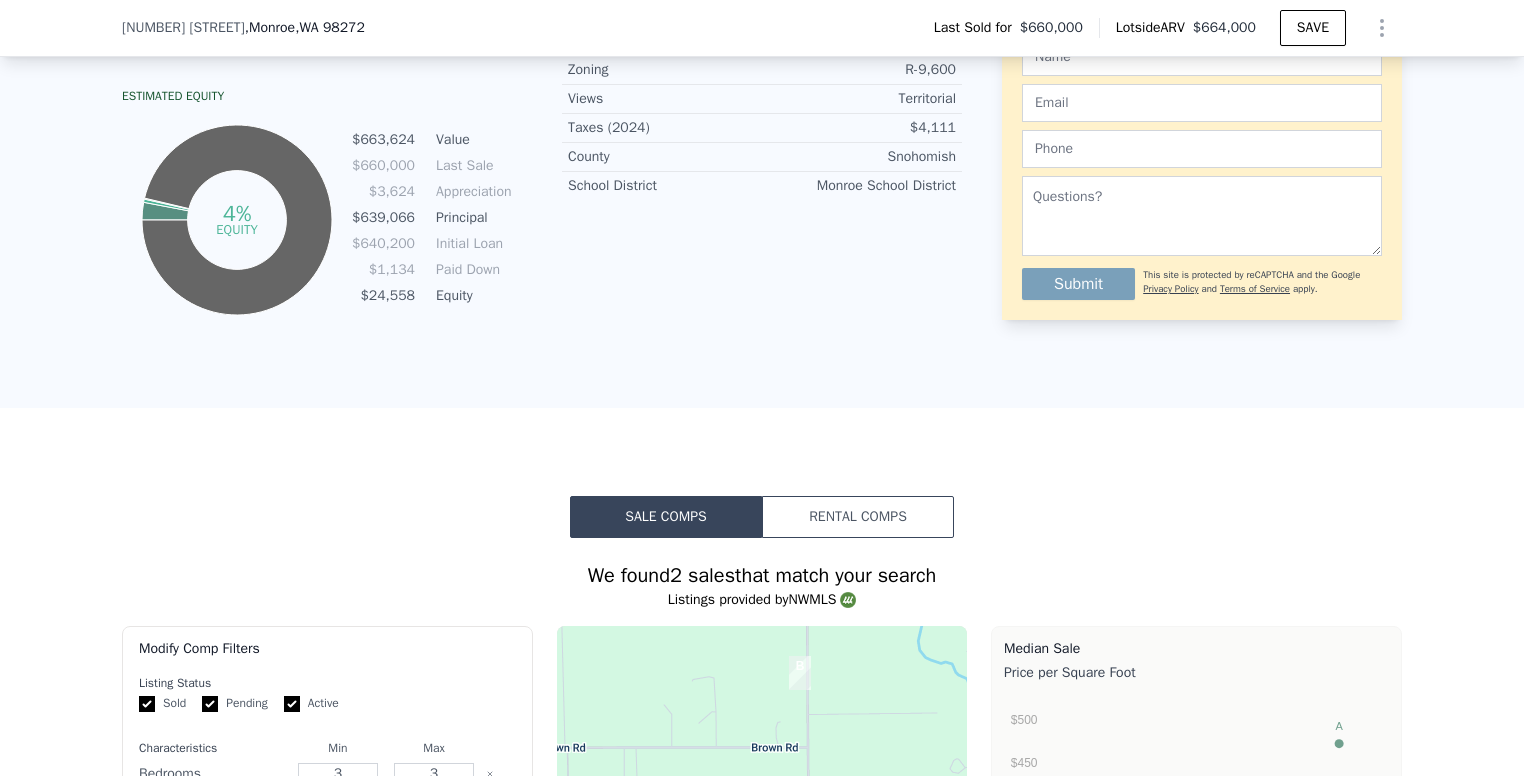 scroll, scrollTop: 1286, scrollLeft: 0, axis: vertical 